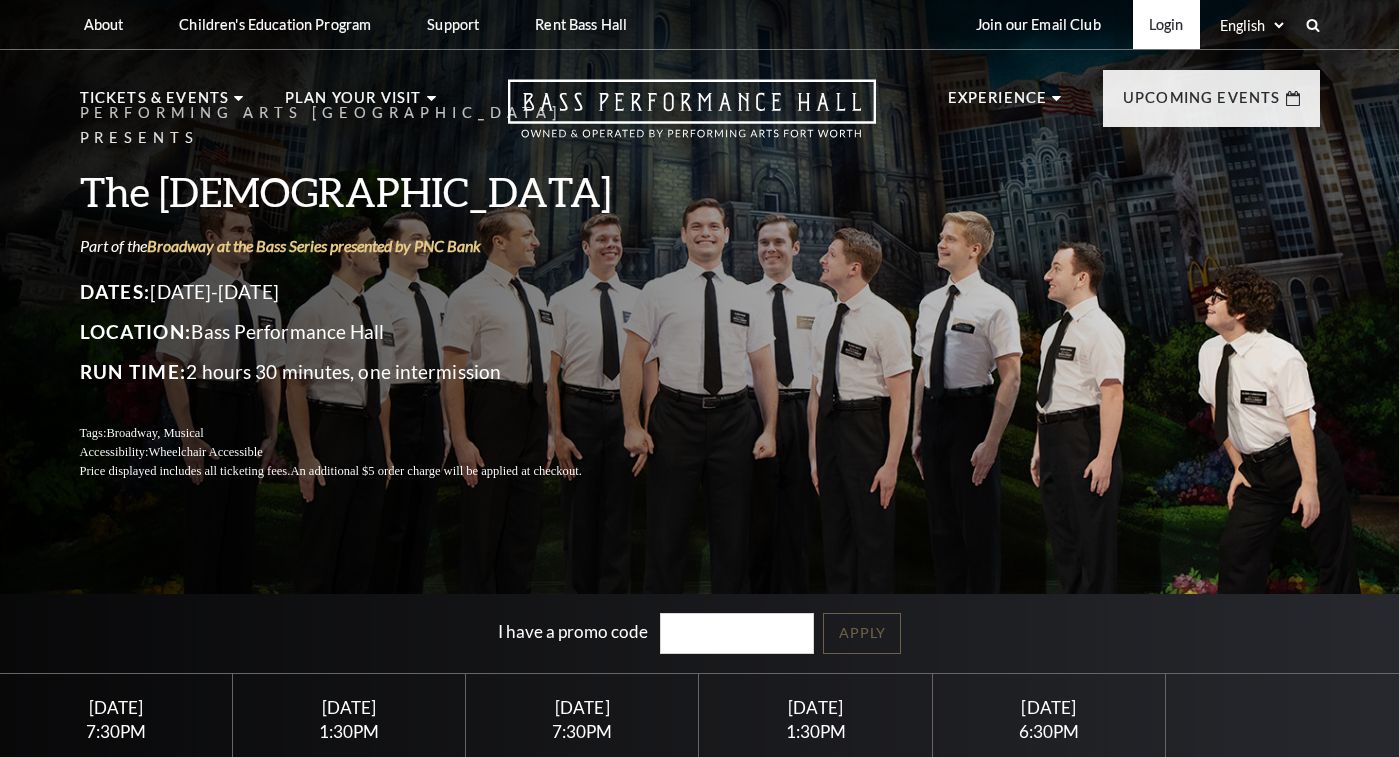 scroll, scrollTop: 0, scrollLeft: 0, axis: both 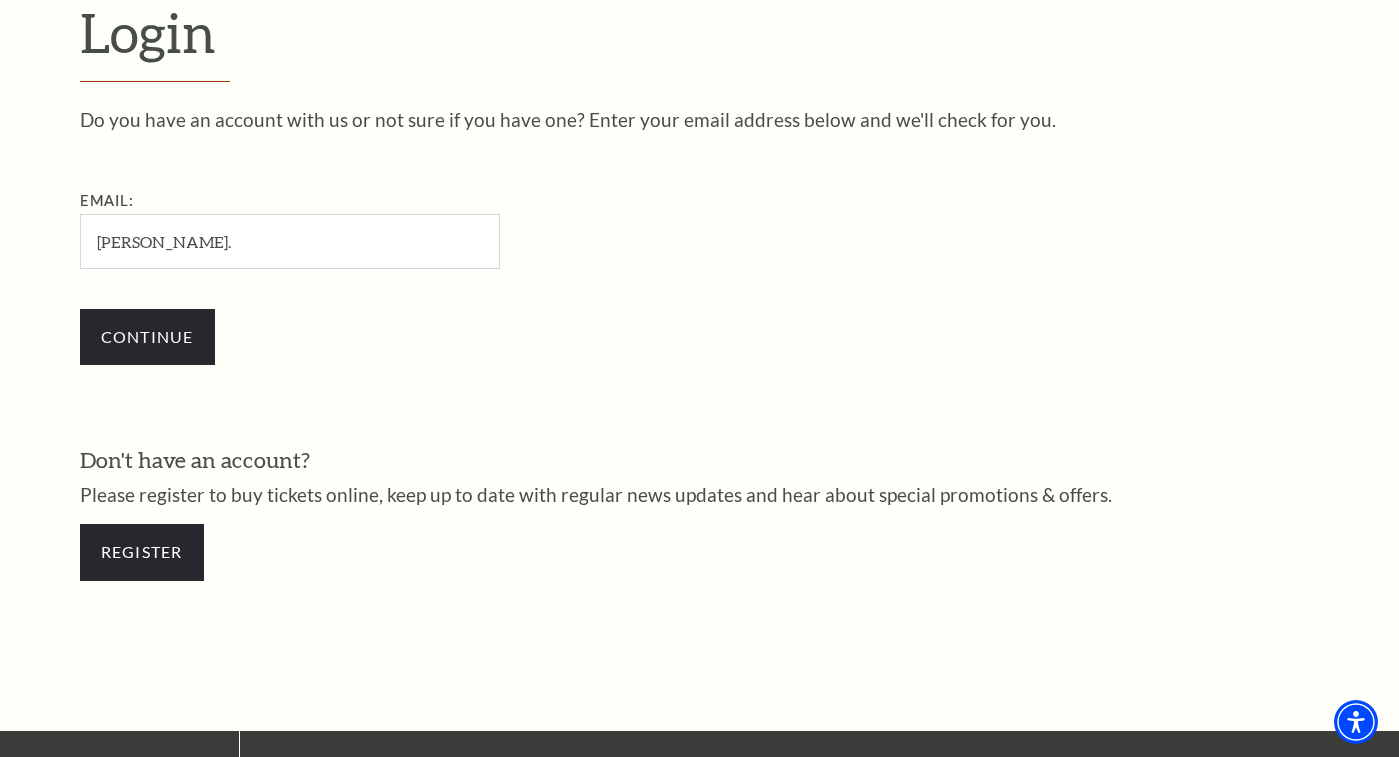 type on "[PERSON_NAME][EMAIL_ADDRESS][PERSON_NAME][DOMAIN_NAME]" 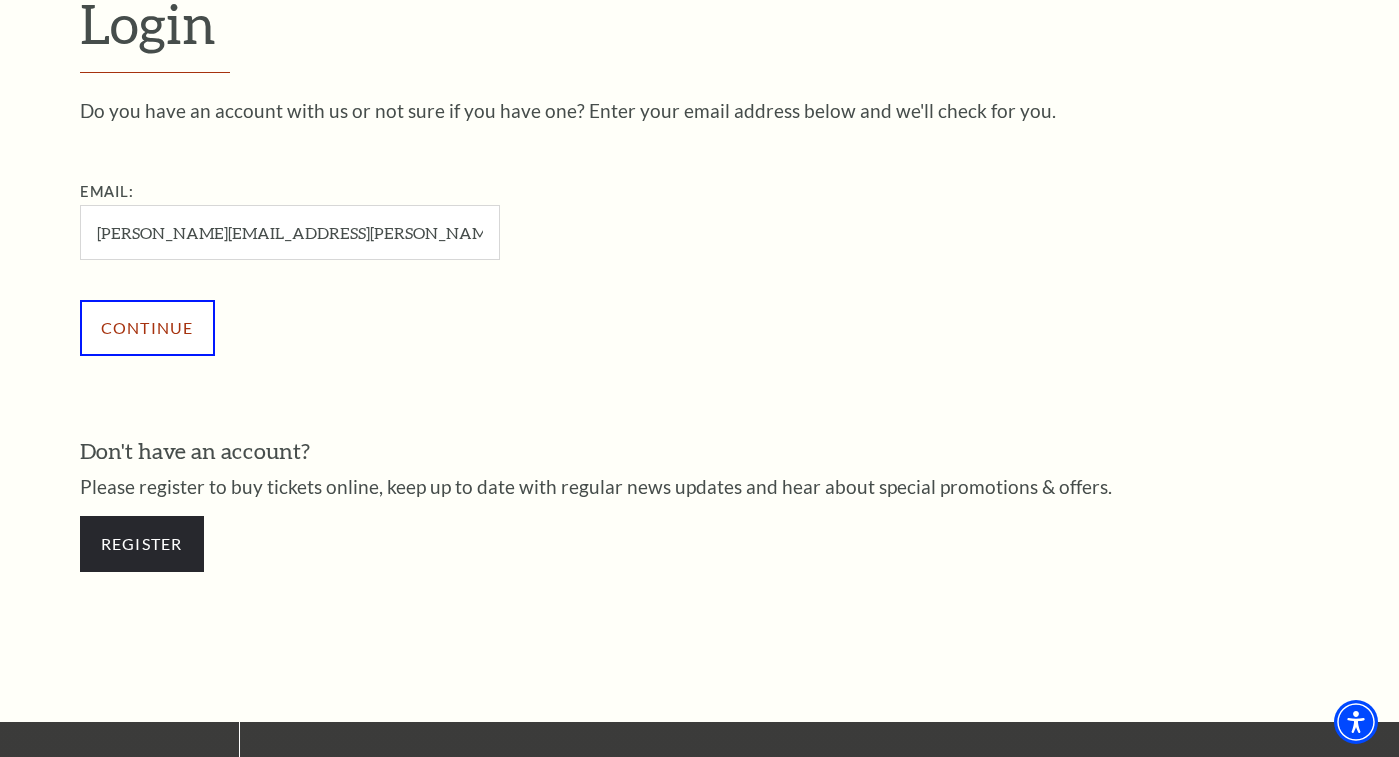 click on "Continue" at bounding box center [147, 328] 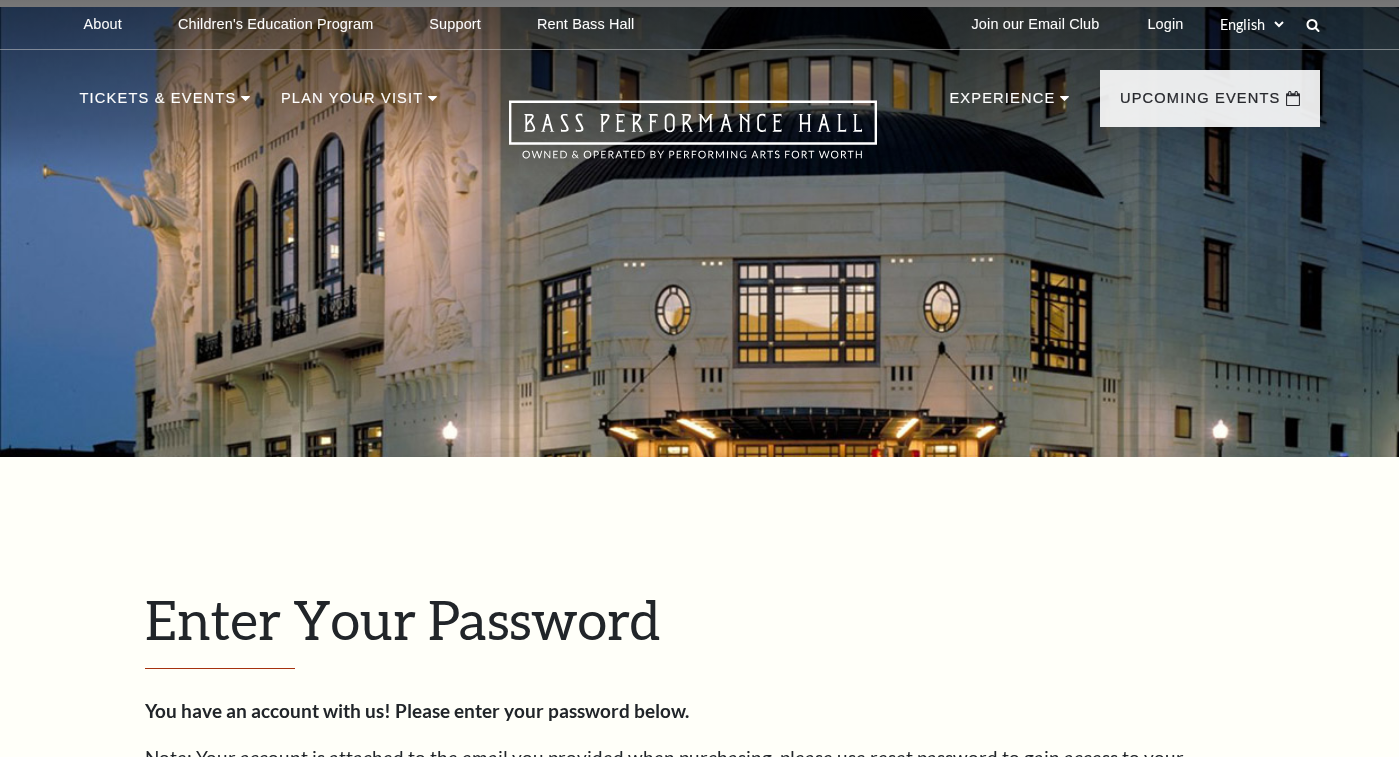 scroll, scrollTop: 587, scrollLeft: 0, axis: vertical 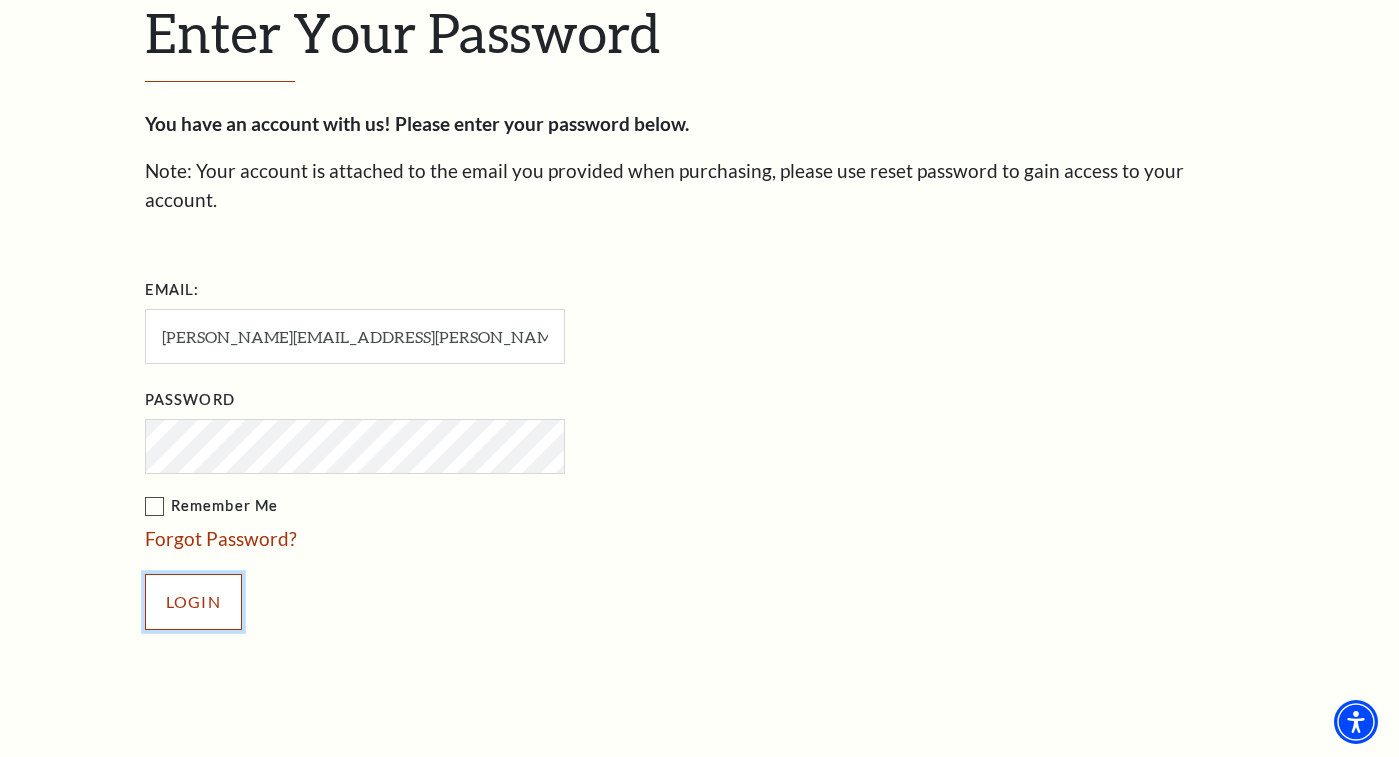 click on "Login" at bounding box center (193, 602) 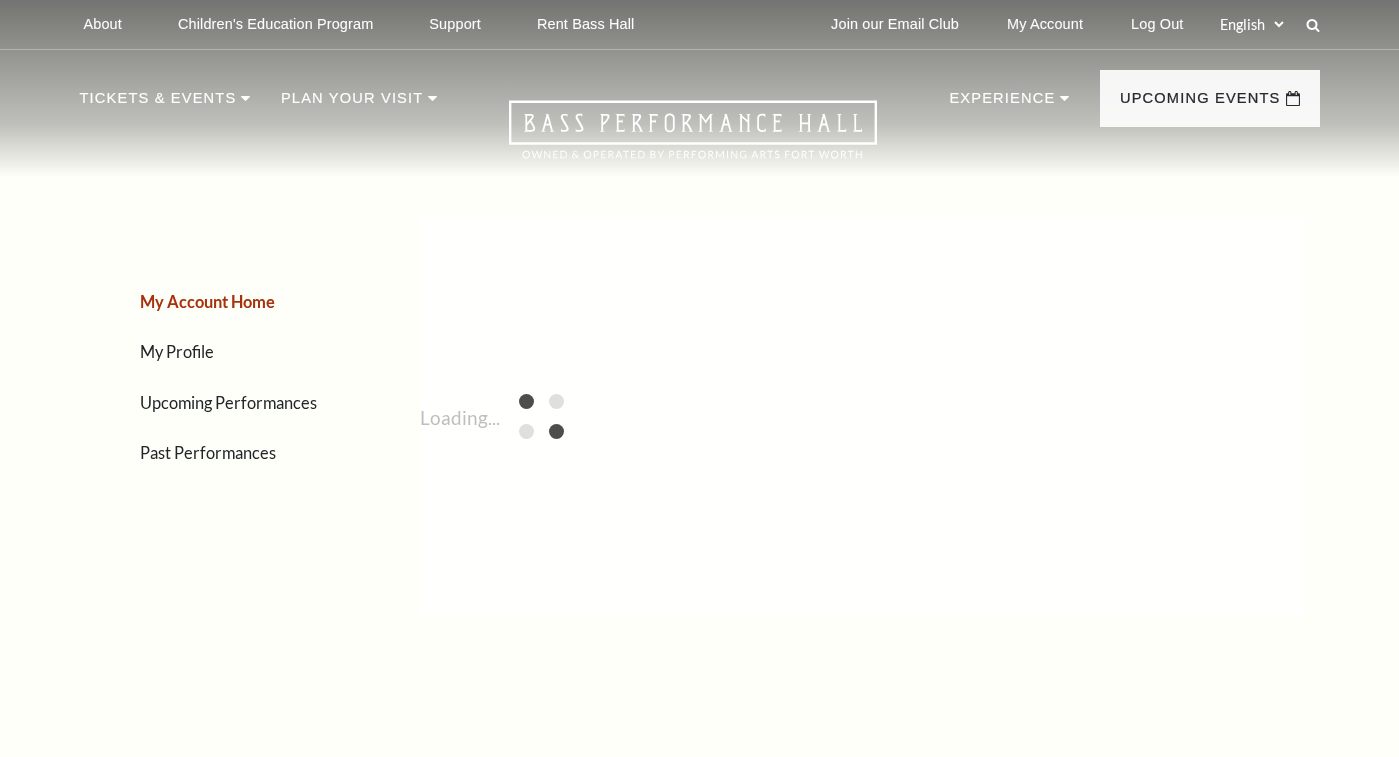 scroll, scrollTop: 0, scrollLeft: 0, axis: both 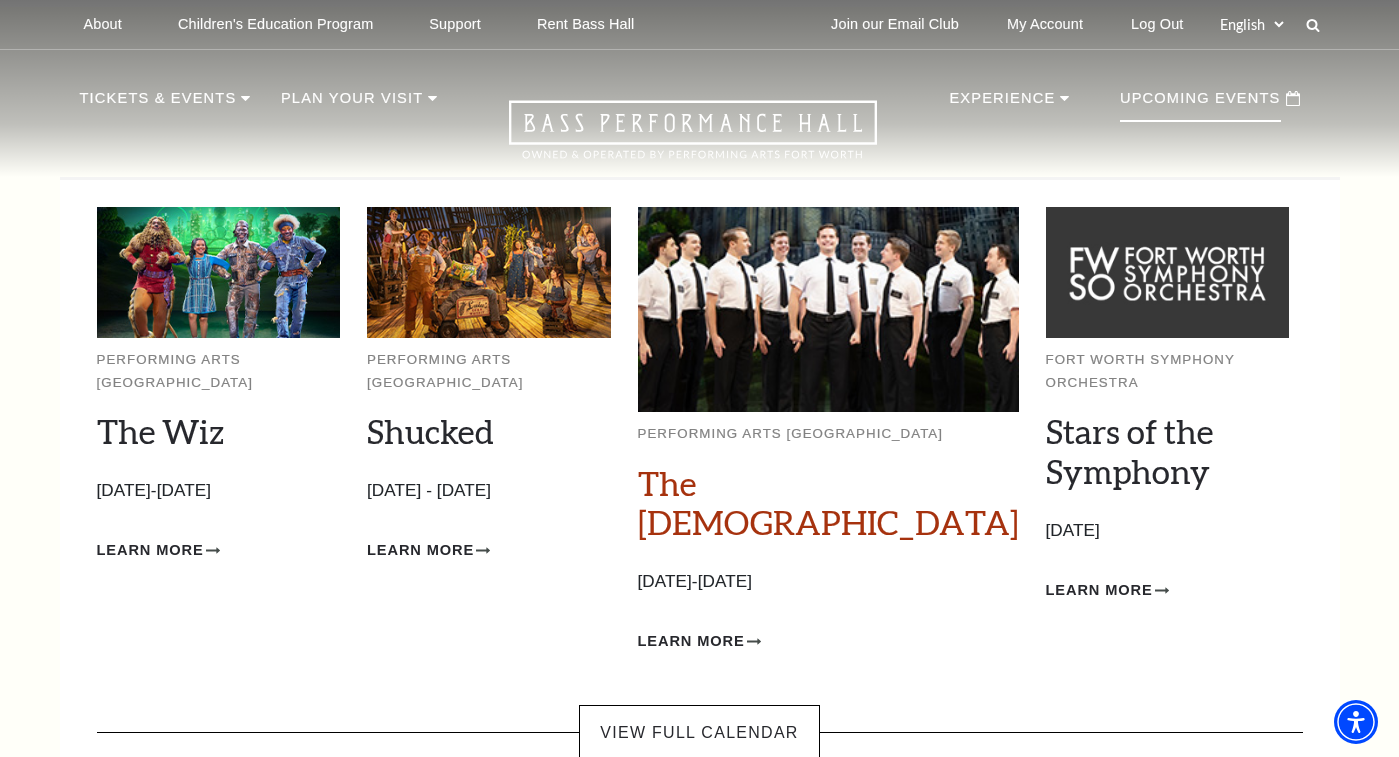 click on "The [DEMOGRAPHIC_DATA]" at bounding box center (828, 503) 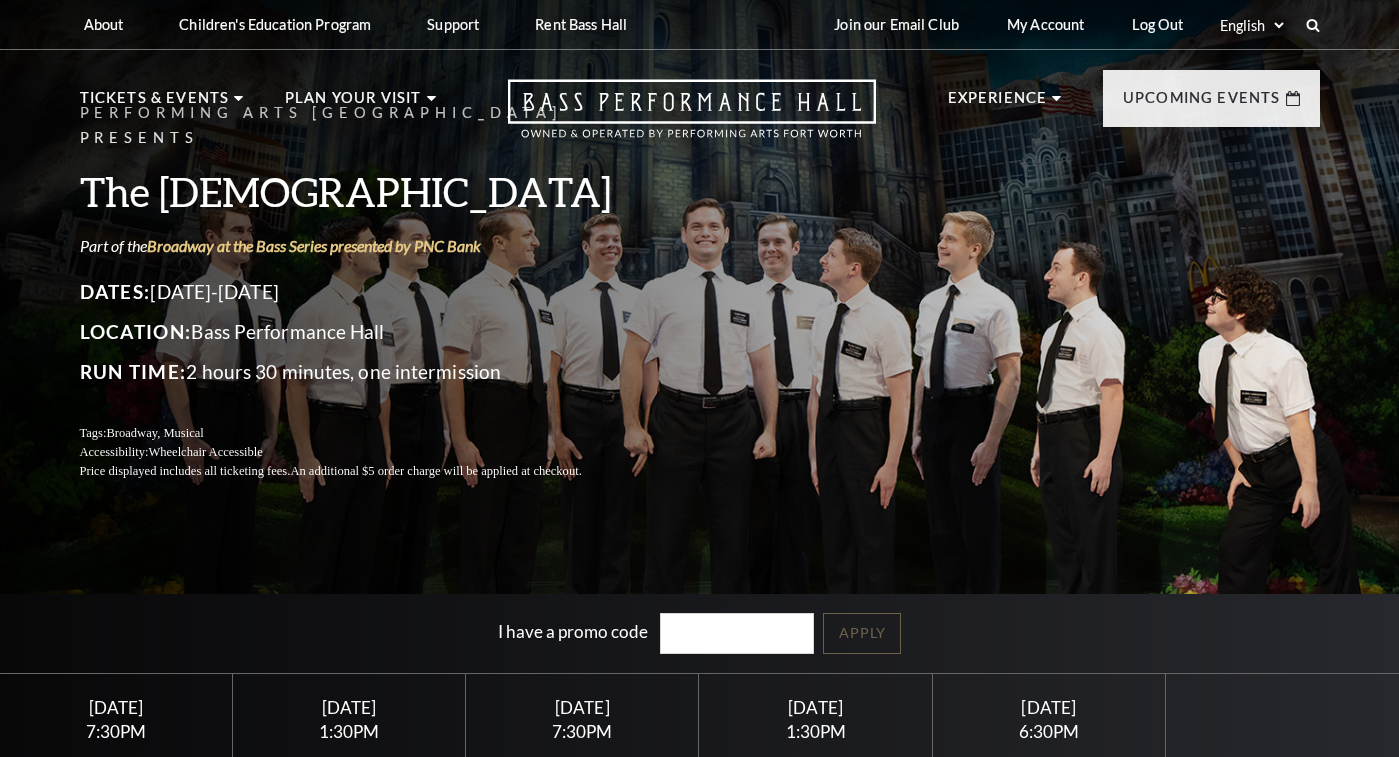 scroll, scrollTop: 0, scrollLeft: 0, axis: both 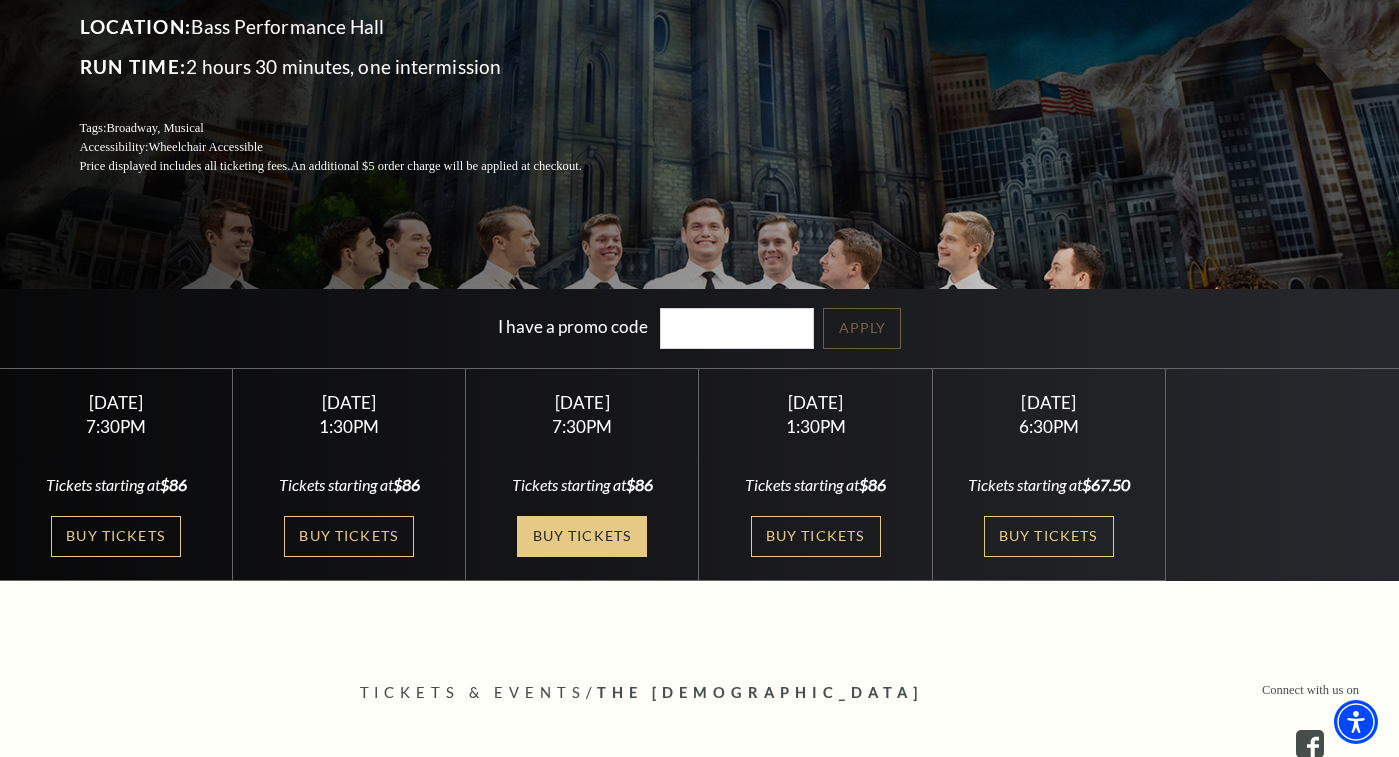 click on "Buy Tickets" at bounding box center [582, 536] 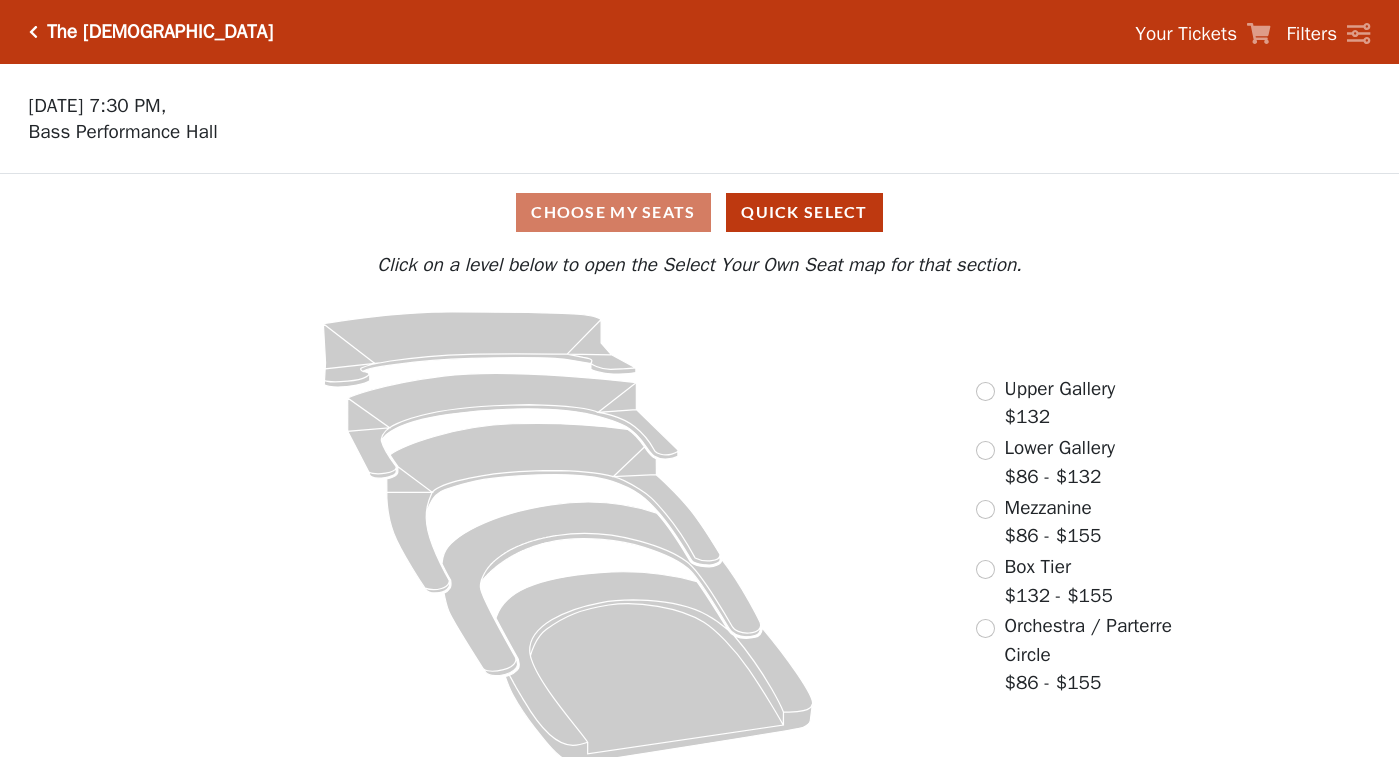 scroll, scrollTop: 0, scrollLeft: 0, axis: both 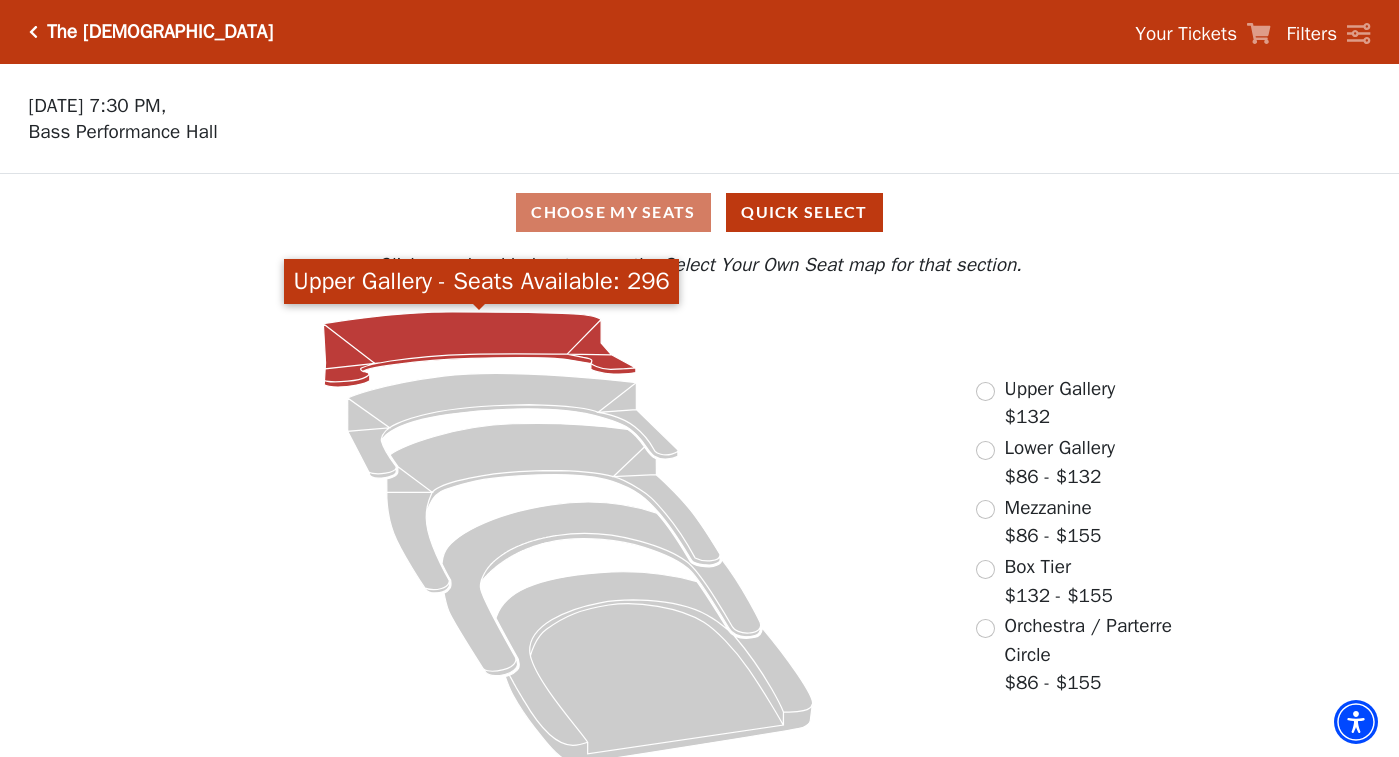 click 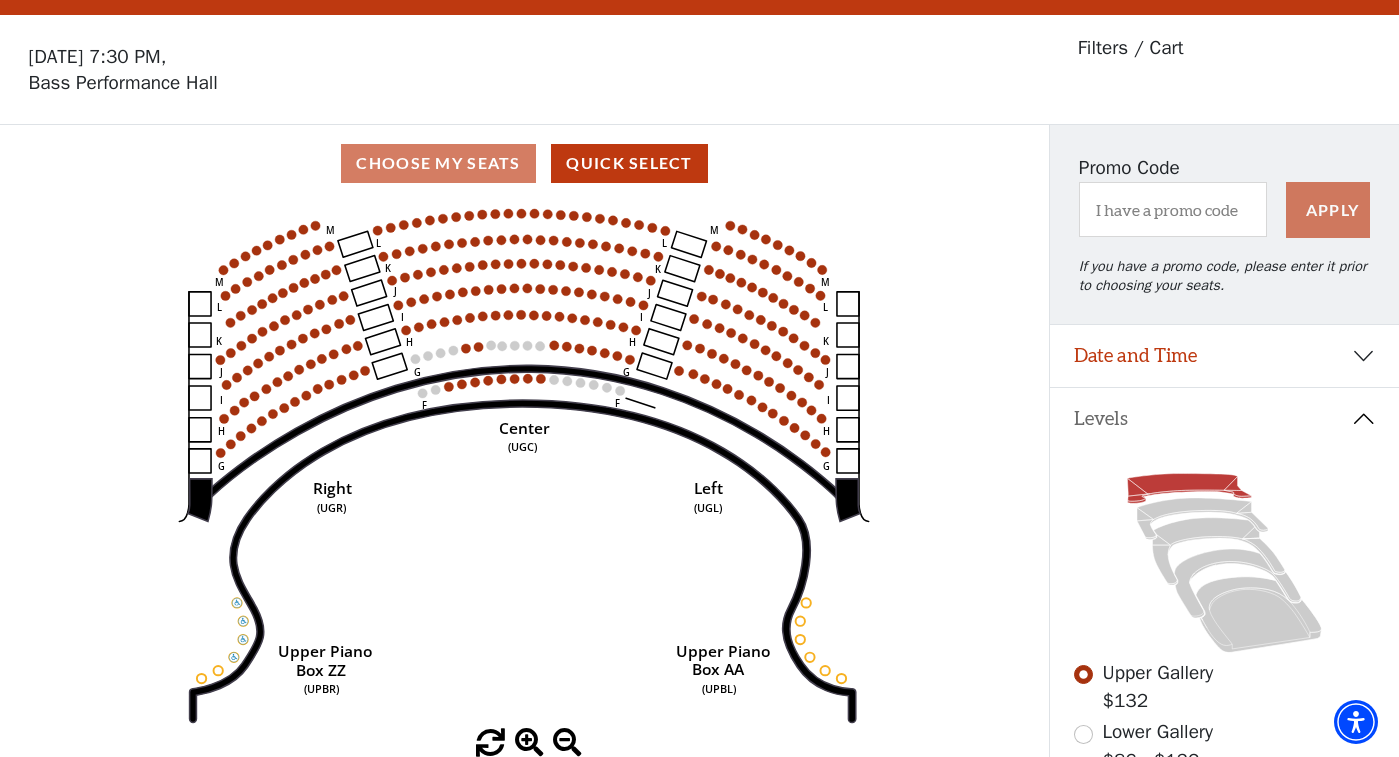 scroll, scrollTop: 93, scrollLeft: 0, axis: vertical 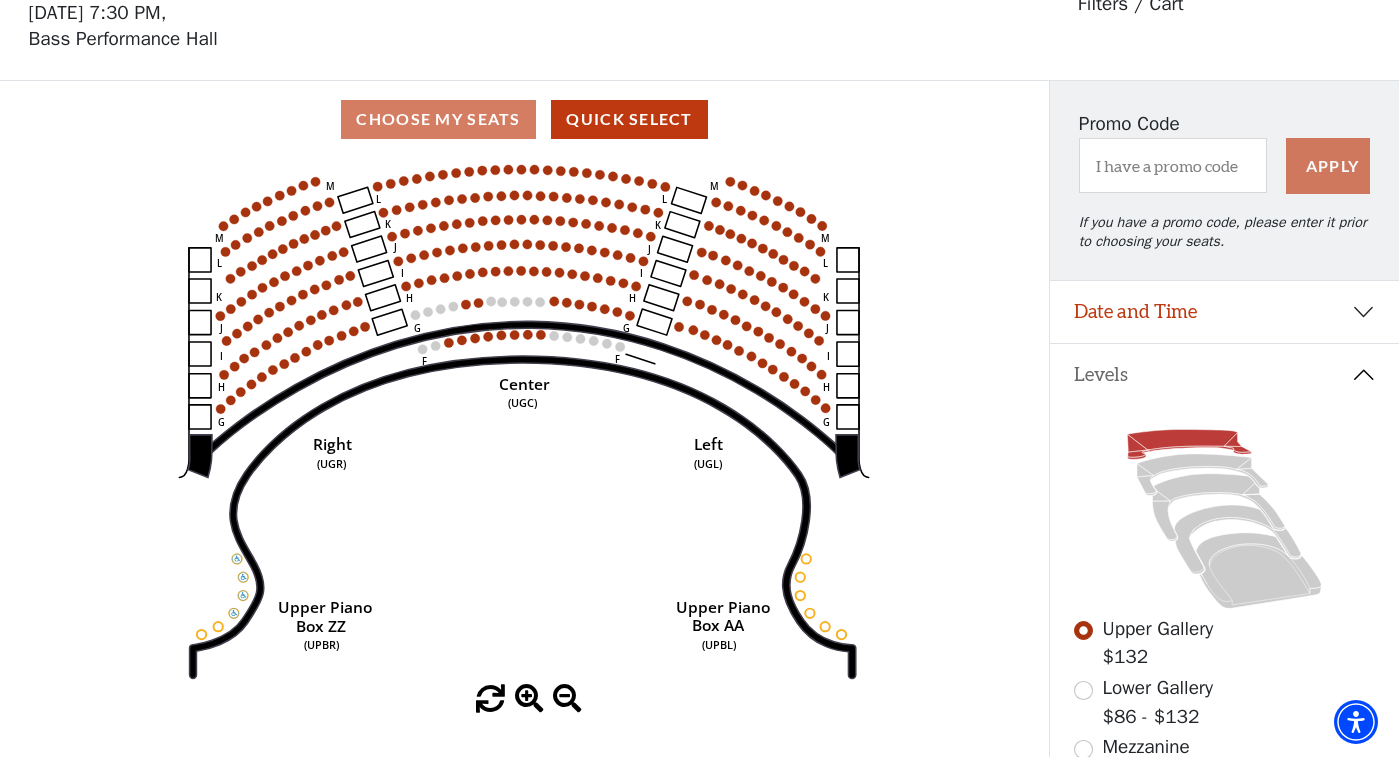 click 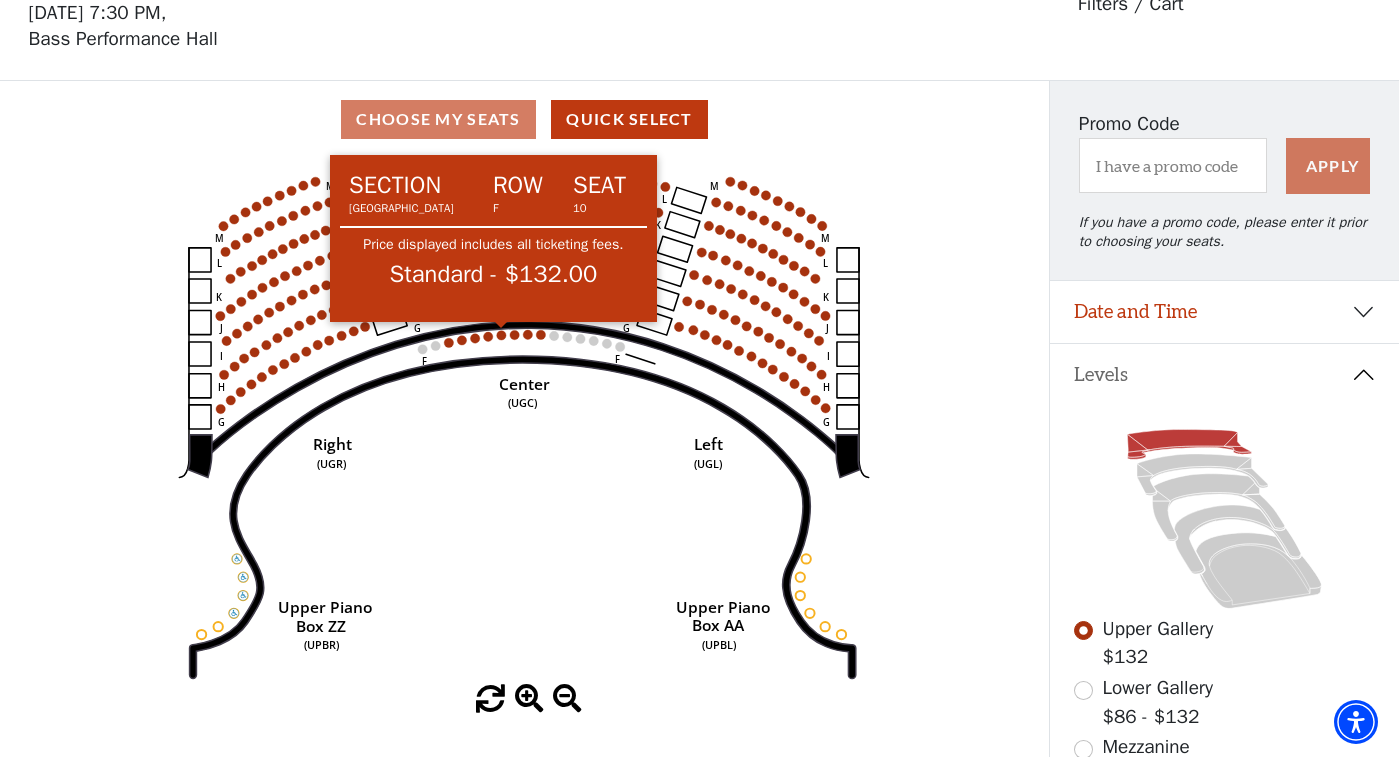 click 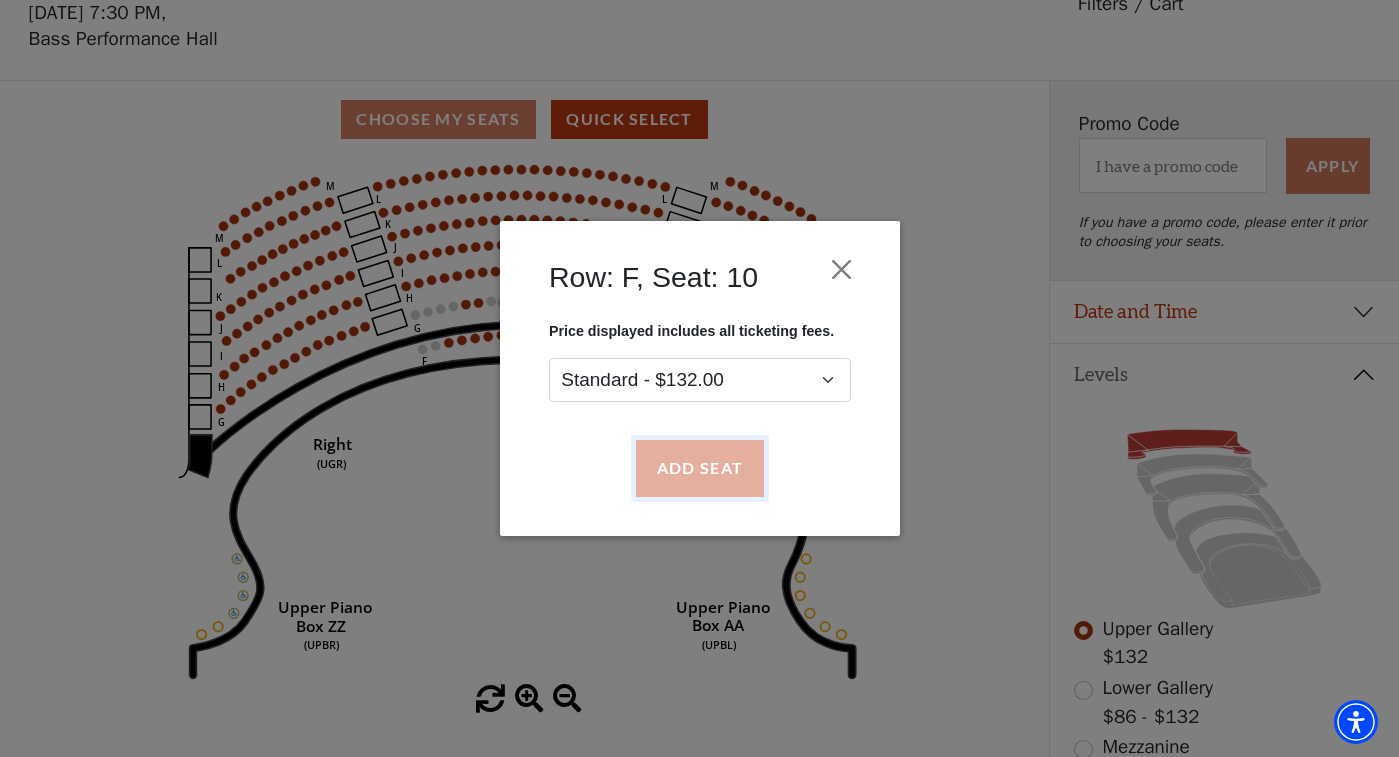 click on "Add Seat" at bounding box center (699, 469) 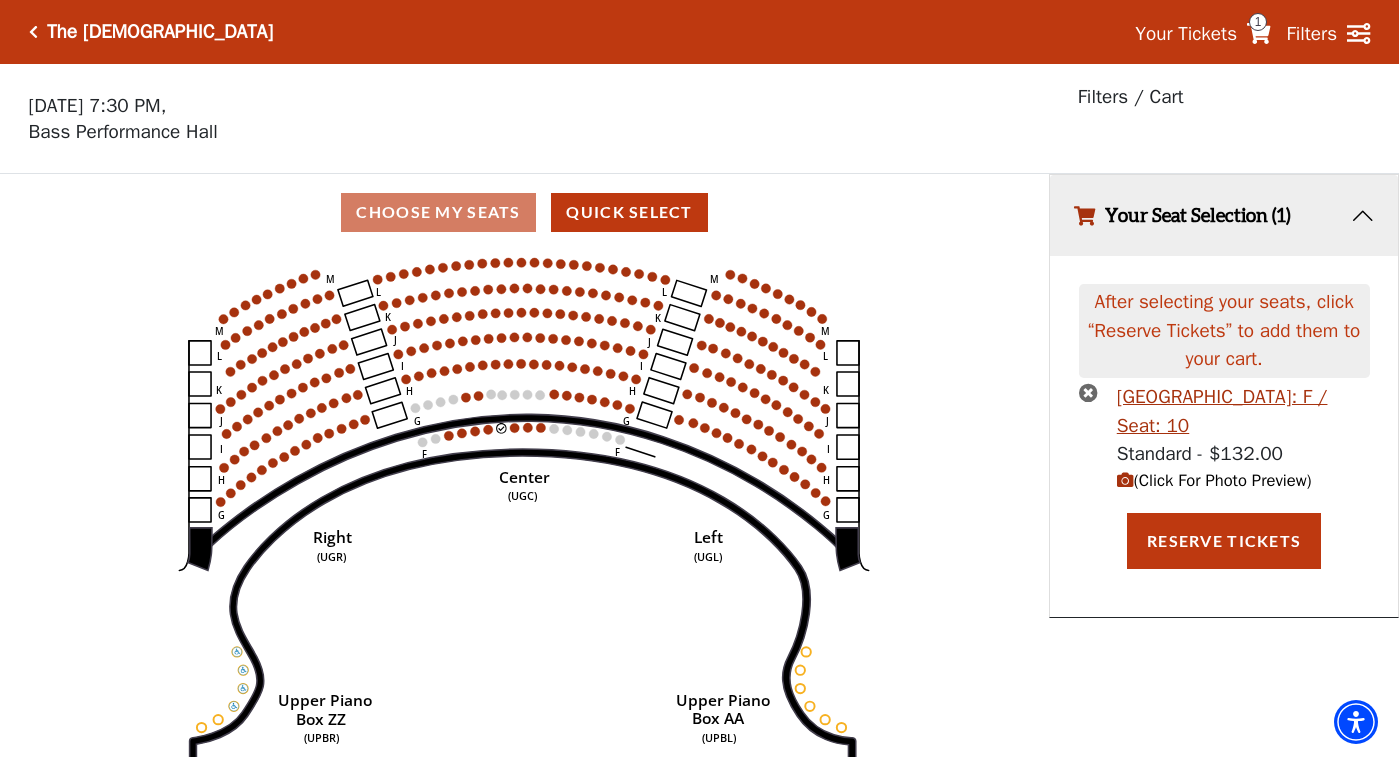 scroll, scrollTop: 49, scrollLeft: 0, axis: vertical 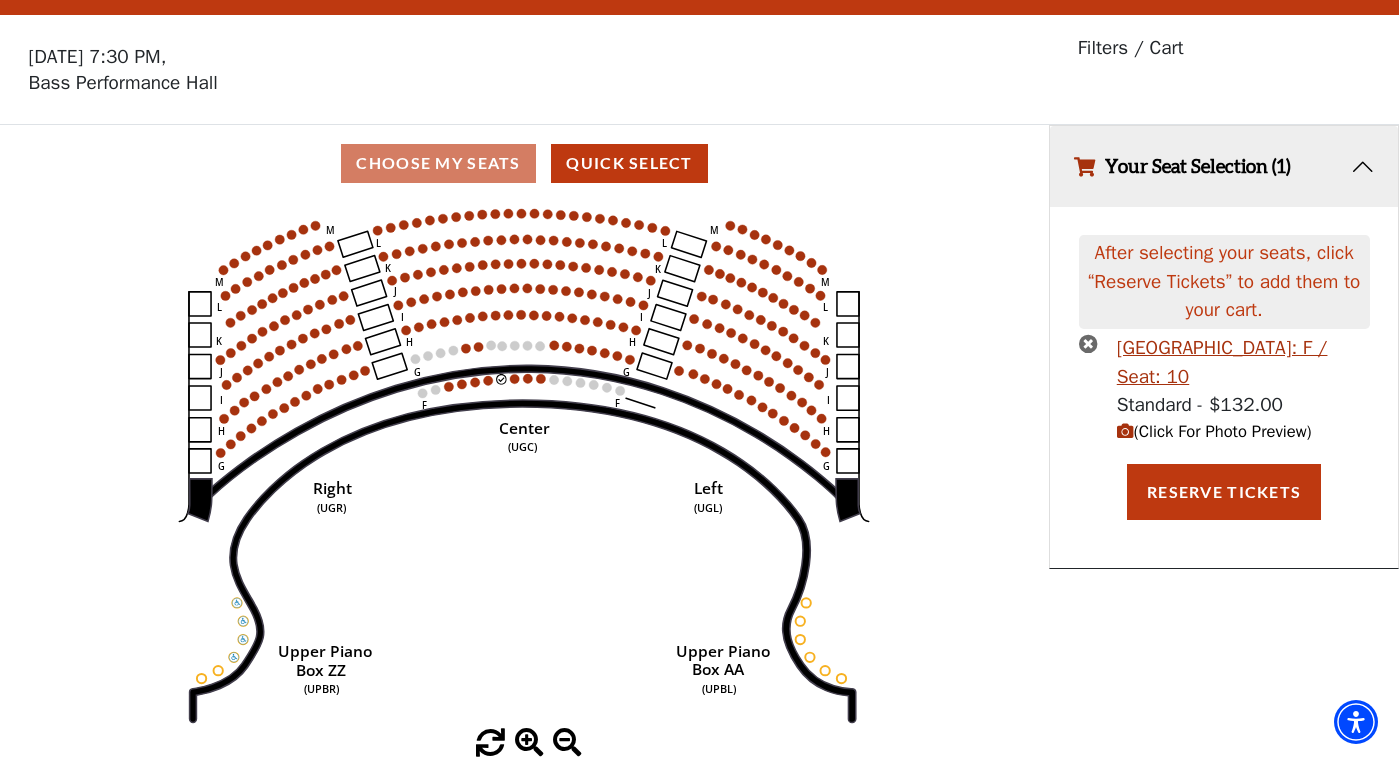click at bounding box center (1125, 431) 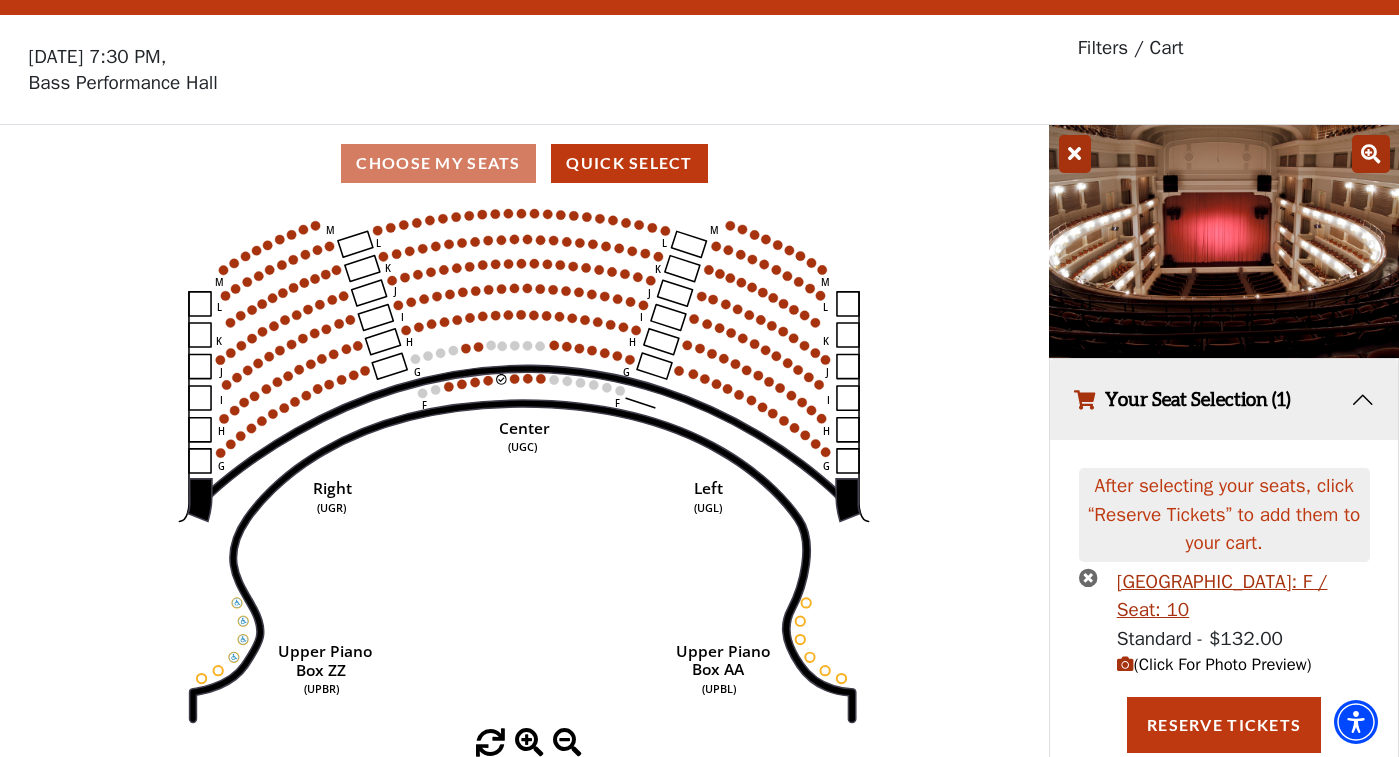 click at bounding box center [1371, 154] 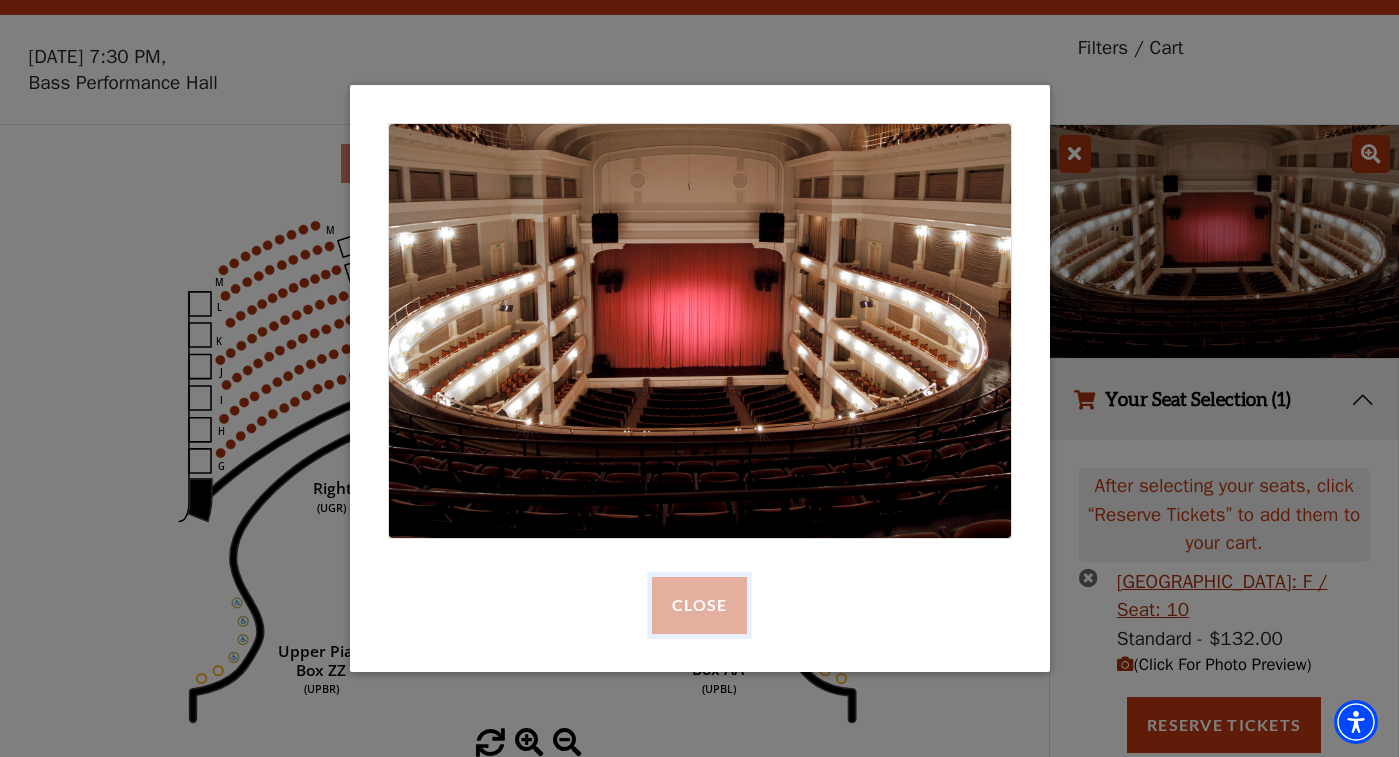click on "Close" at bounding box center (699, 605) 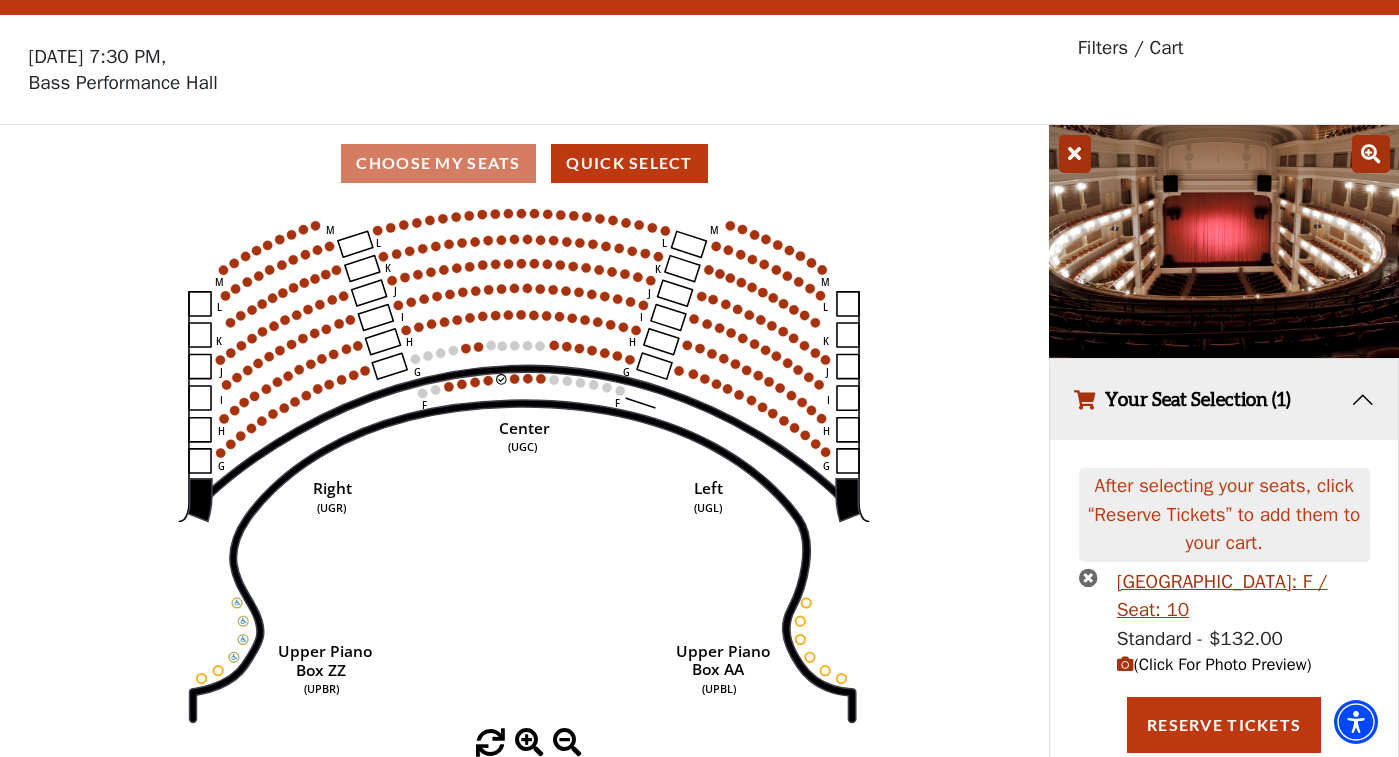 scroll, scrollTop: 0, scrollLeft: 0, axis: both 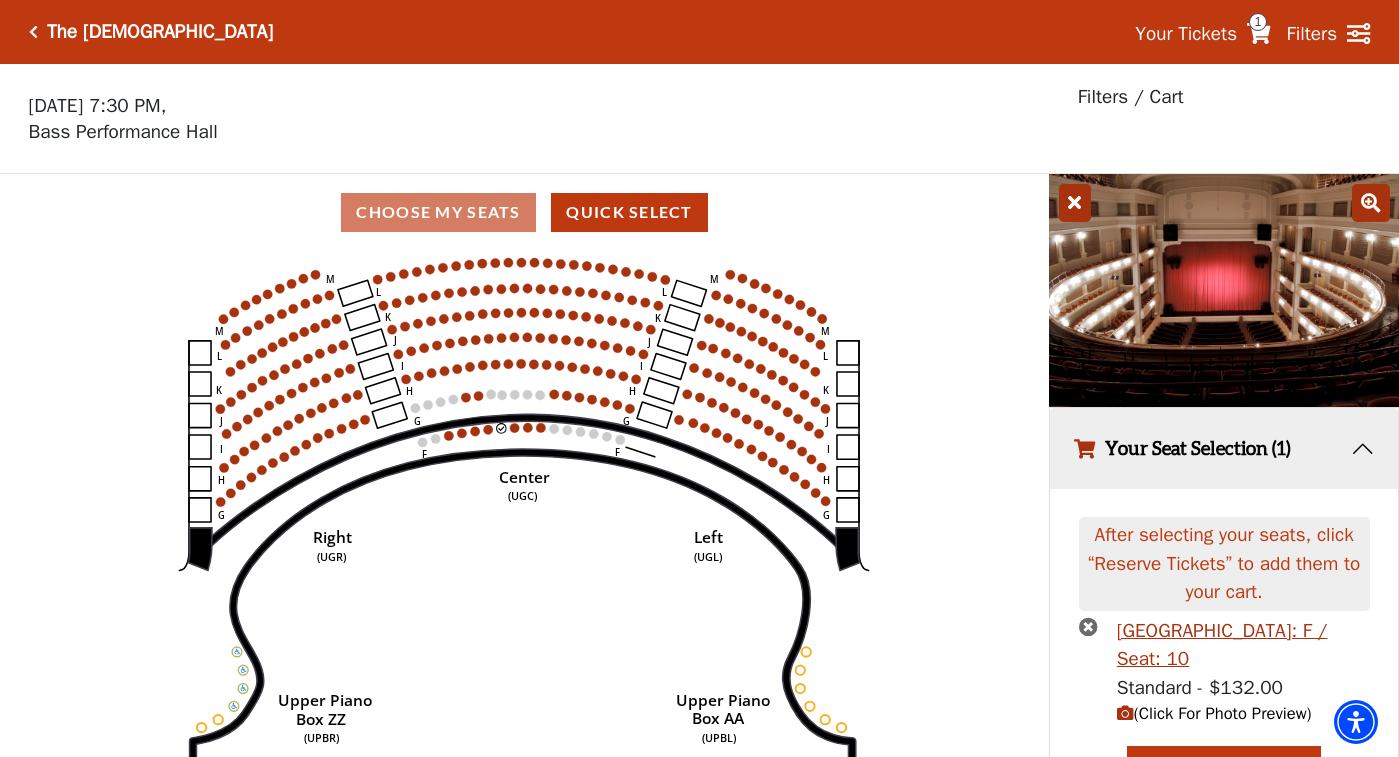 click on "Filters / Cart" at bounding box center [1131, 97] 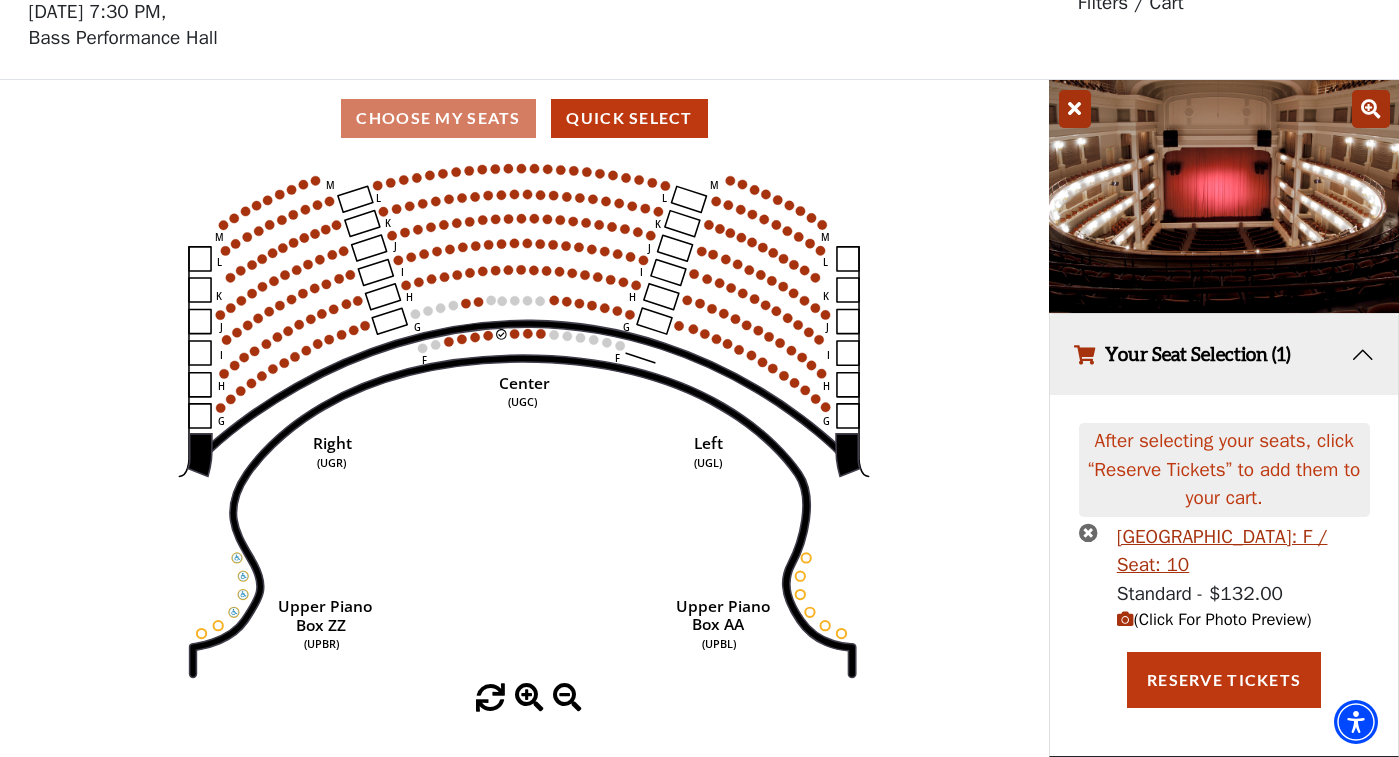 click at bounding box center (1088, 532) 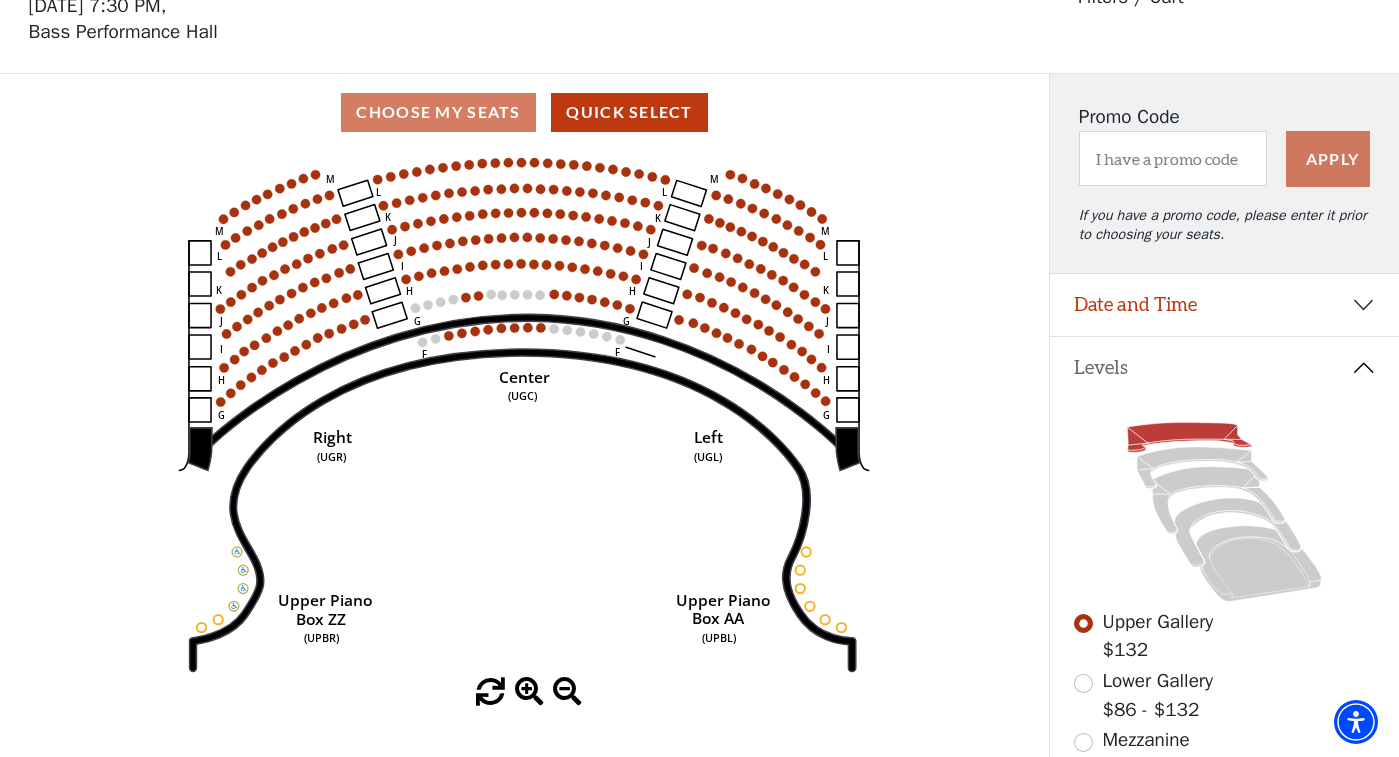 scroll, scrollTop: 0, scrollLeft: 0, axis: both 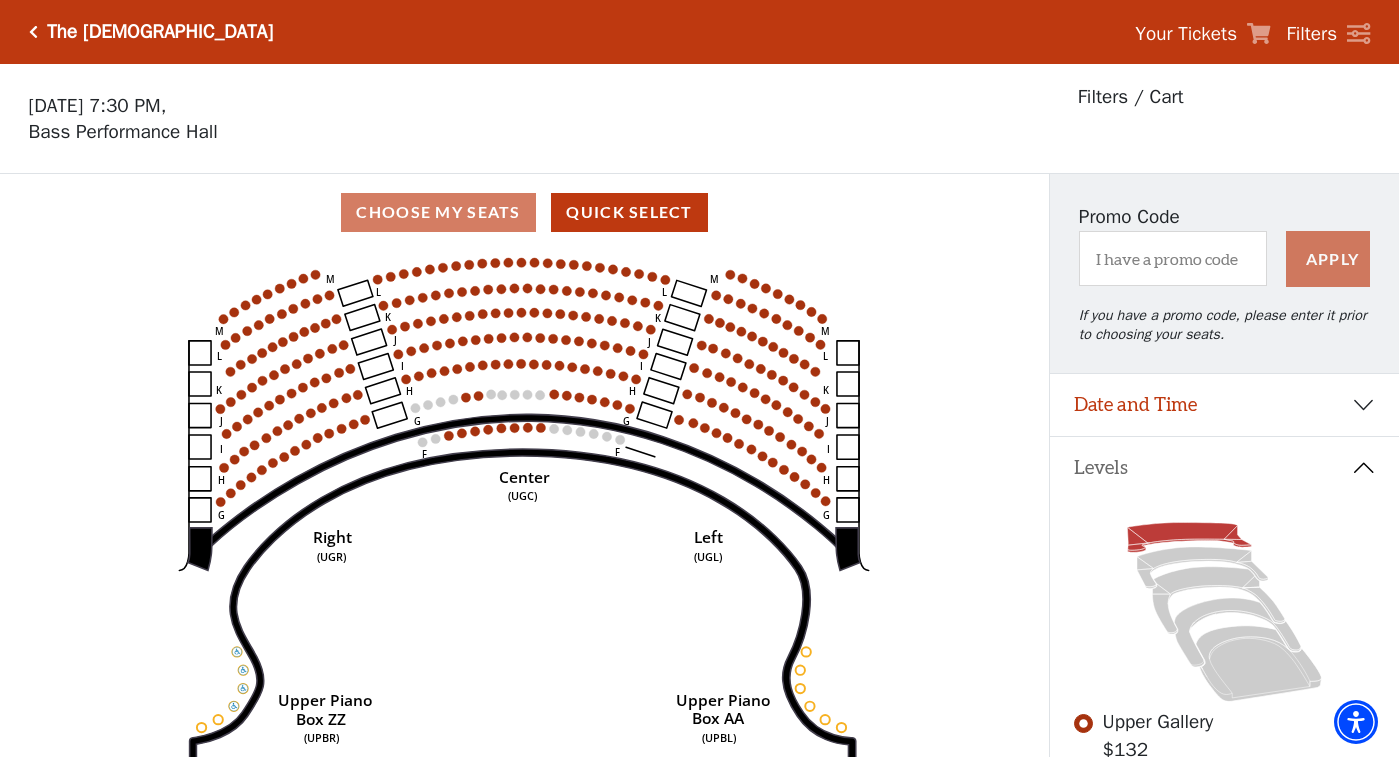 click on "Your Tickets" at bounding box center (1202, 34) 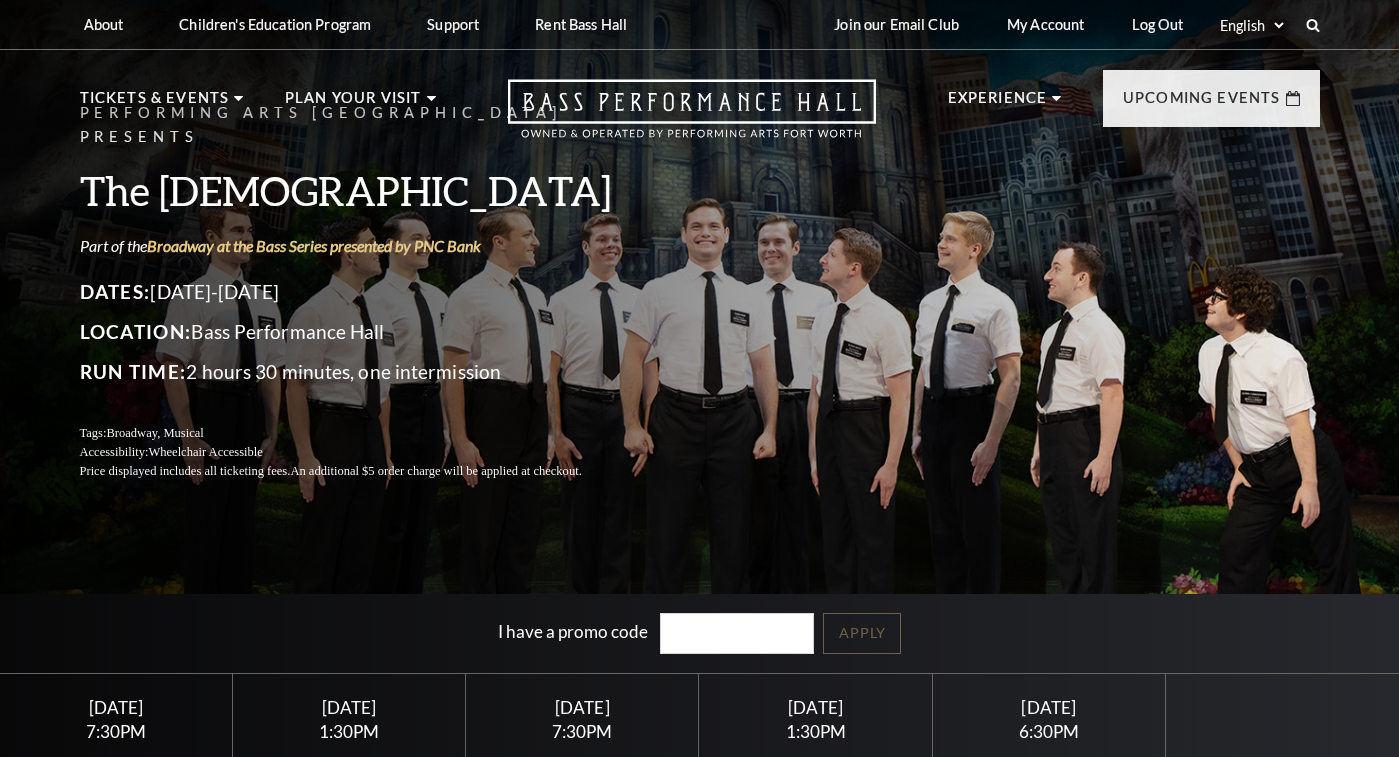 scroll, scrollTop: 0, scrollLeft: 0, axis: both 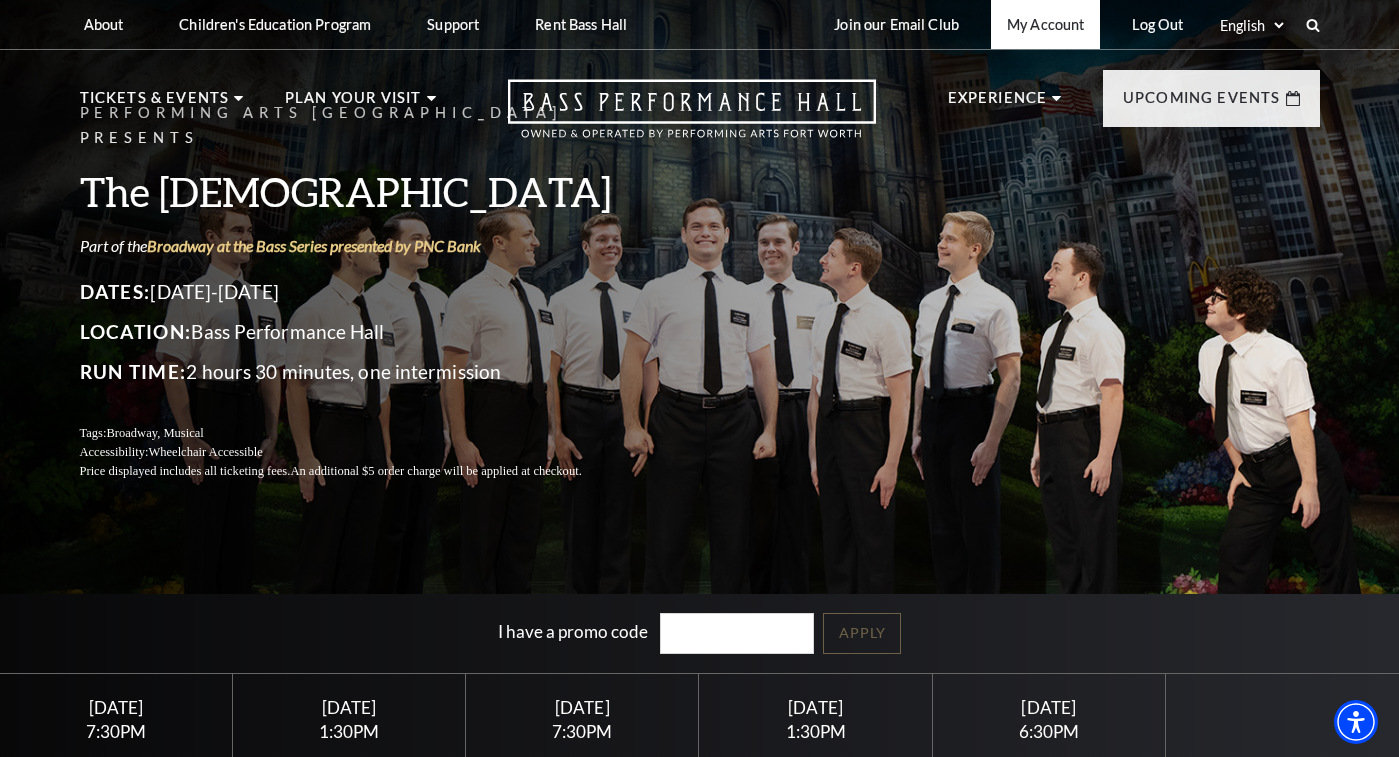 click on "My Account" at bounding box center [1045, 24] 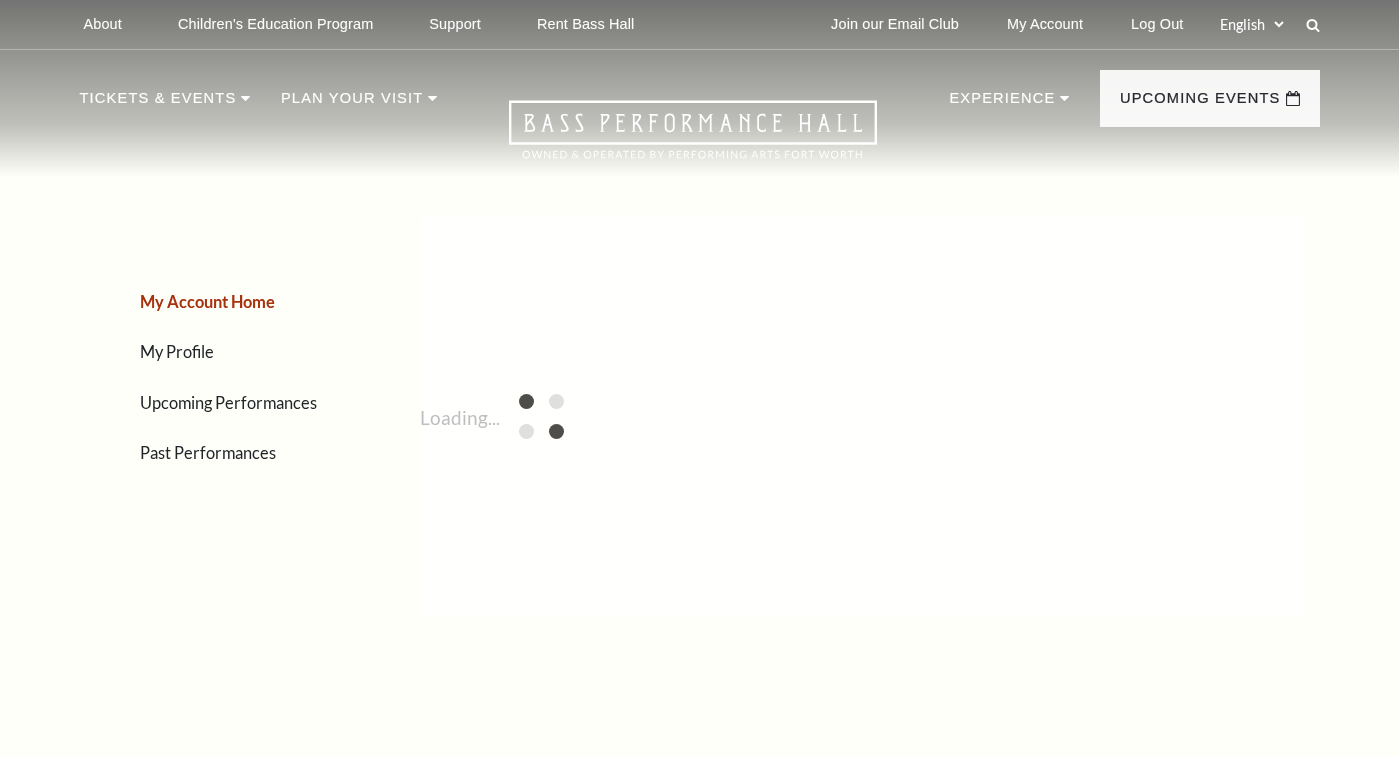 scroll, scrollTop: 0, scrollLeft: 0, axis: both 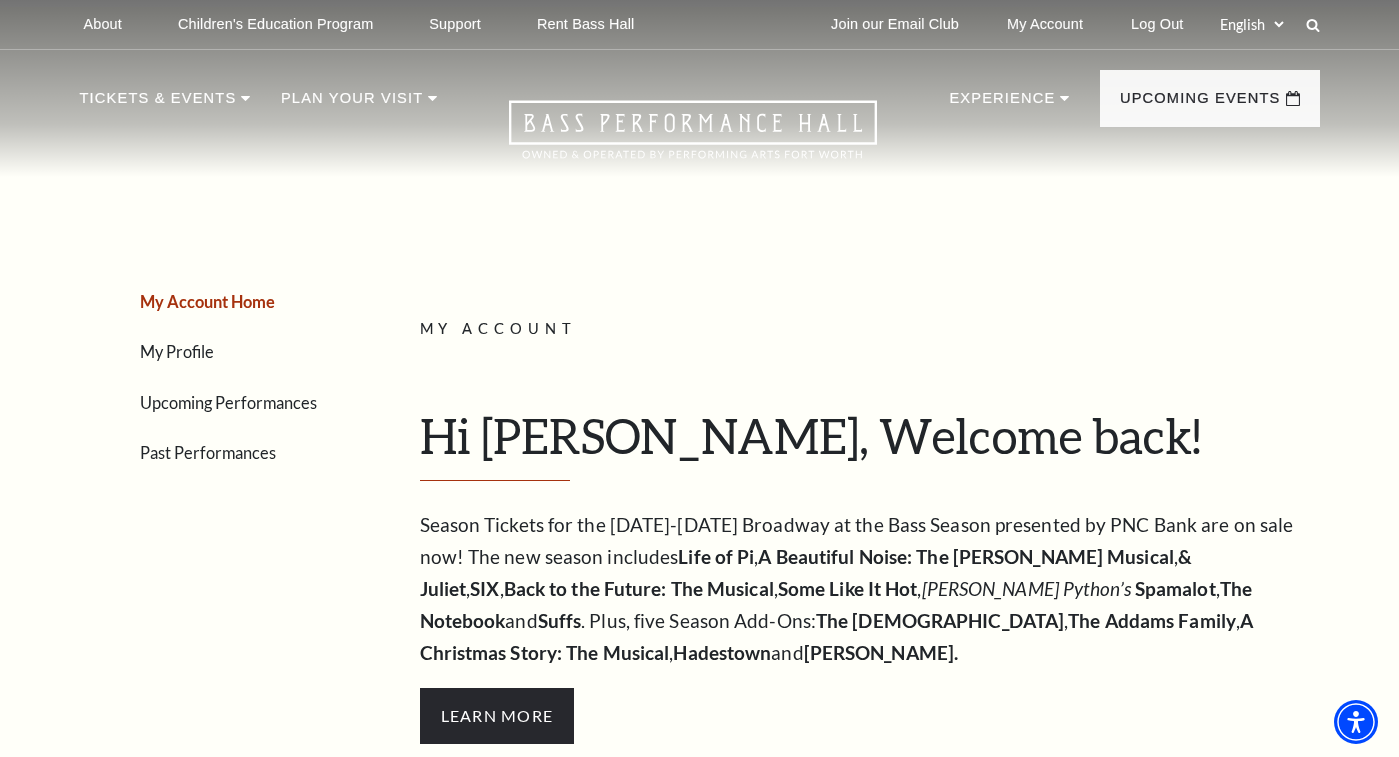 click on "Hi Kate, Welcome back!" at bounding box center (862, 444) 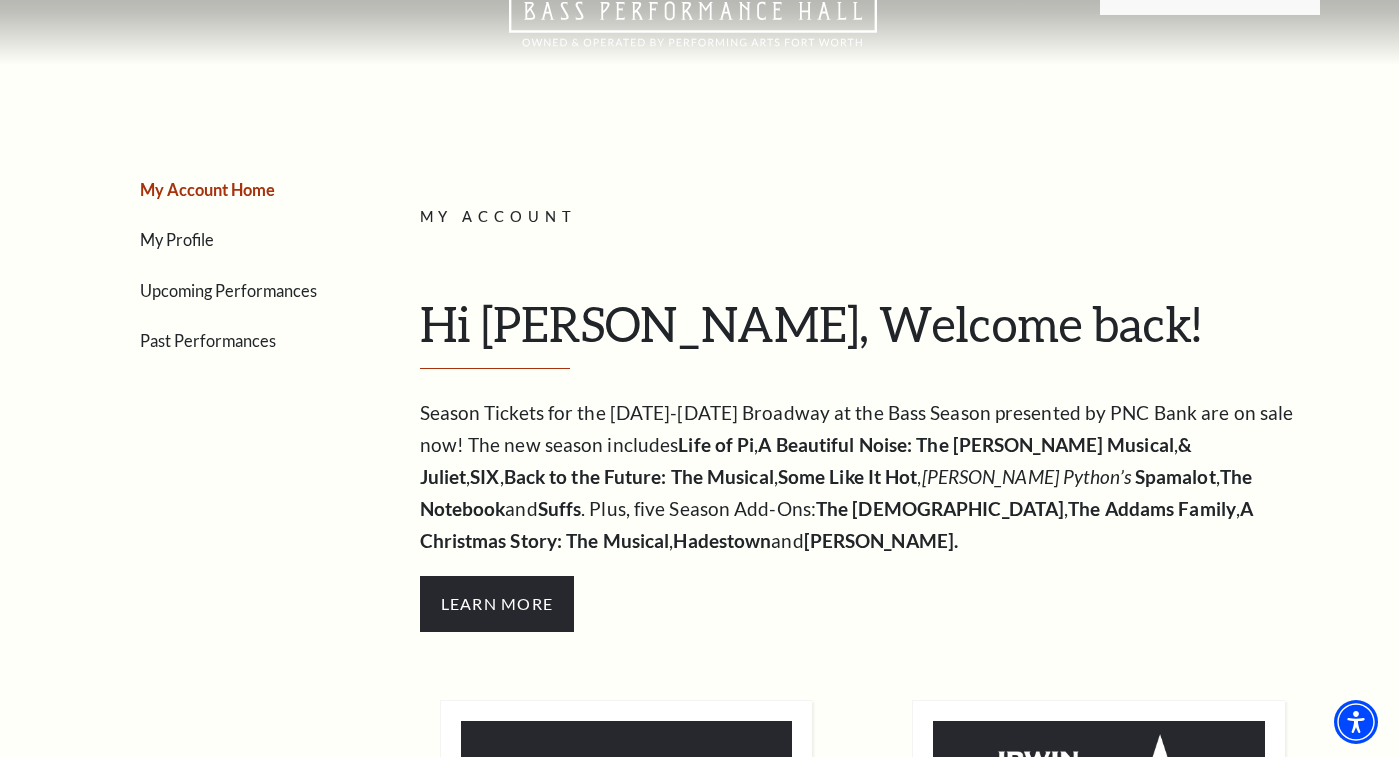 scroll, scrollTop: 0, scrollLeft: 0, axis: both 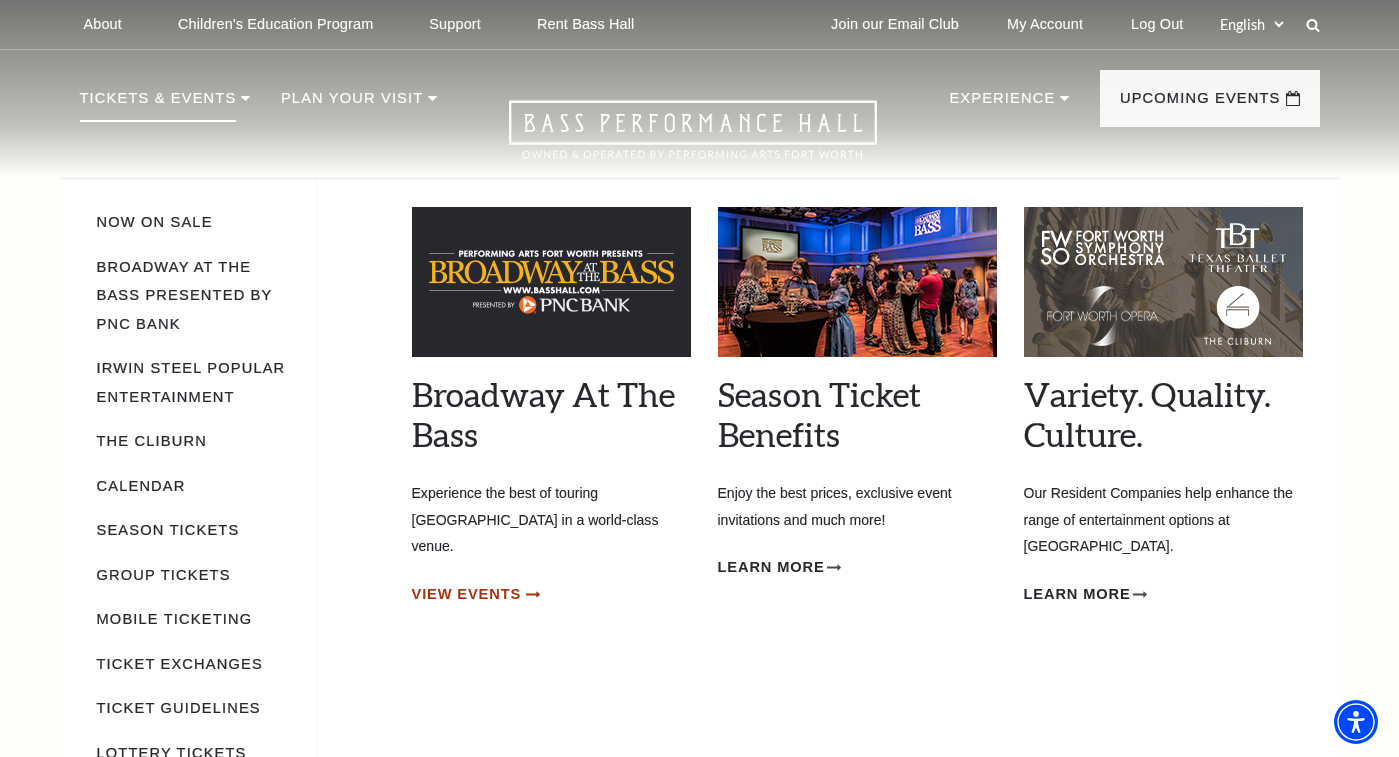 click on "View Events" at bounding box center [467, 594] 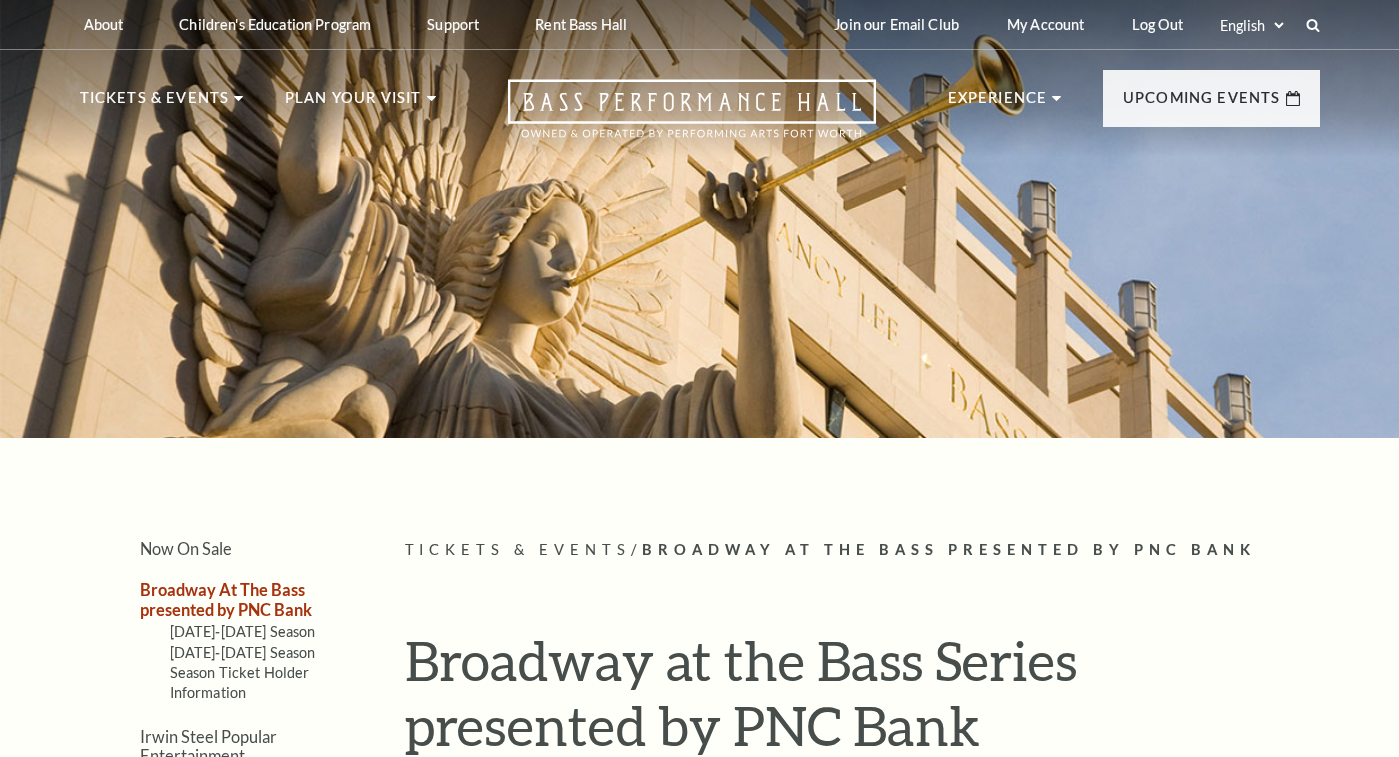 scroll, scrollTop: 0, scrollLeft: 0, axis: both 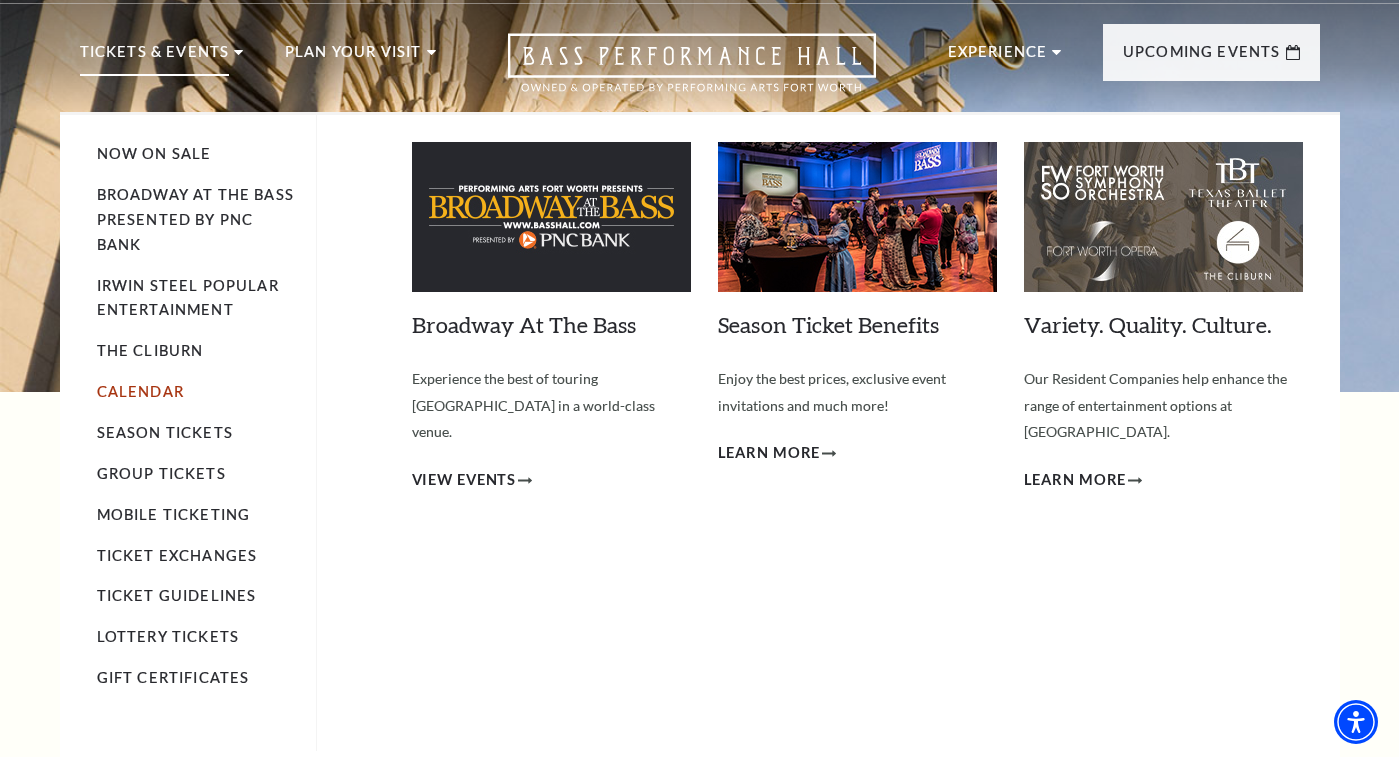 click on "Calendar" at bounding box center (140, 391) 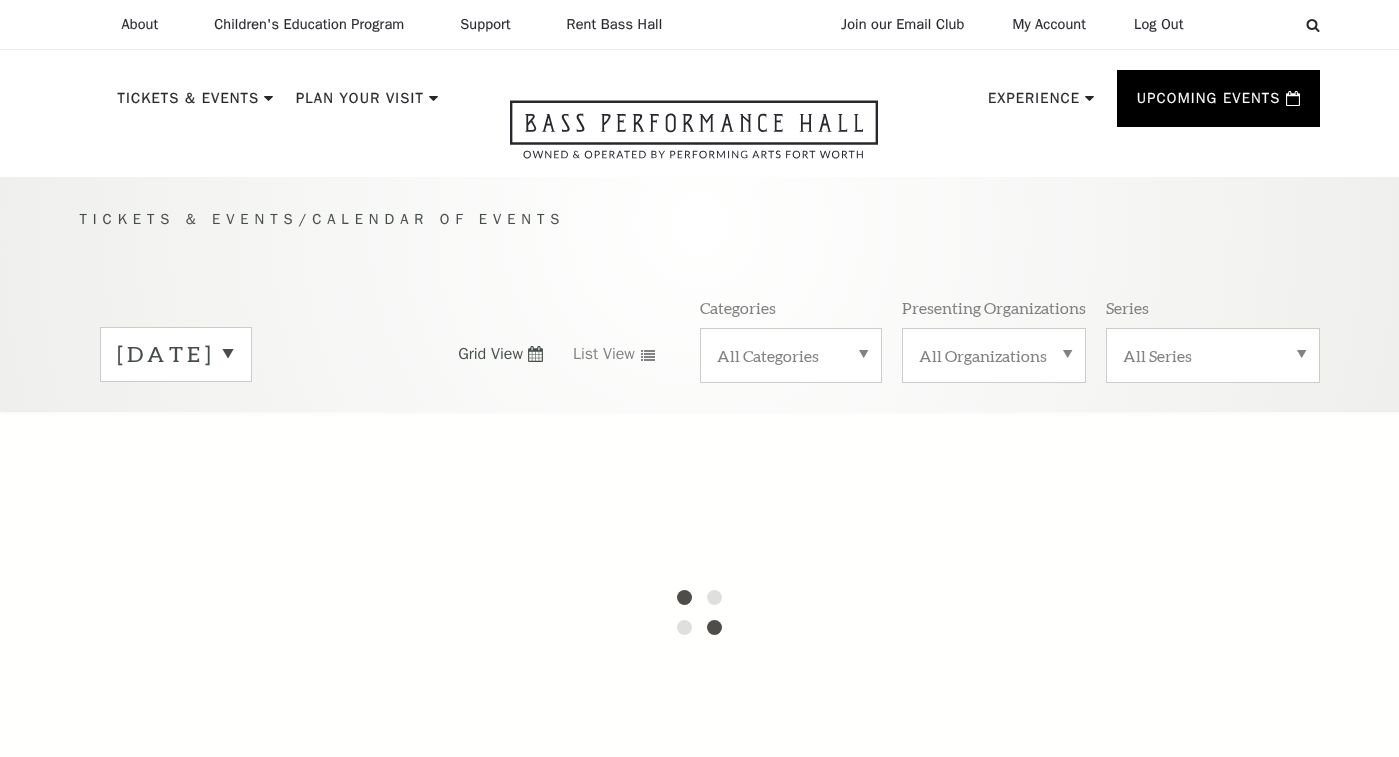 scroll, scrollTop: 0, scrollLeft: 0, axis: both 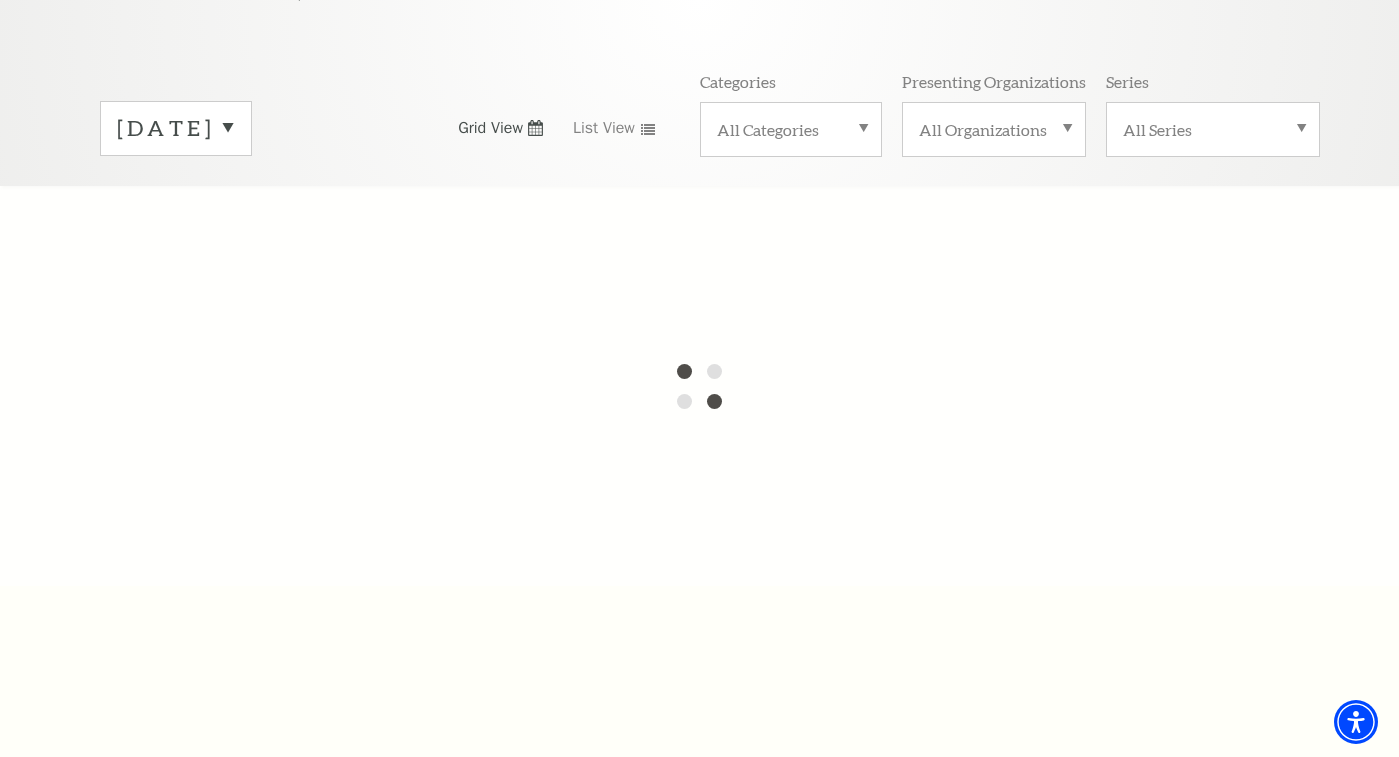 click on "[DATE]" at bounding box center [176, 128] 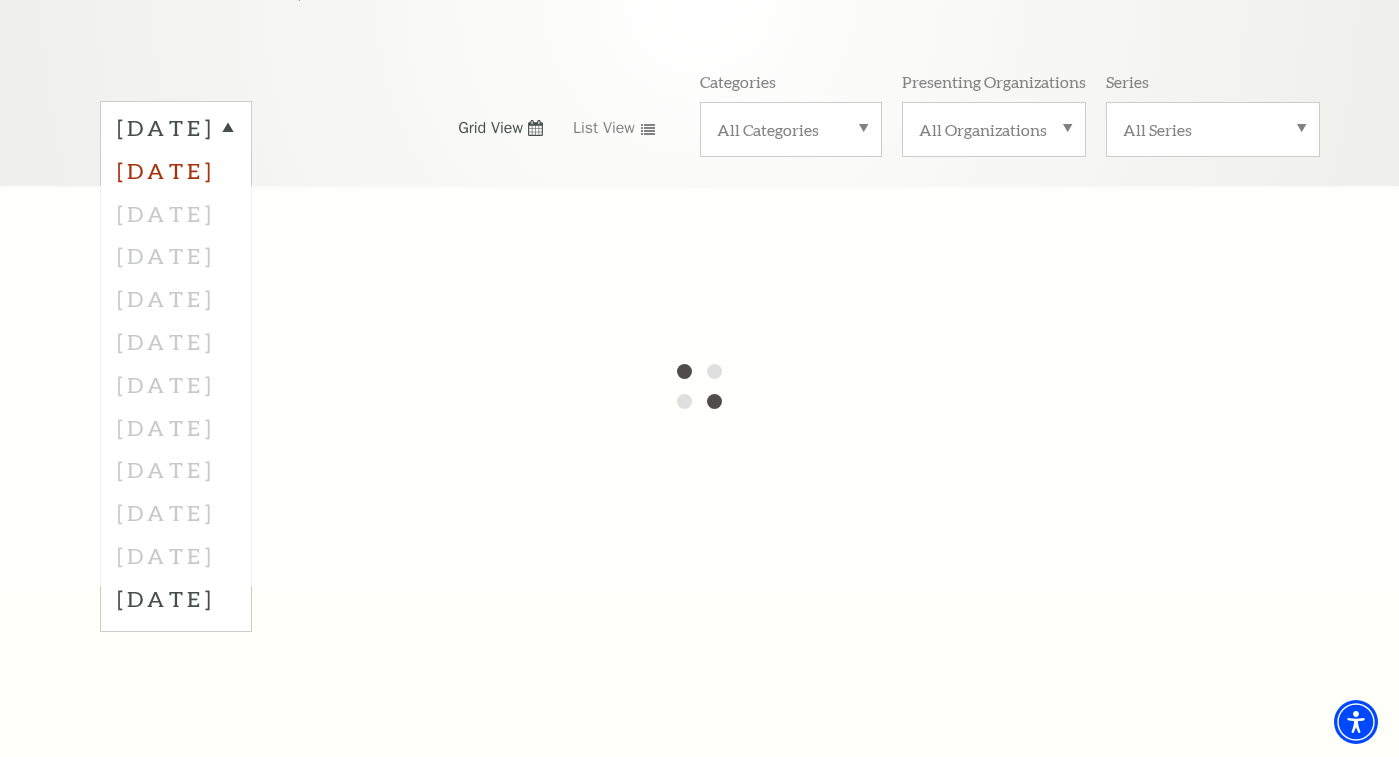 click on "[DATE]" at bounding box center [176, 170] 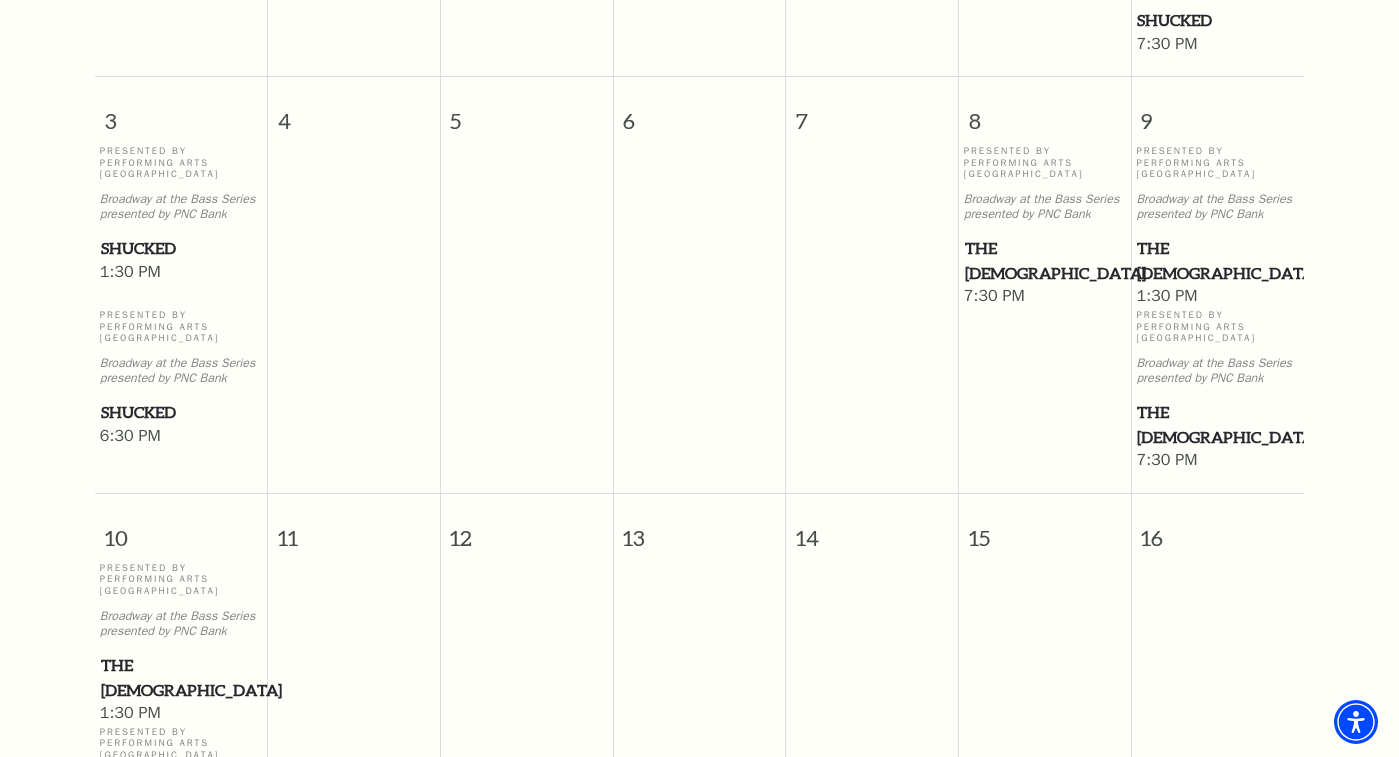 scroll, scrollTop: 853, scrollLeft: 0, axis: vertical 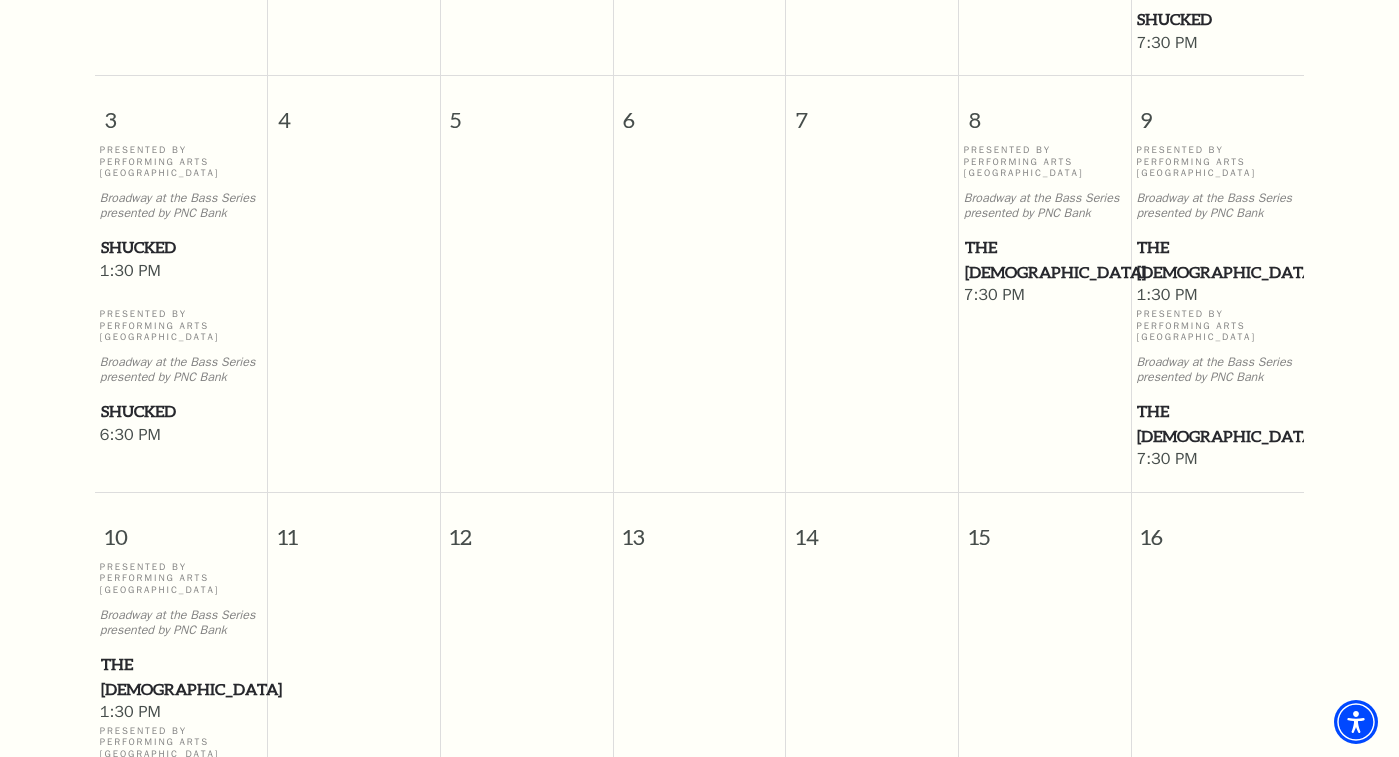 click on "The [DEMOGRAPHIC_DATA]" at bounding box center (1217, 423) 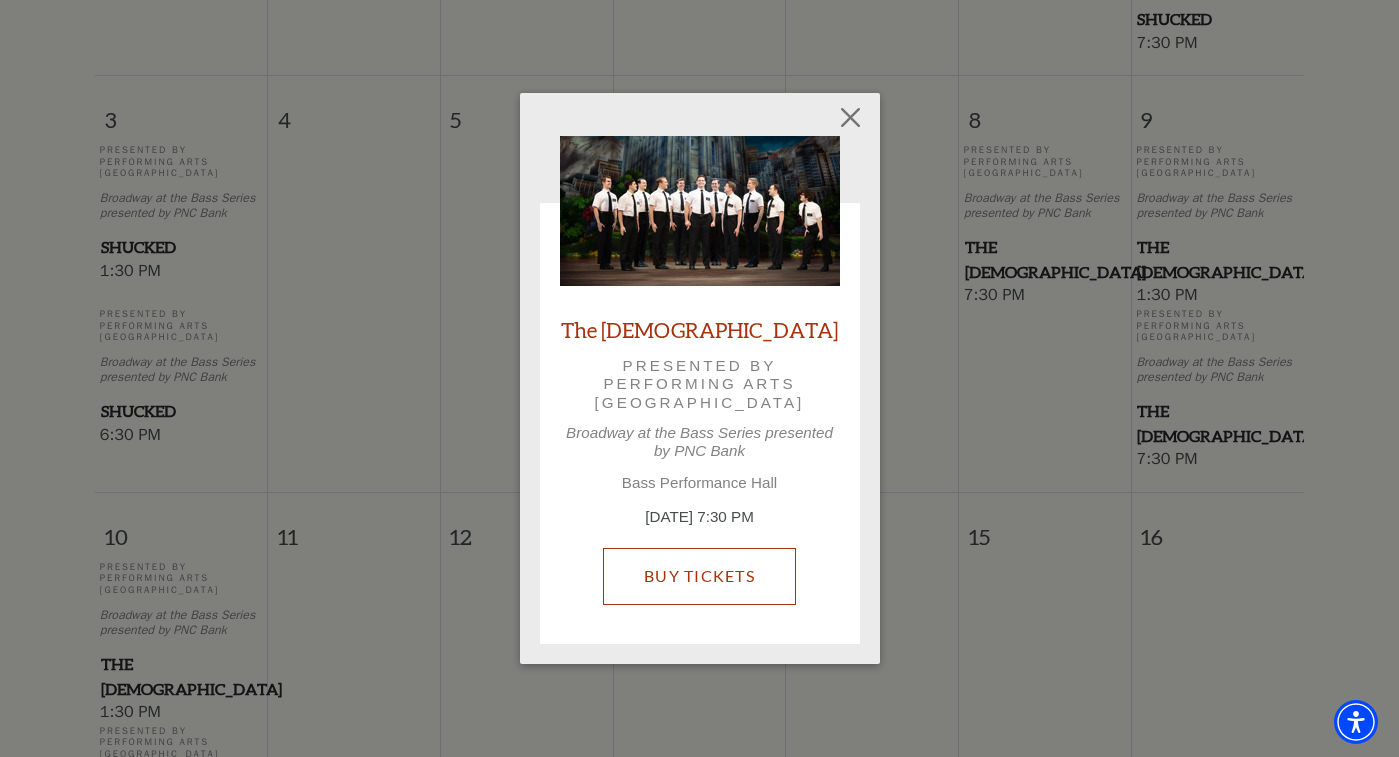 click on "Buy Tickets" at bounding box center (699, 576) 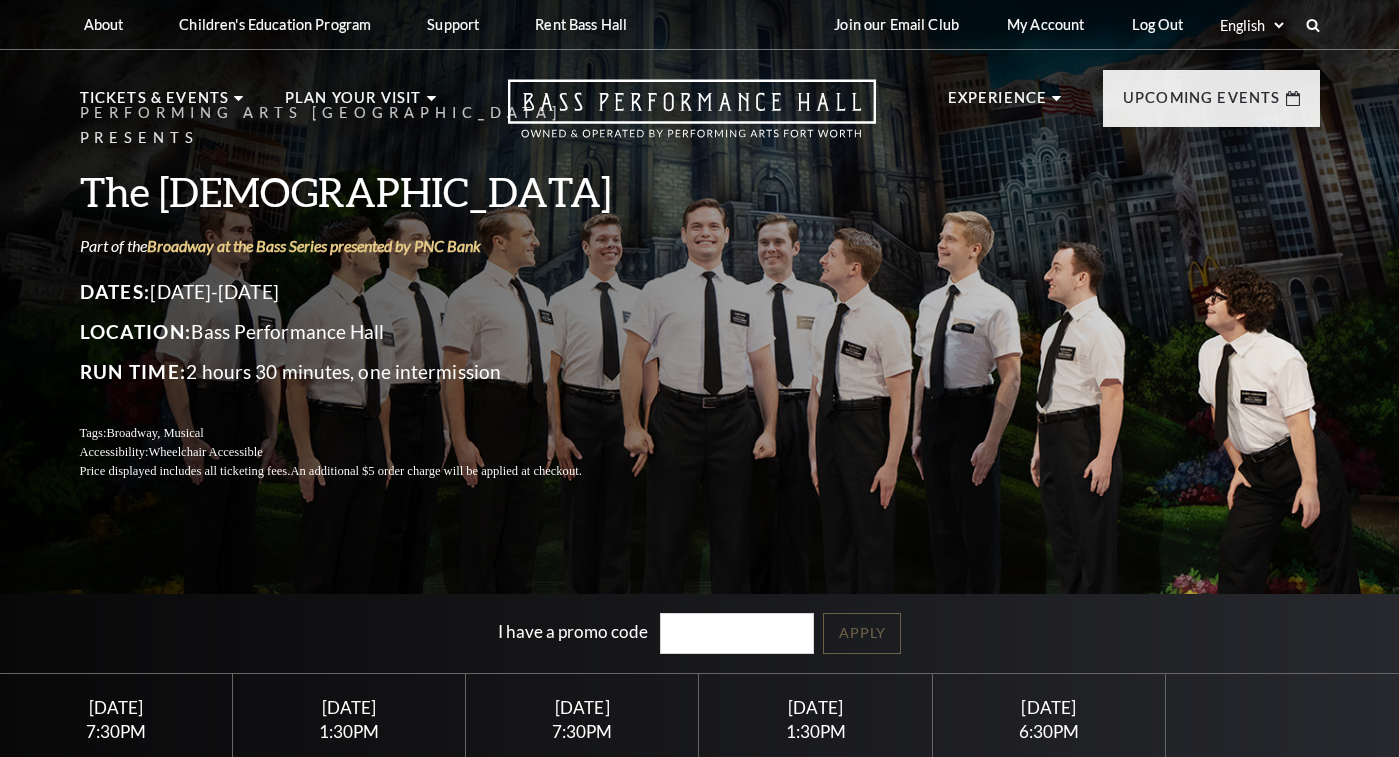 scroll, scrollTop: 0, scrollLeft: 0, axis: both 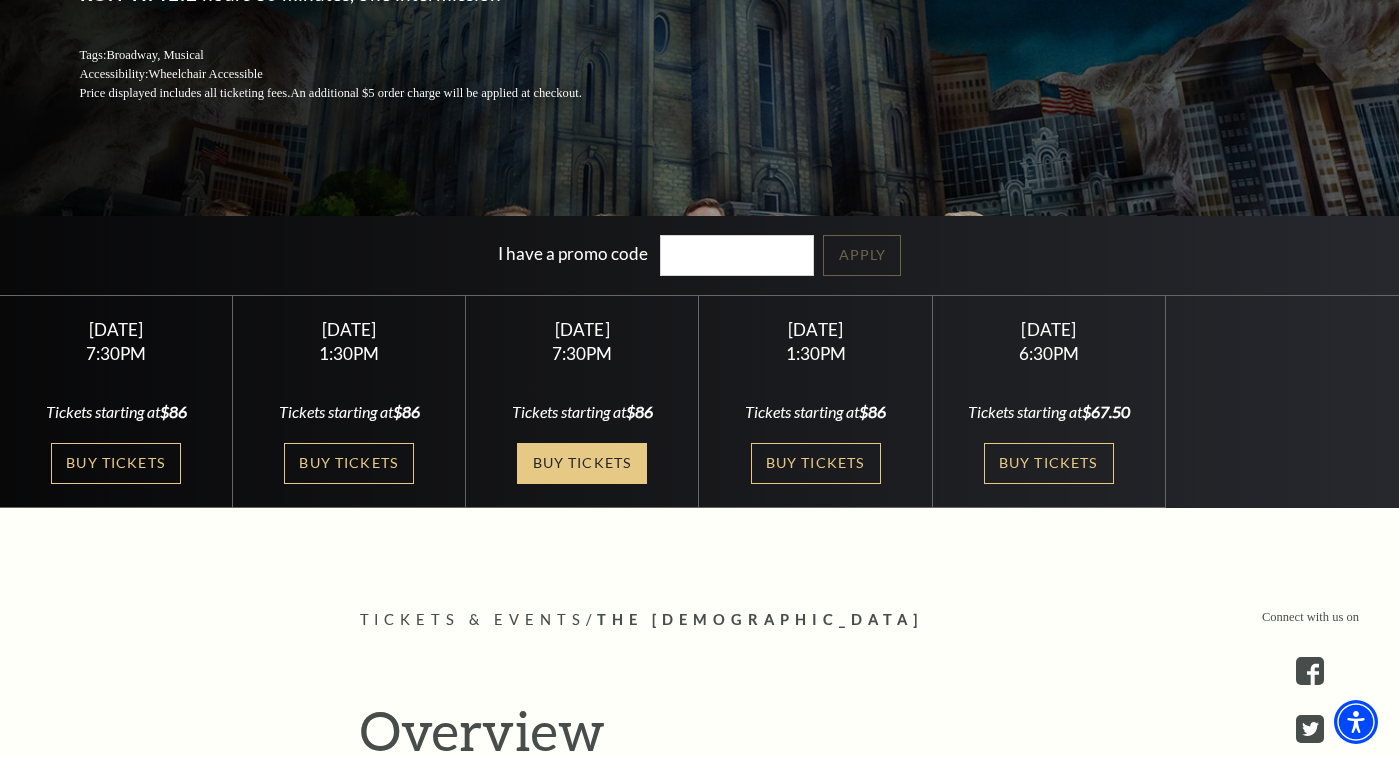 click on "Buy Tickets" at bounding box center [582, 463] 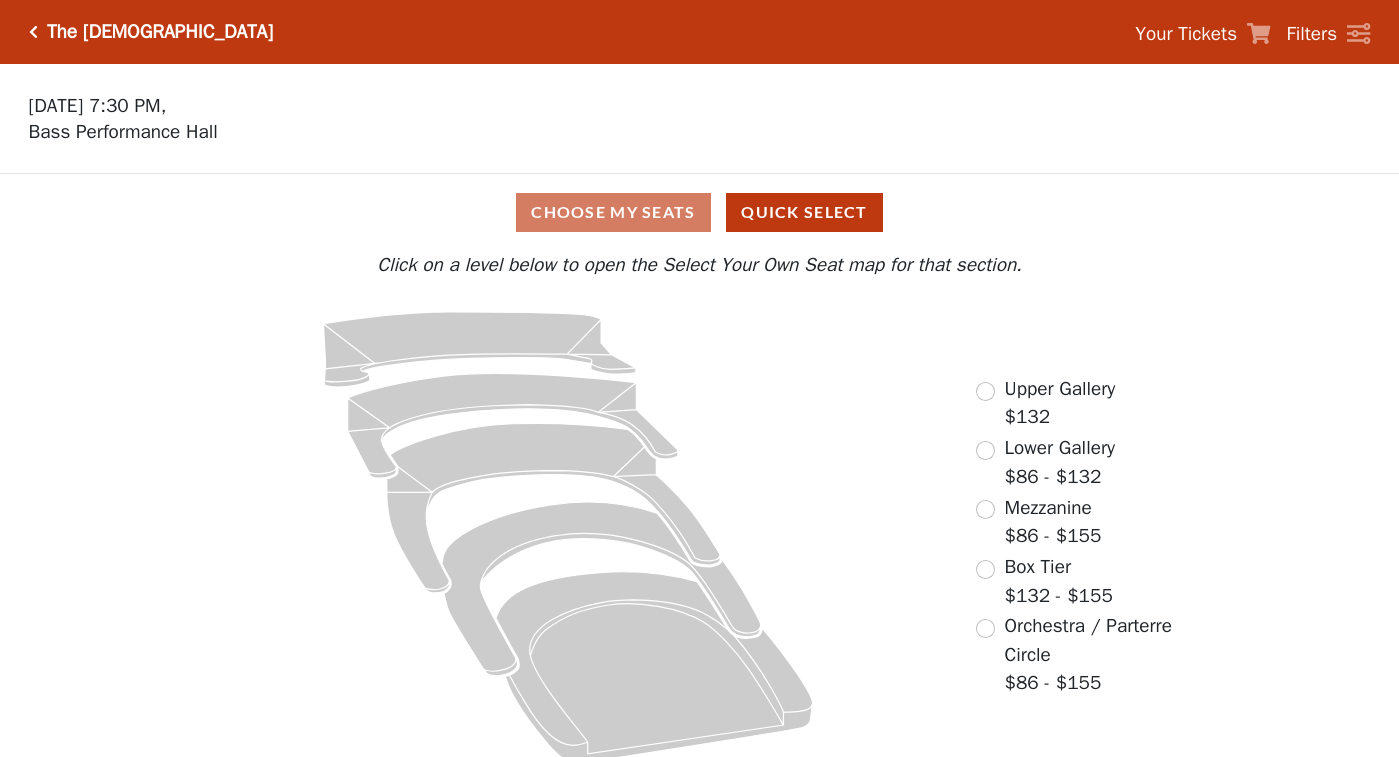 scroll, scrollTop: 0, scrollLeft: 0, axis: both 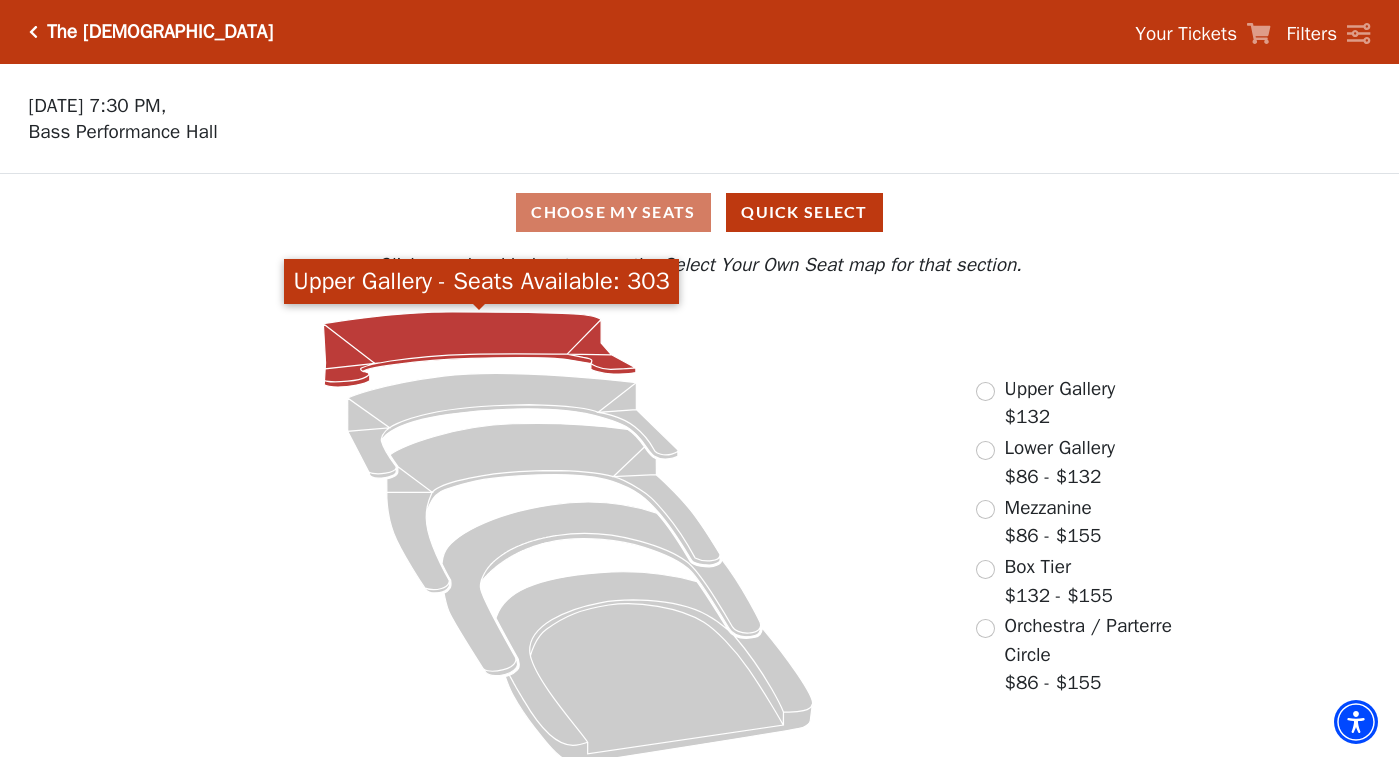 click 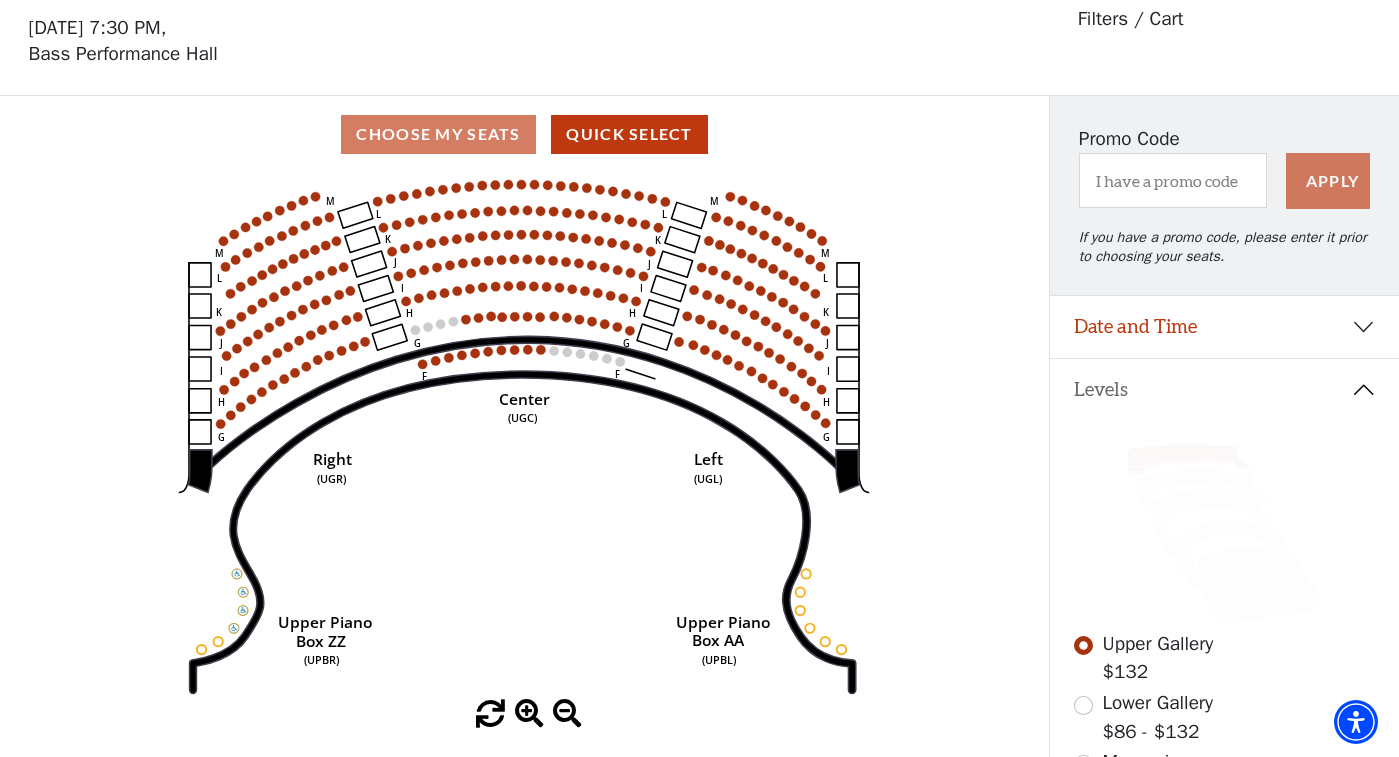scroll, scrollTop: 93, scrollLeft: 0, axis: vertical 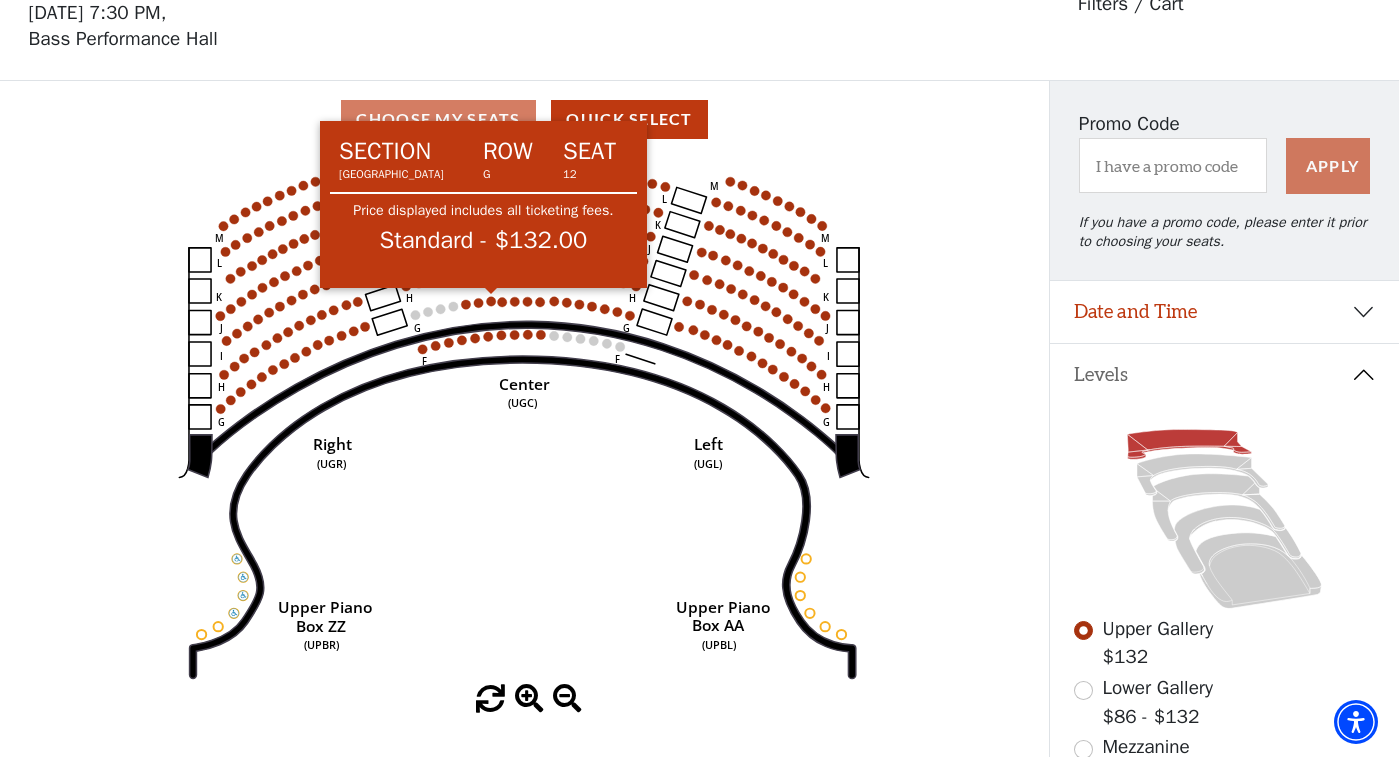 click 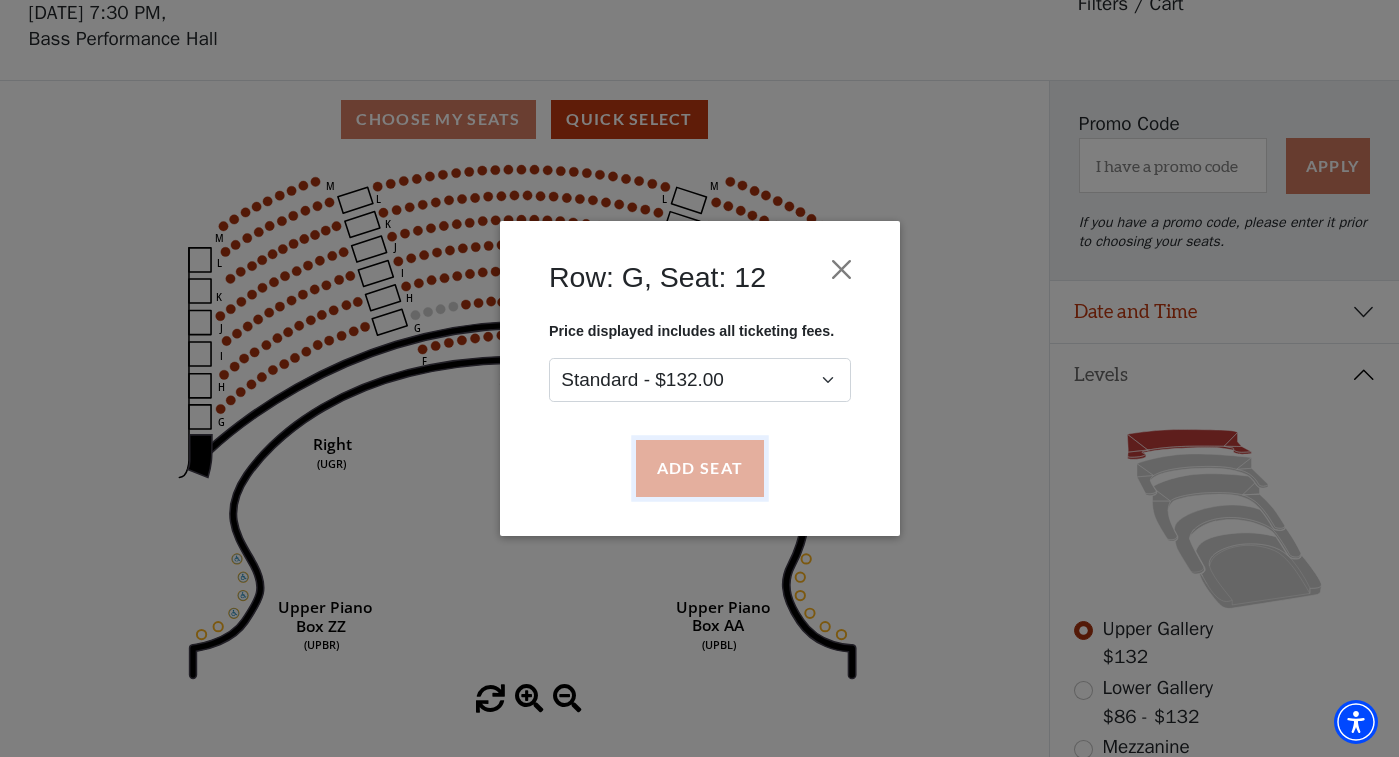 click on "Add Seat" at bounding box center [699, 469] 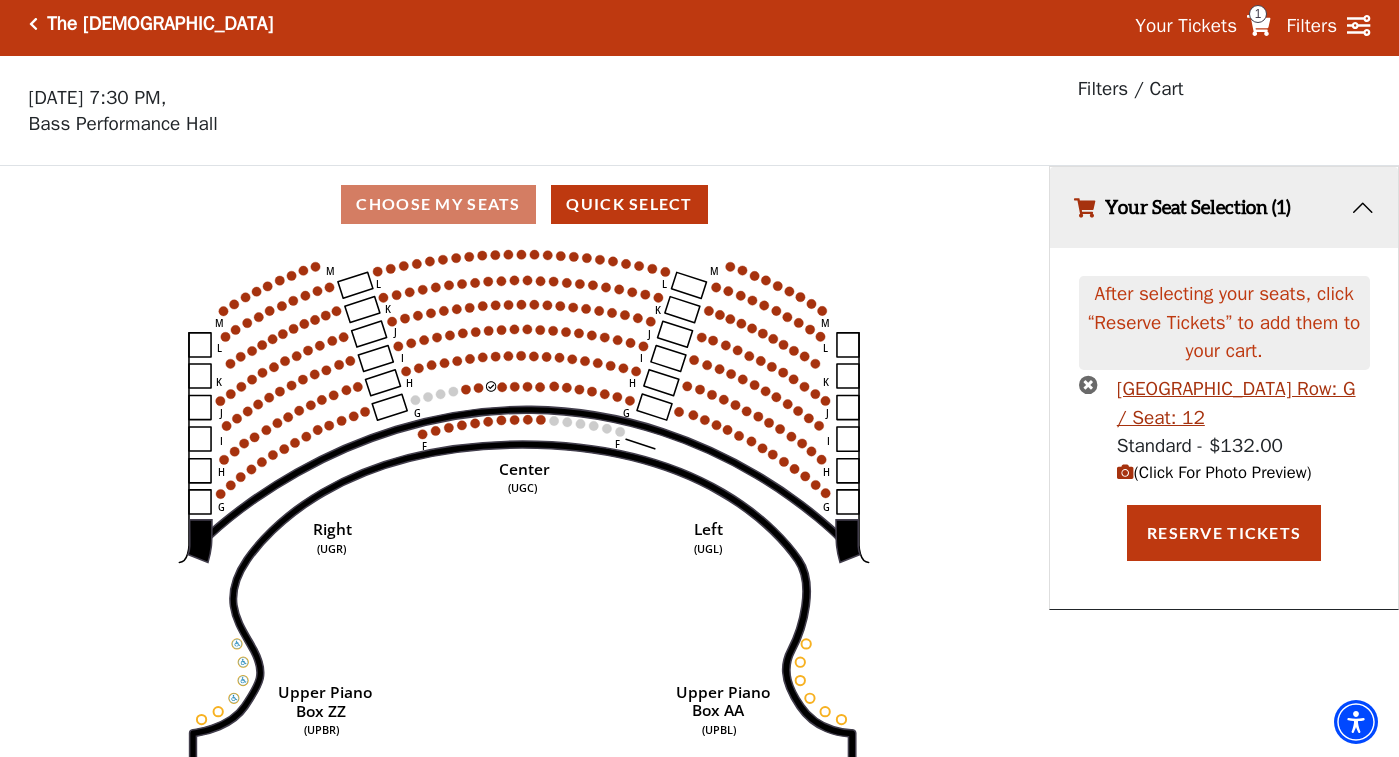 scroll, scrollTop: 0, scrollLeft: 0, axis: both 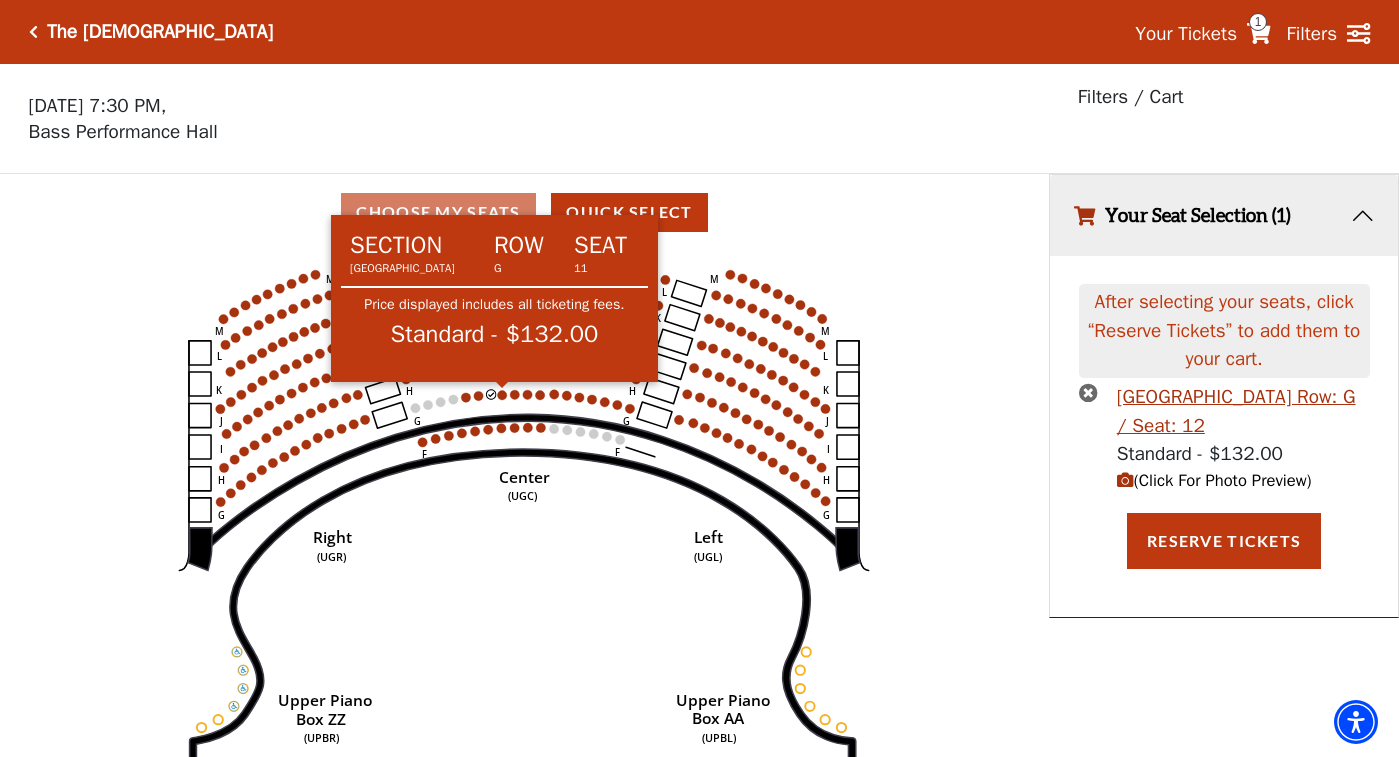 click 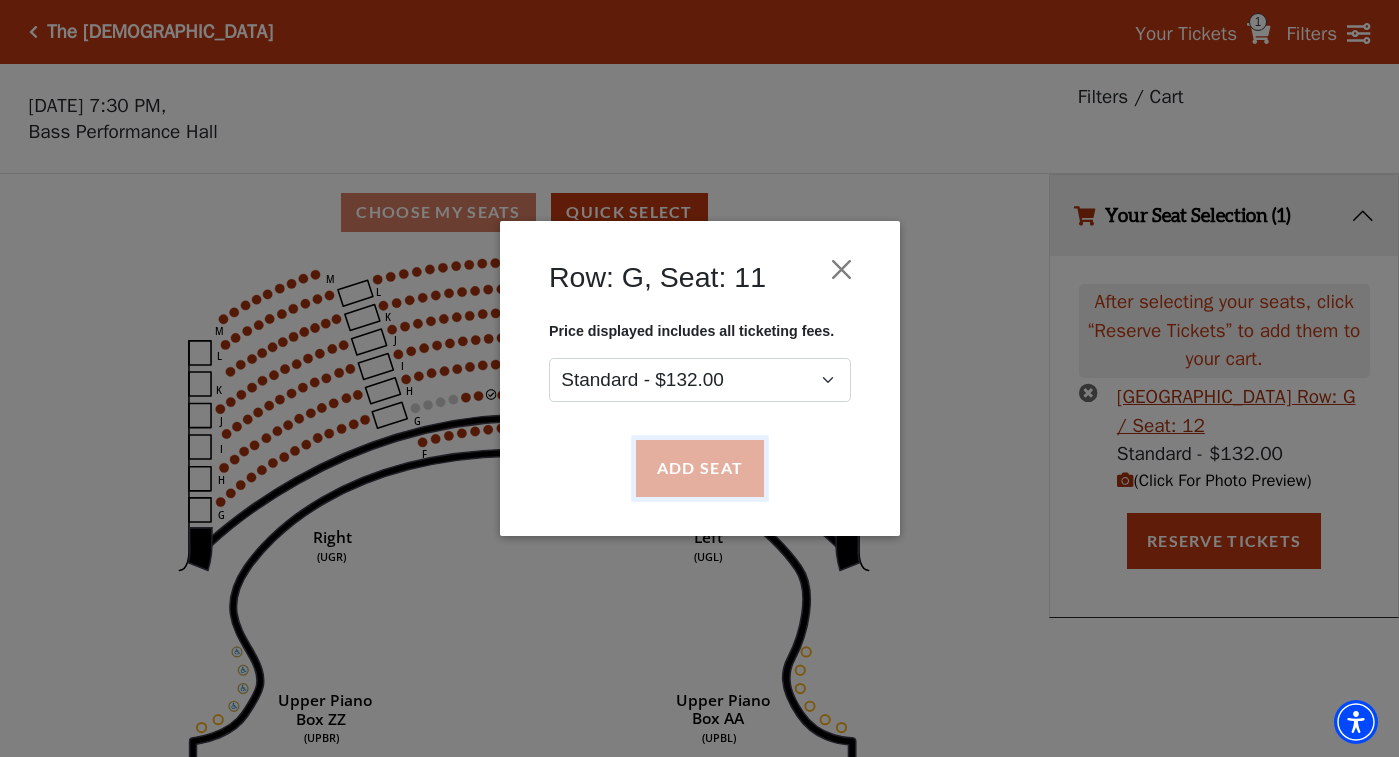click on "Add Seat" at bounding box center [699, 469] 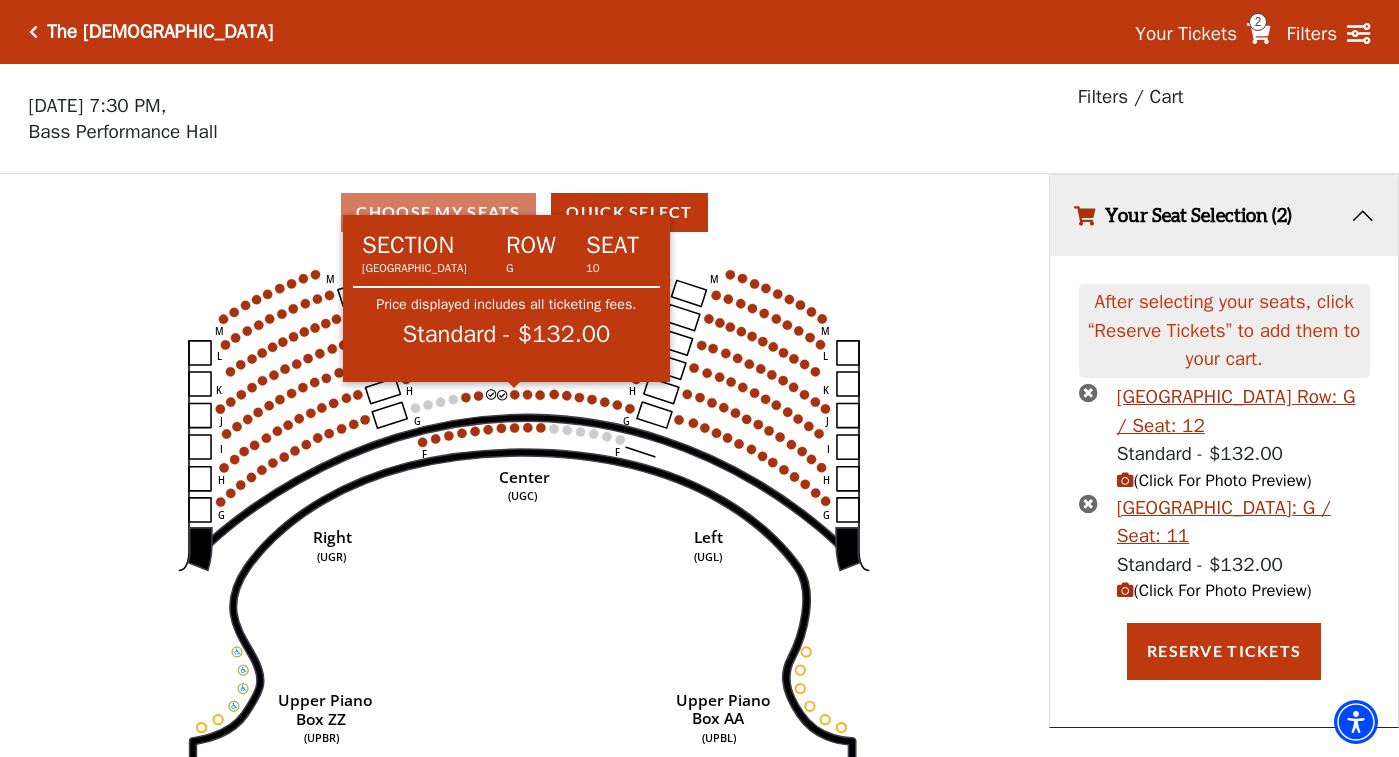 click 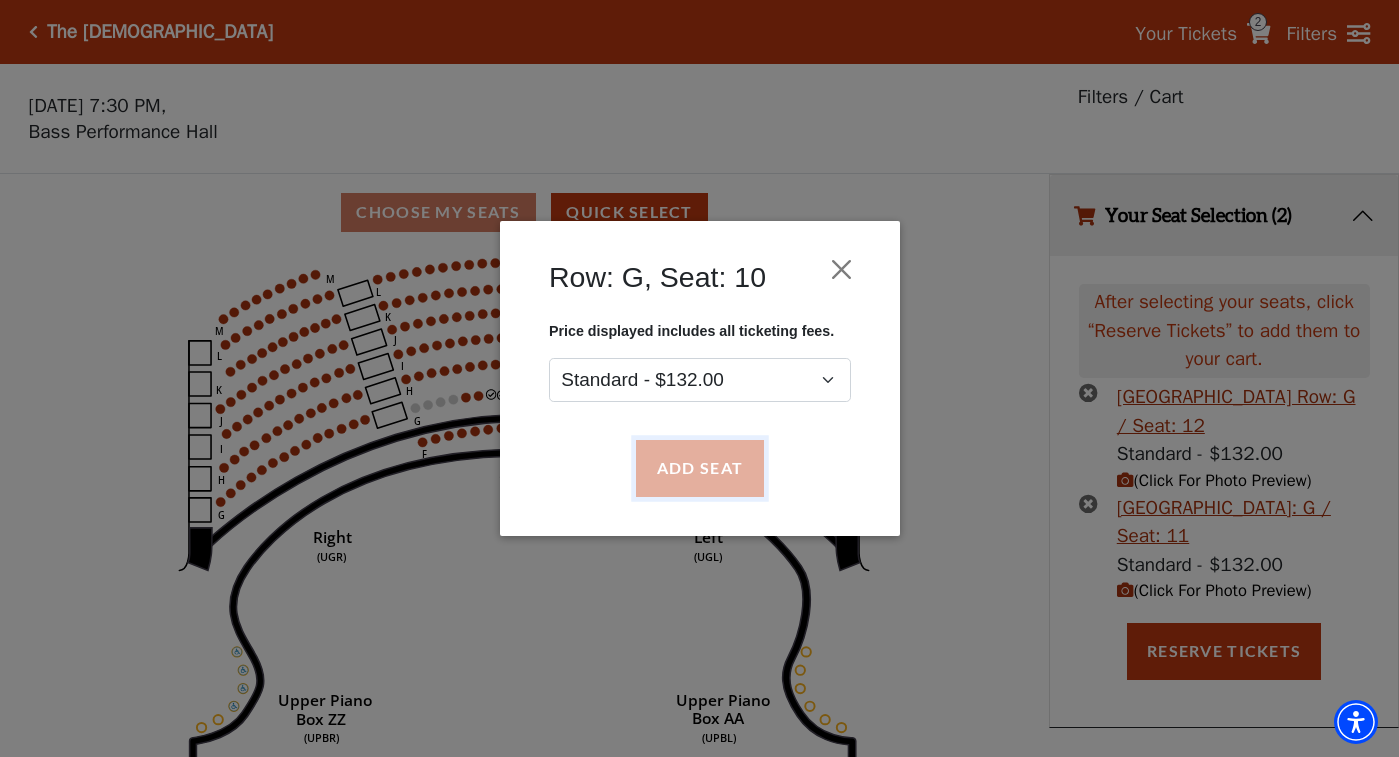 click on "Add Seat" at bounding box center (699, 469) 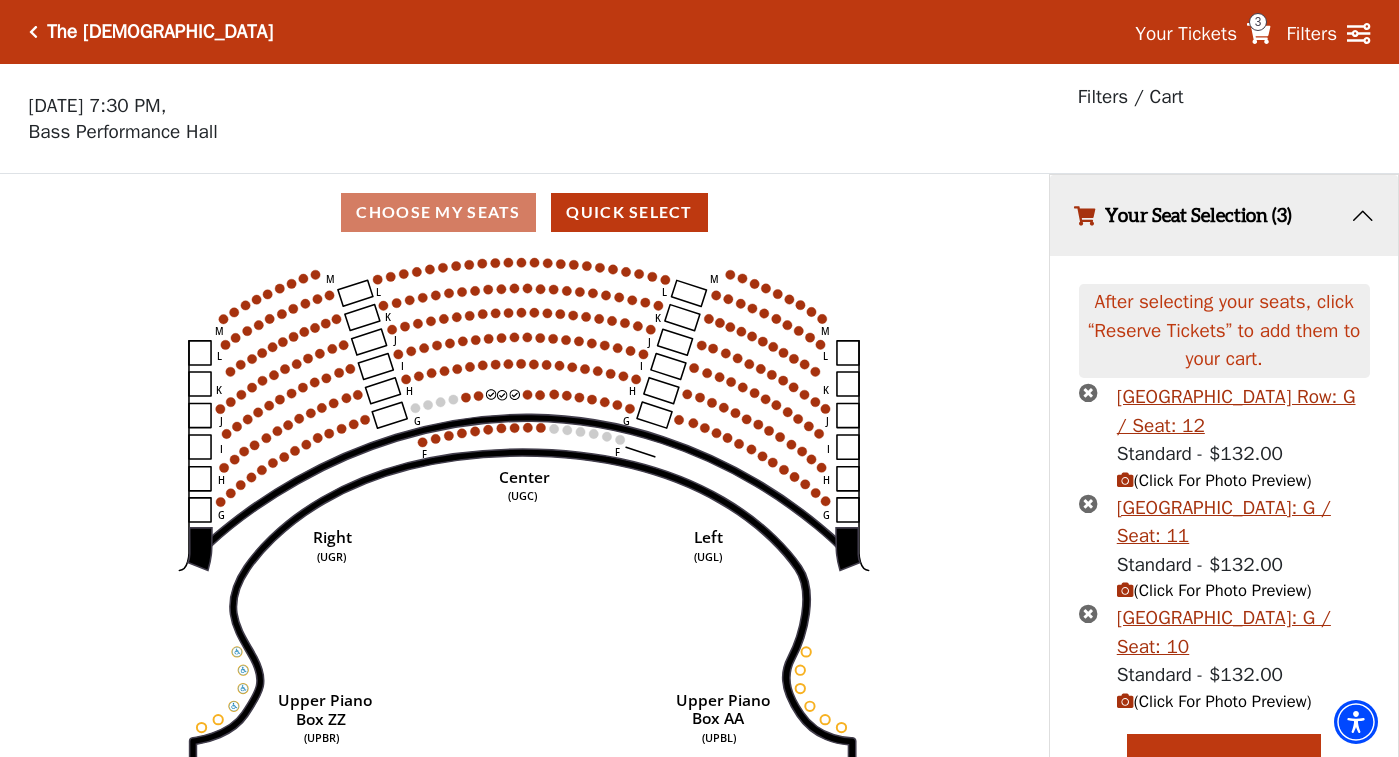scroll, scrollTop: 33, scrollLeft: 0, axis: vertical 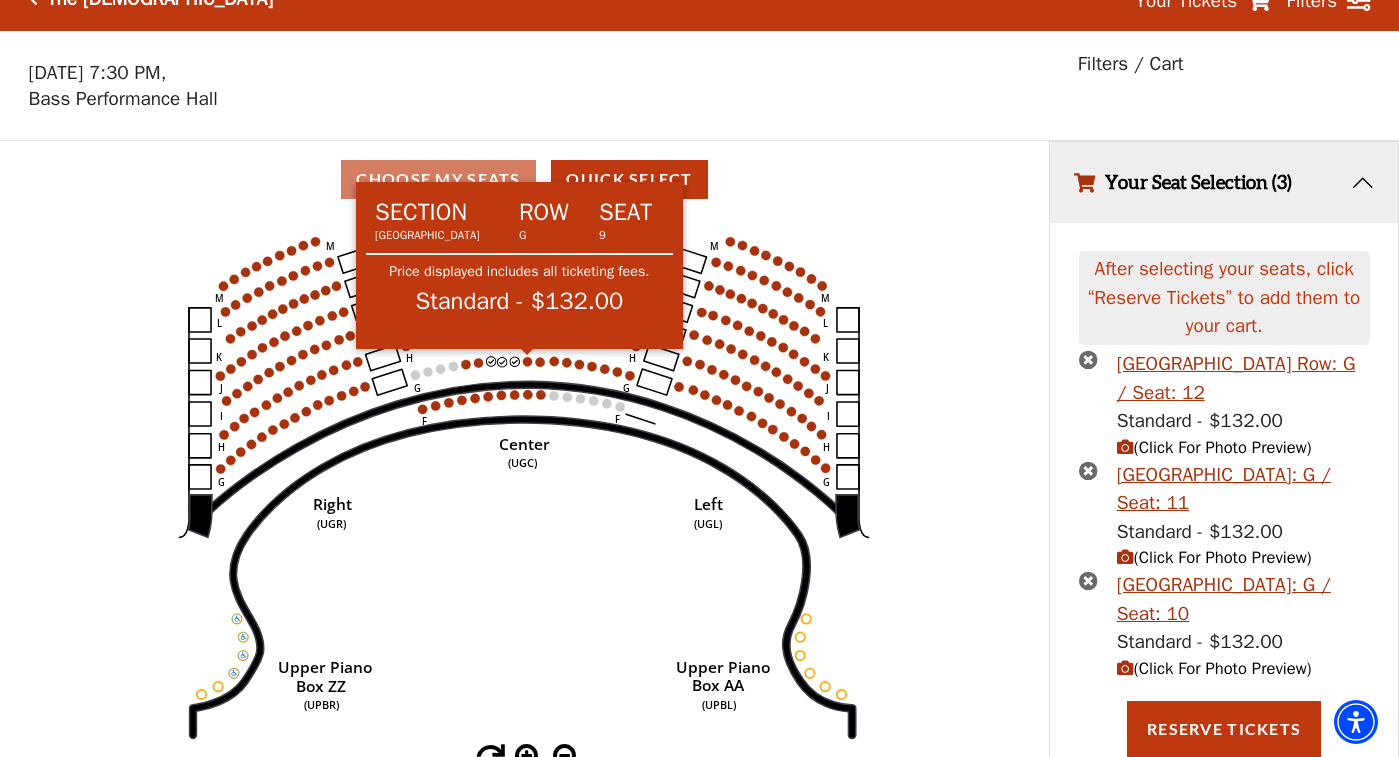 click 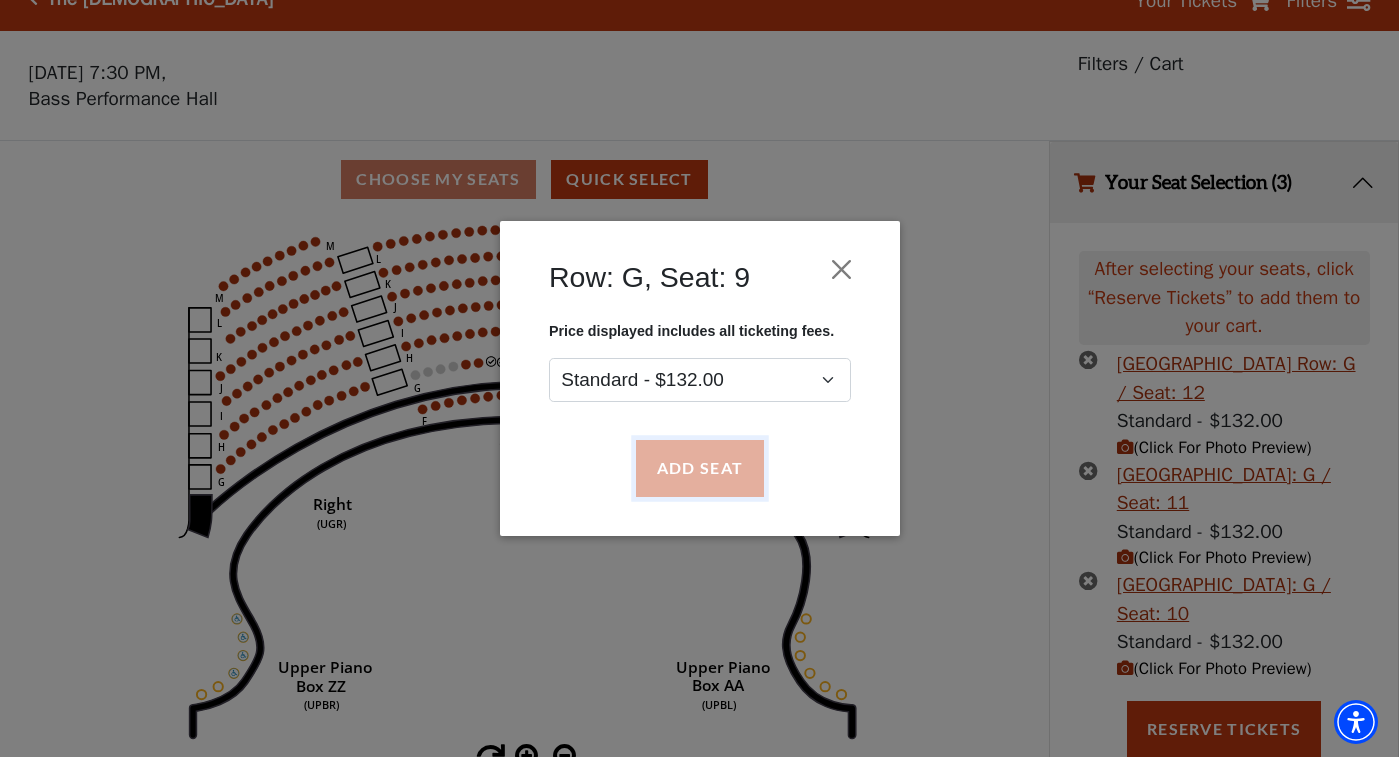 click on "Add Seat" at bounding box center [699, 469] 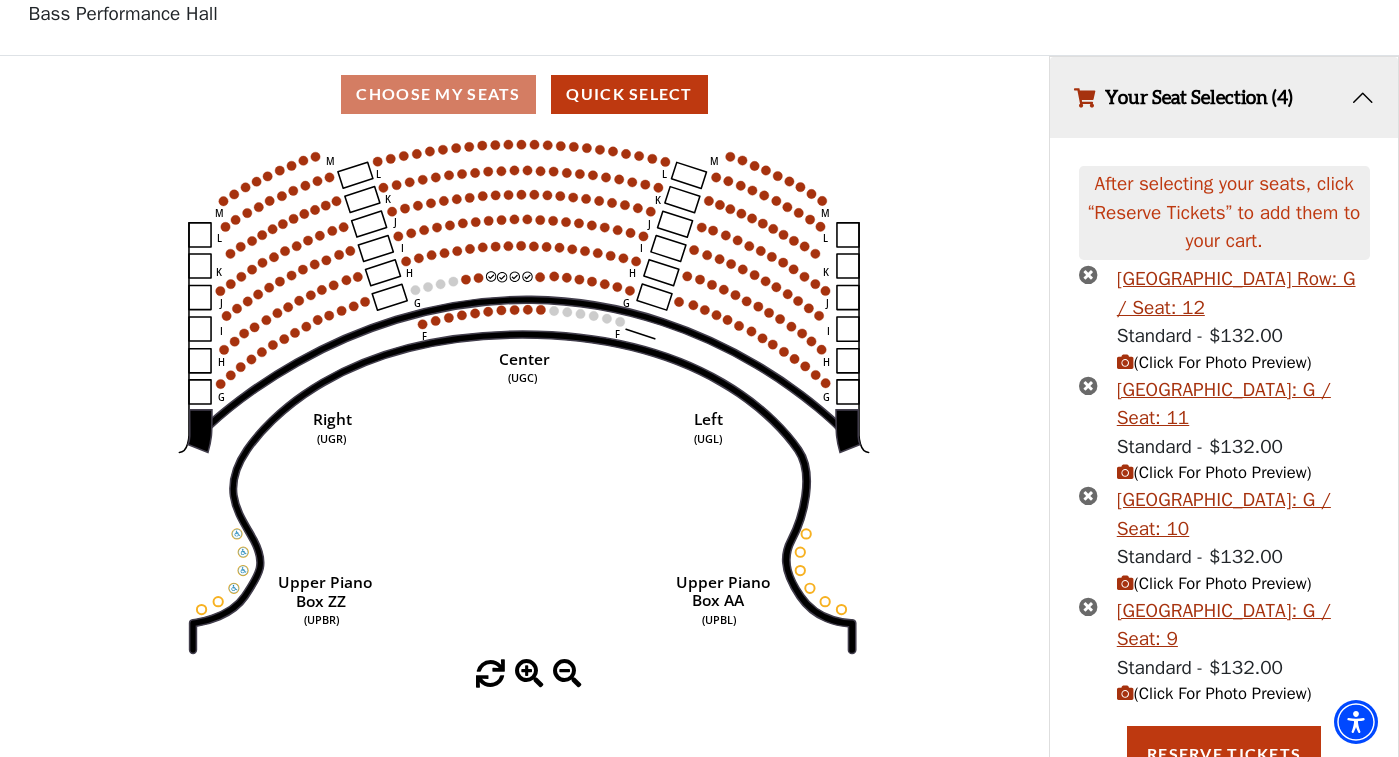 scroll, scrollTop: 144, scrollLeft: 0, axis: vertical 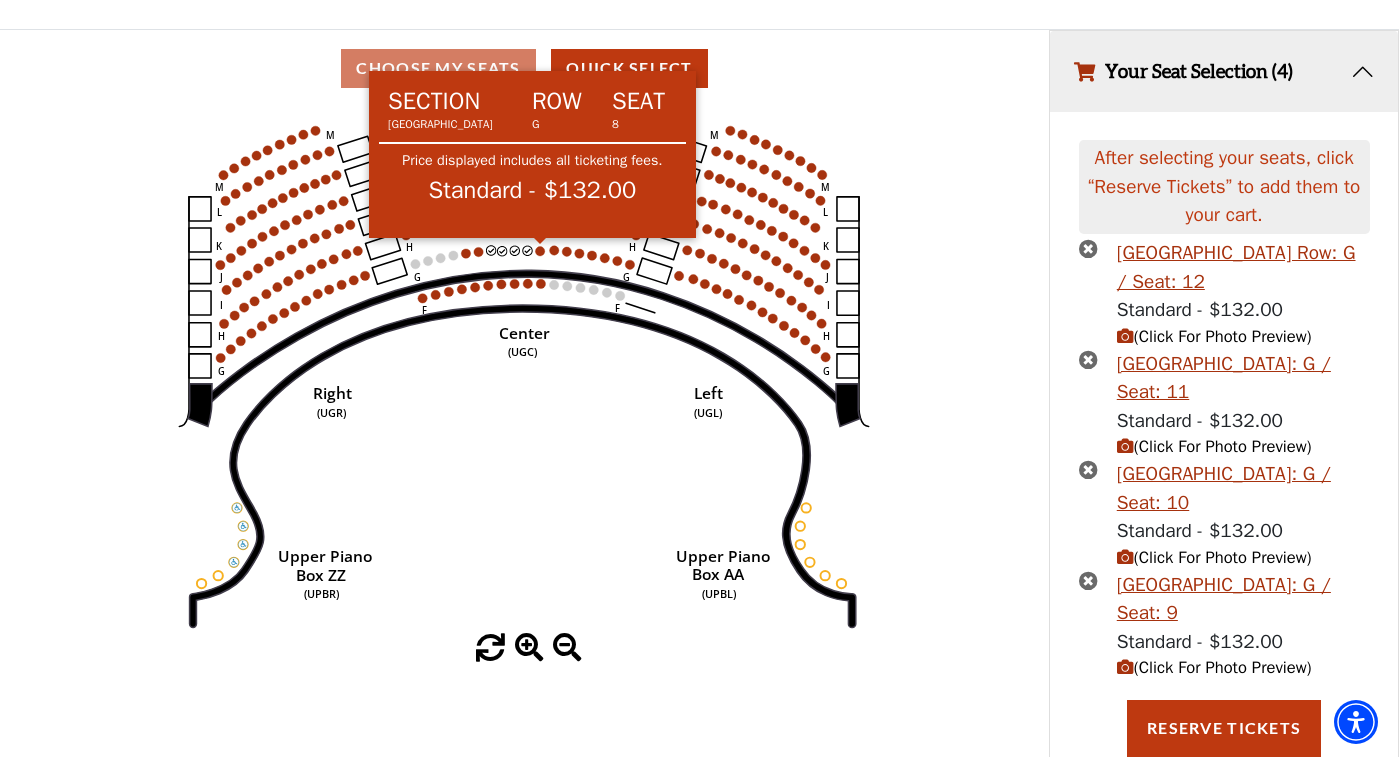 click 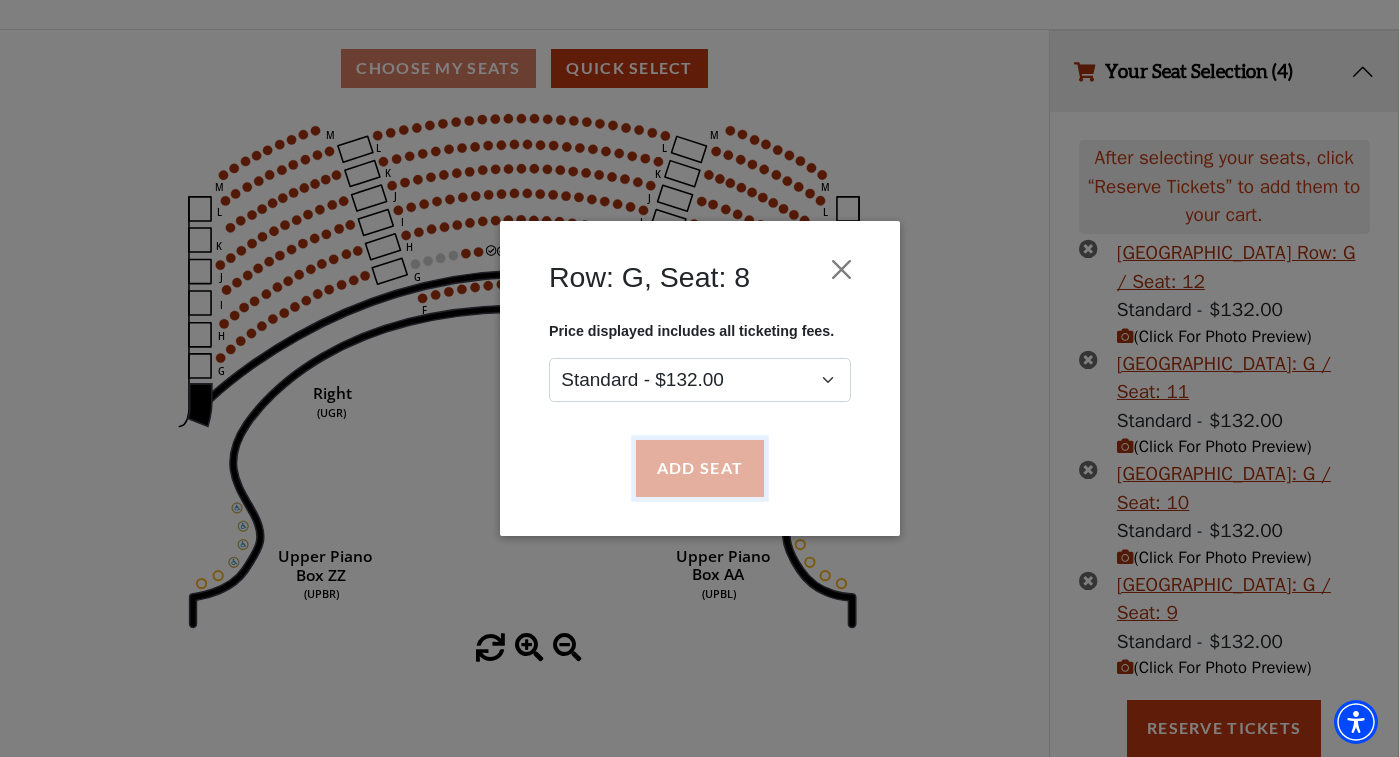 click on "Add Seat" at bounding box center (699, 469) 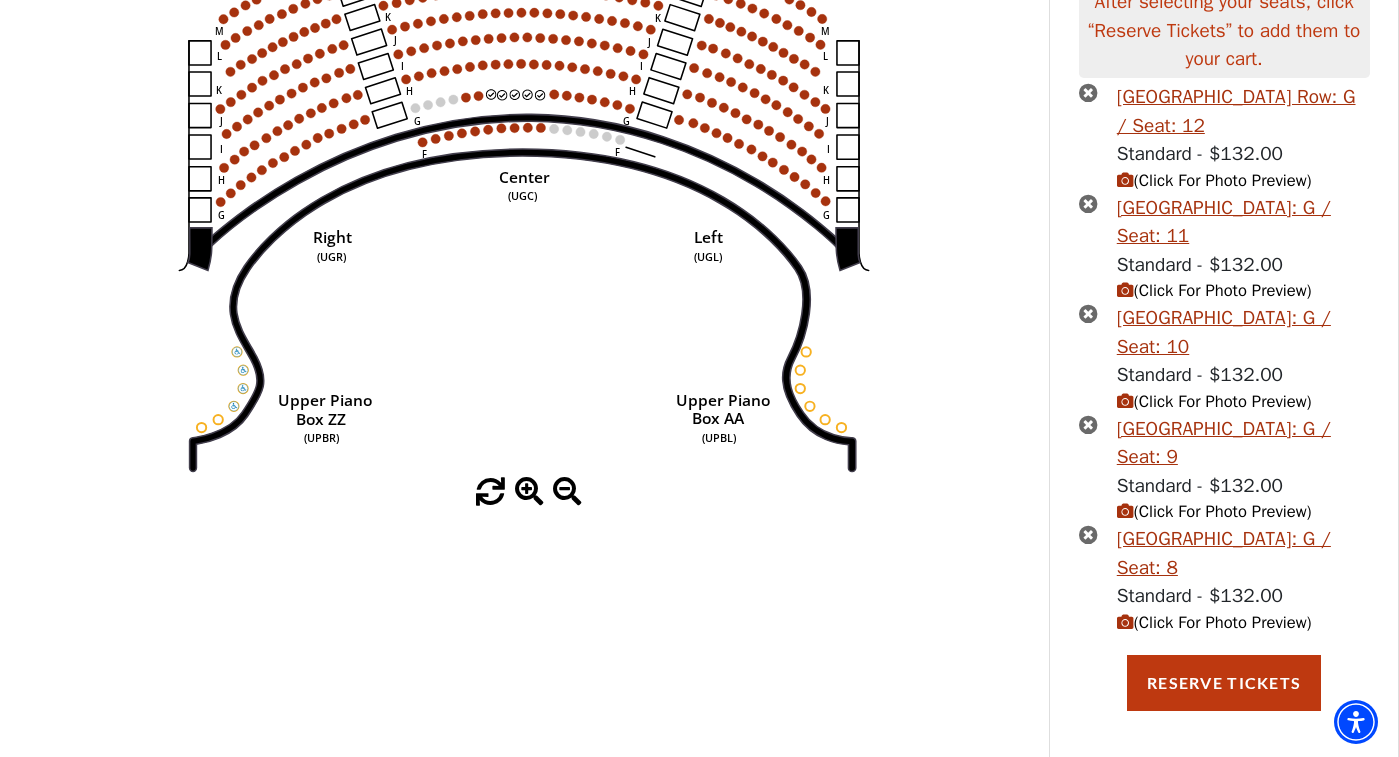 scroll, scrollTop: 302, scrollLeft: 0, axis: vertical 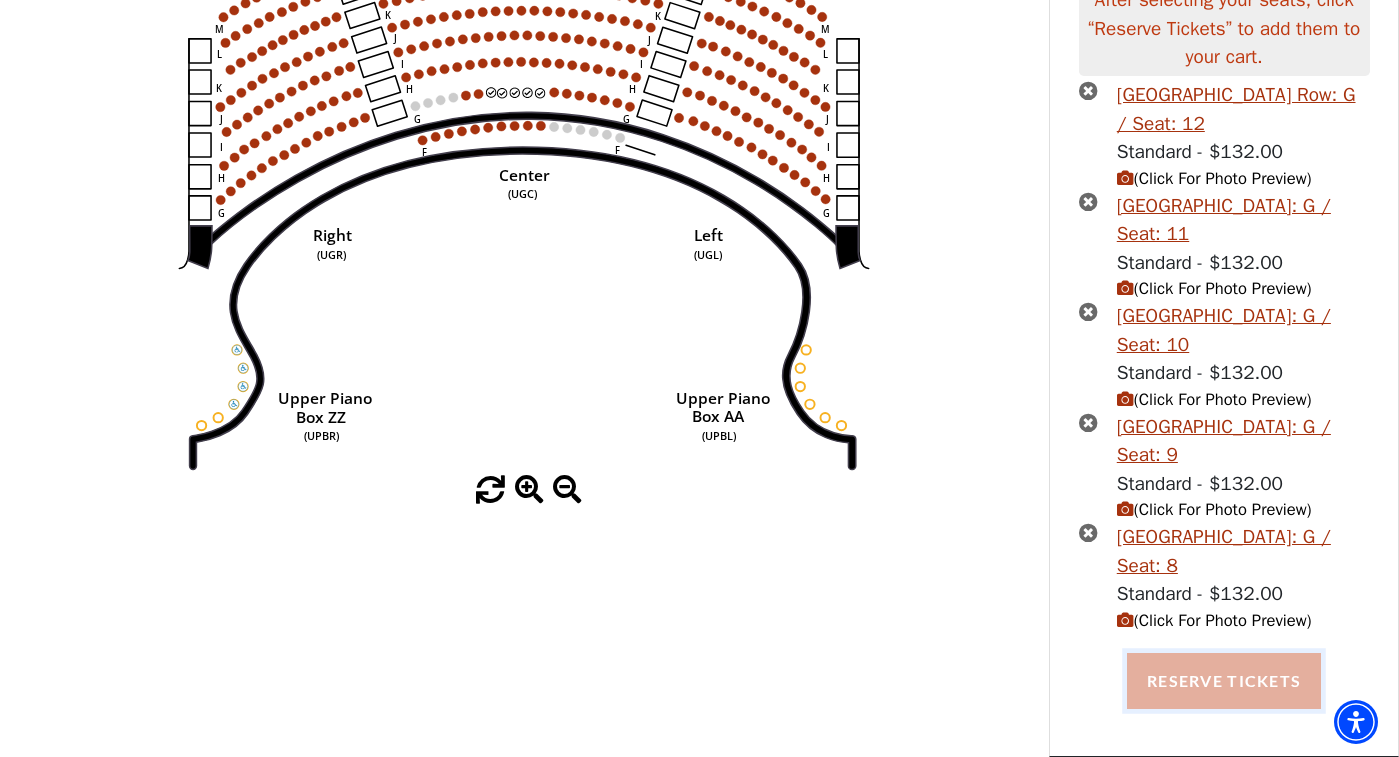 click on "Reserve Tickets" at bounding box center [1224, 681] 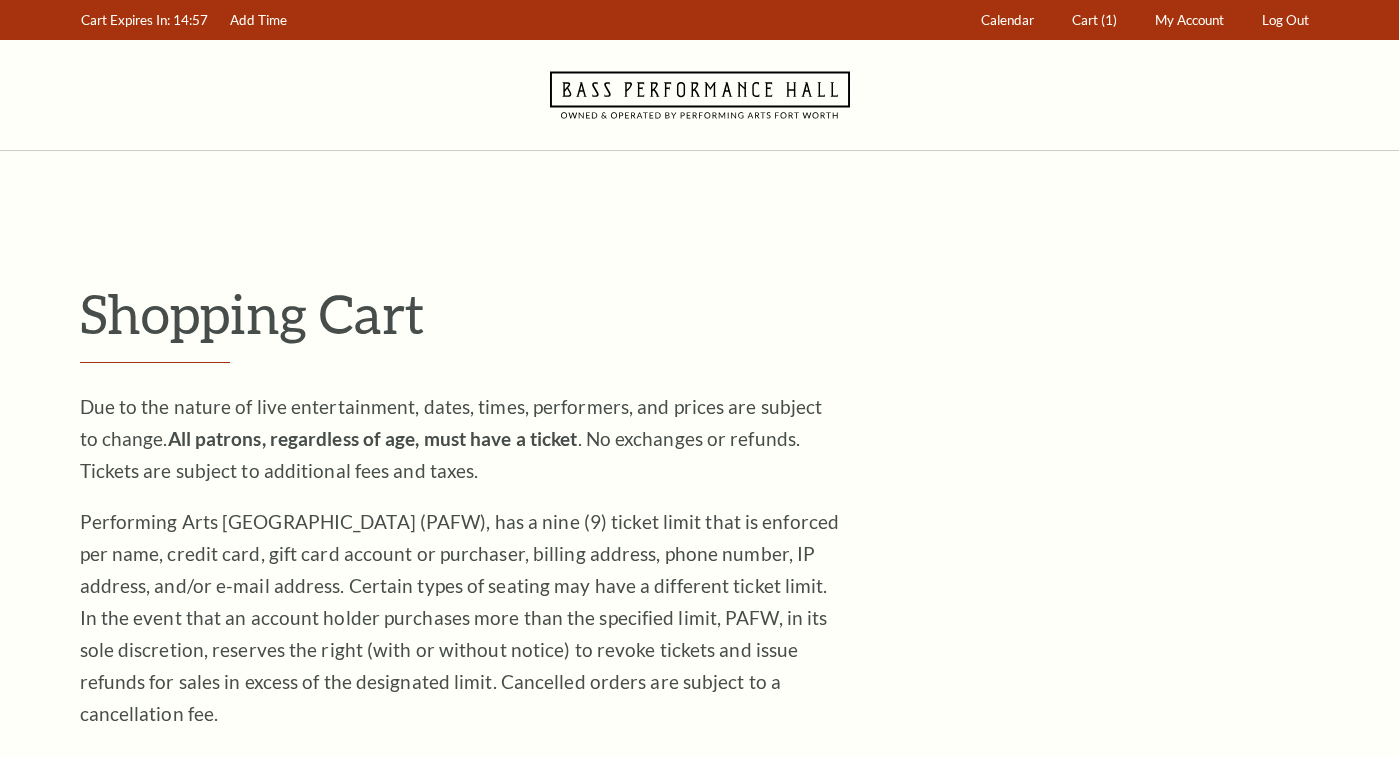 scroll, scrollTop: 0, scrollLeft: 0, axis: both 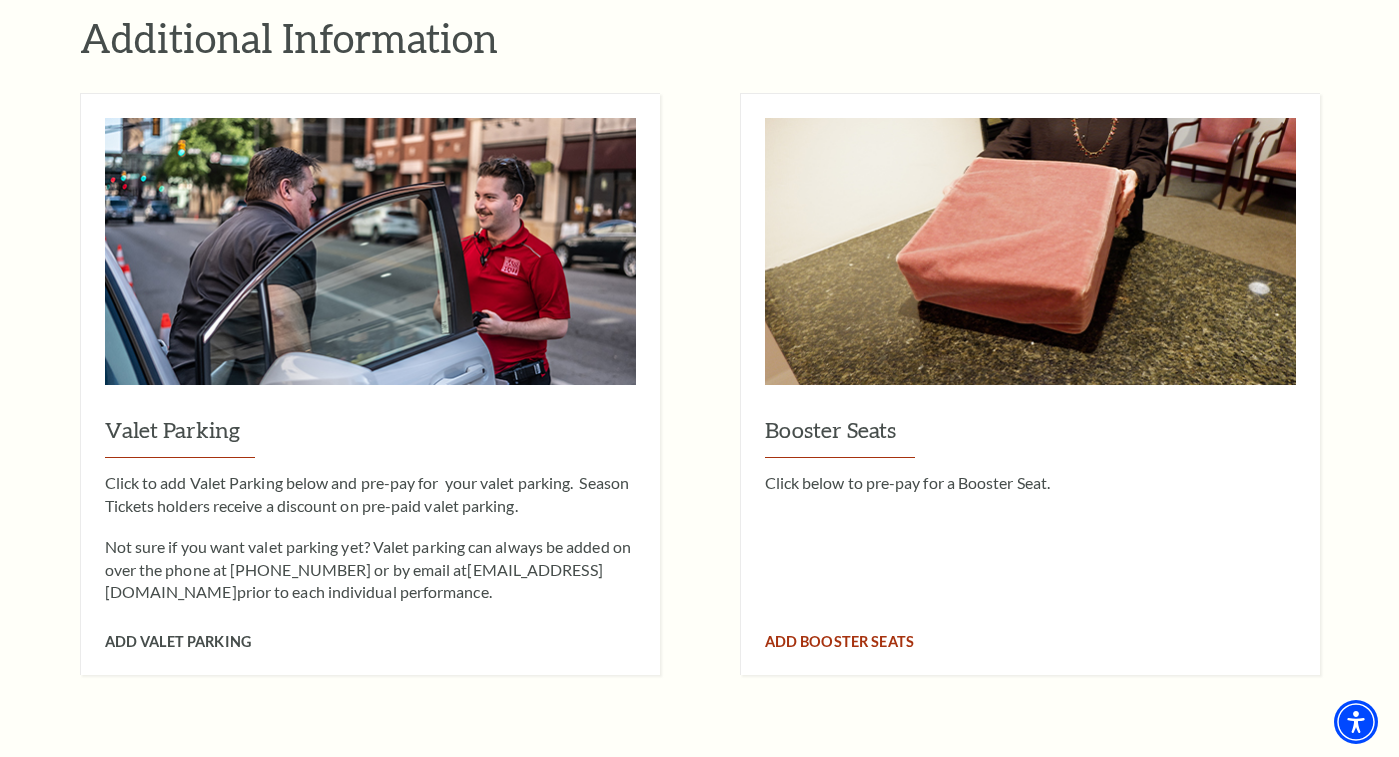 click on "Booster Seats
Click below to pre-pay for a Booster Seat." at bounding box center [1030, 509] 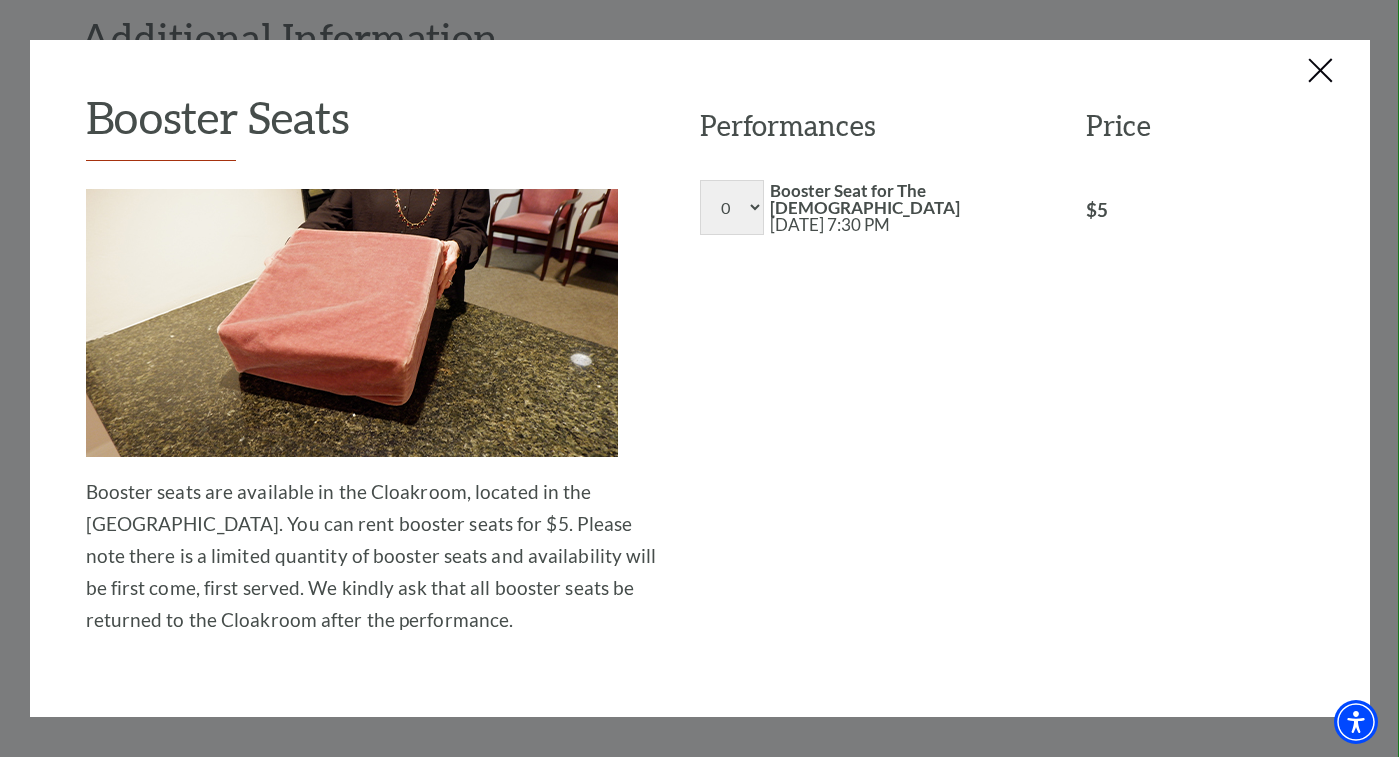 click at bounding box center (1322, 72) 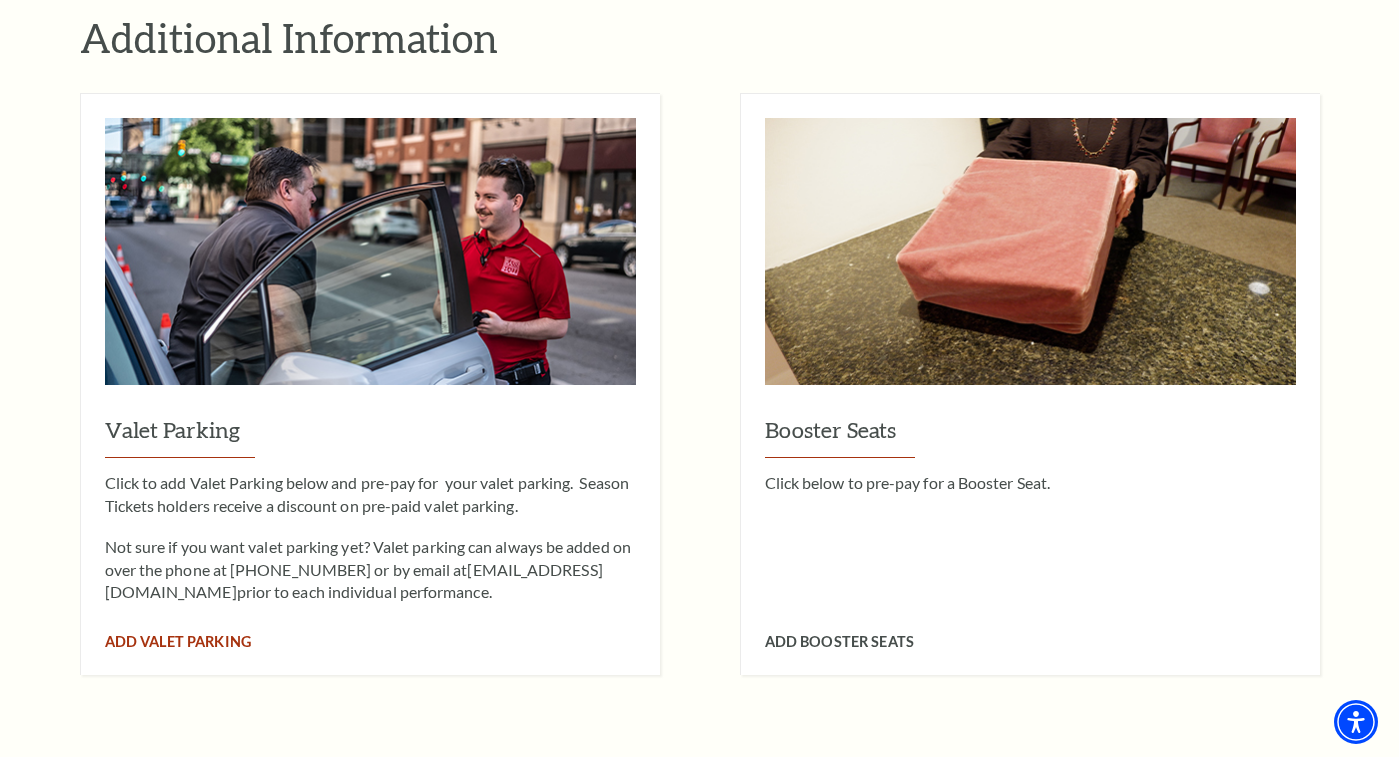 click on "Valet Parking" at bounding box center (370, 436) 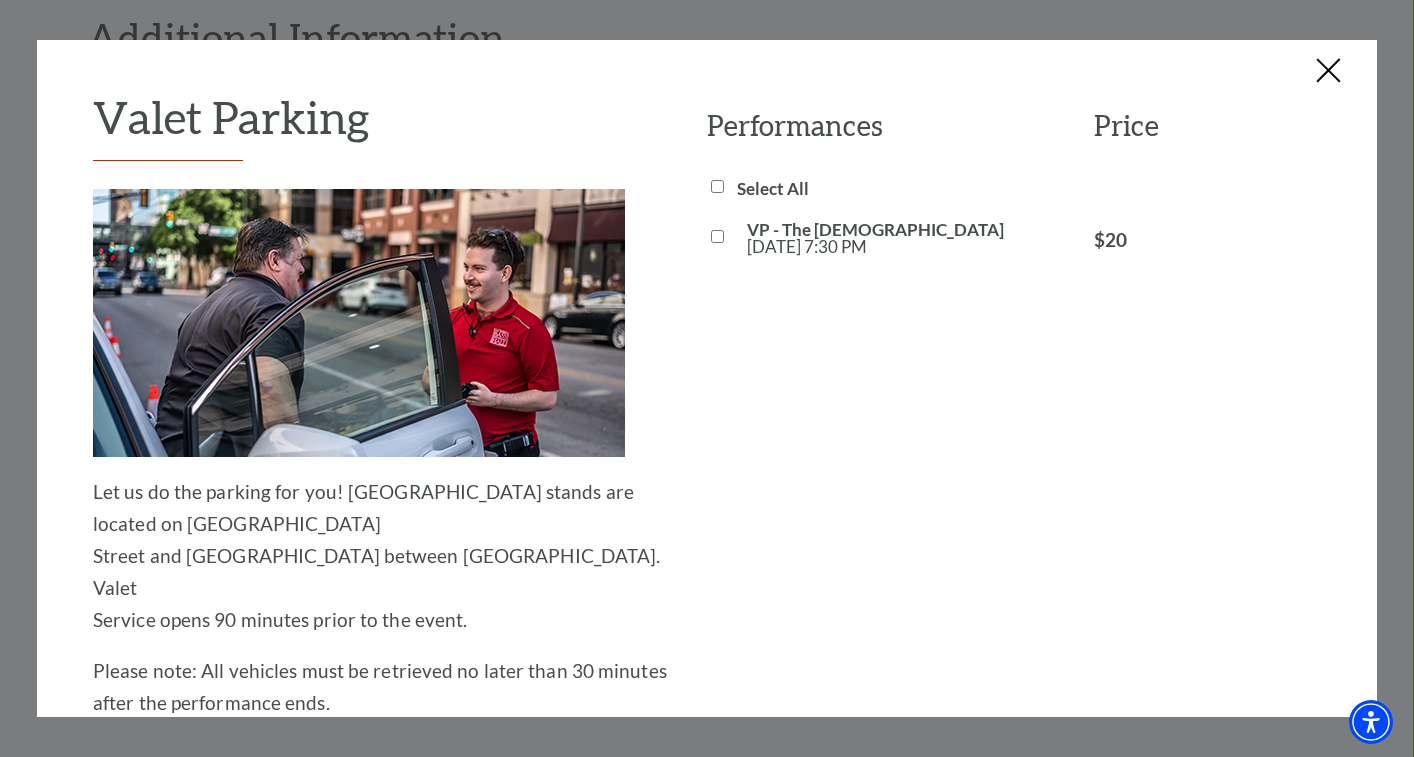 click at bounding box center (1329, 72) 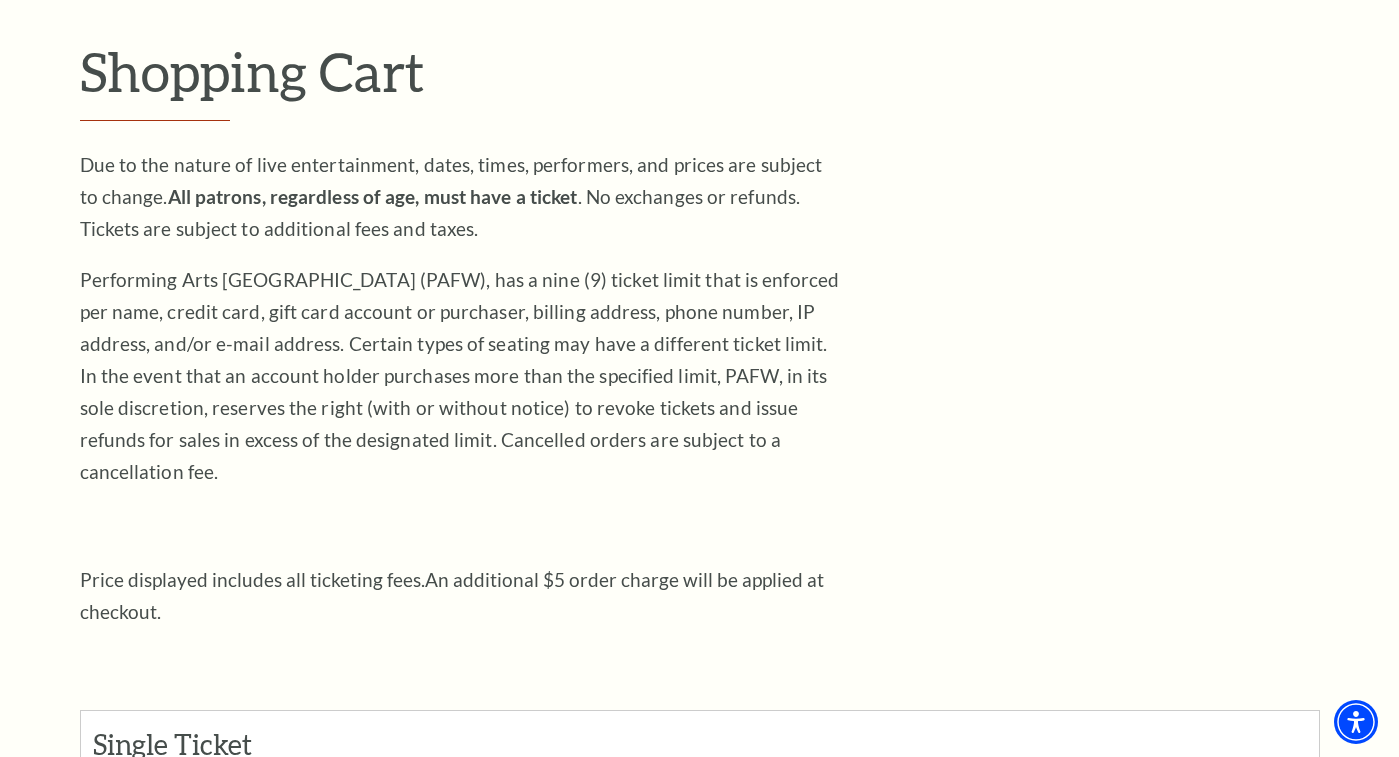 scroll, scrollTop: 0, scrollLeft: 0, axis: both 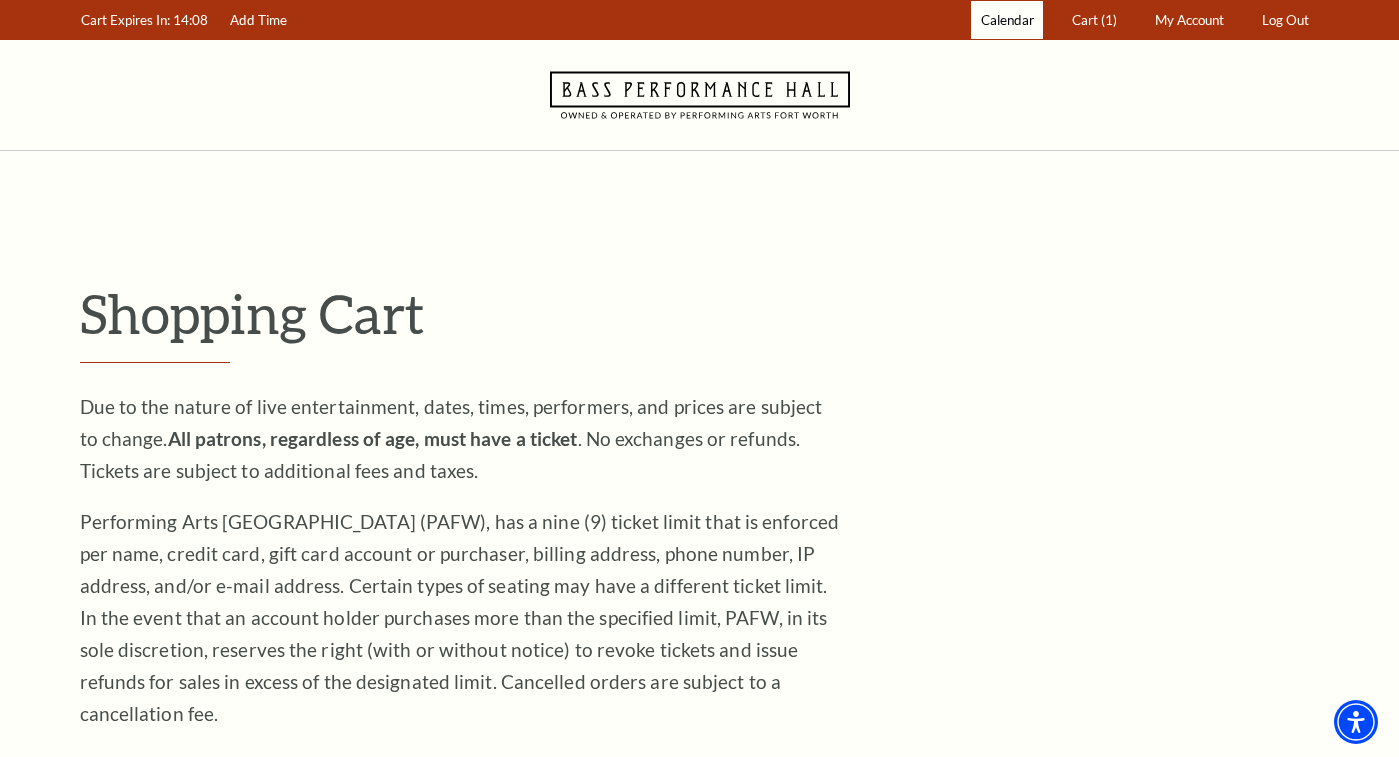 click on "Calendar" at bounding box center (1007, 20) 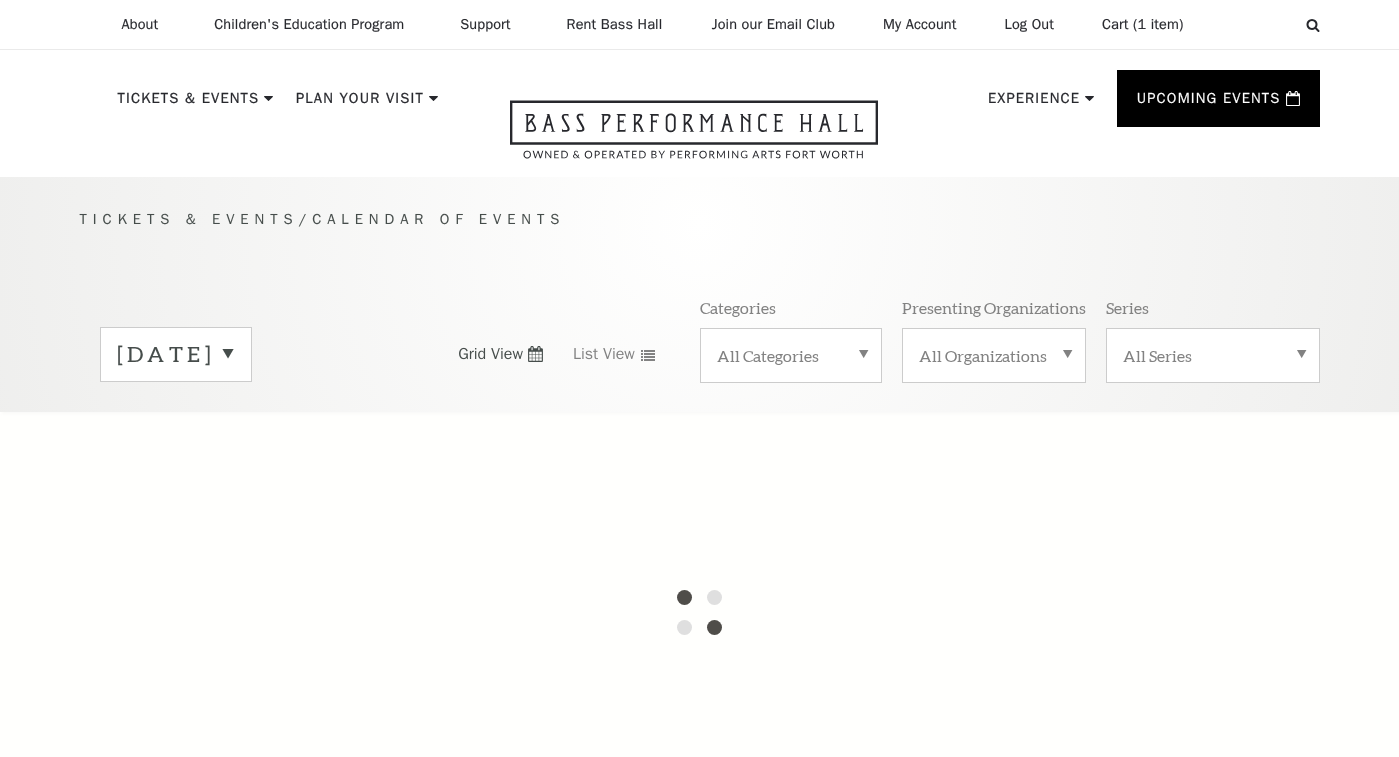 scroll, scrollTop: 0, scrollLeft: 0, axis: both 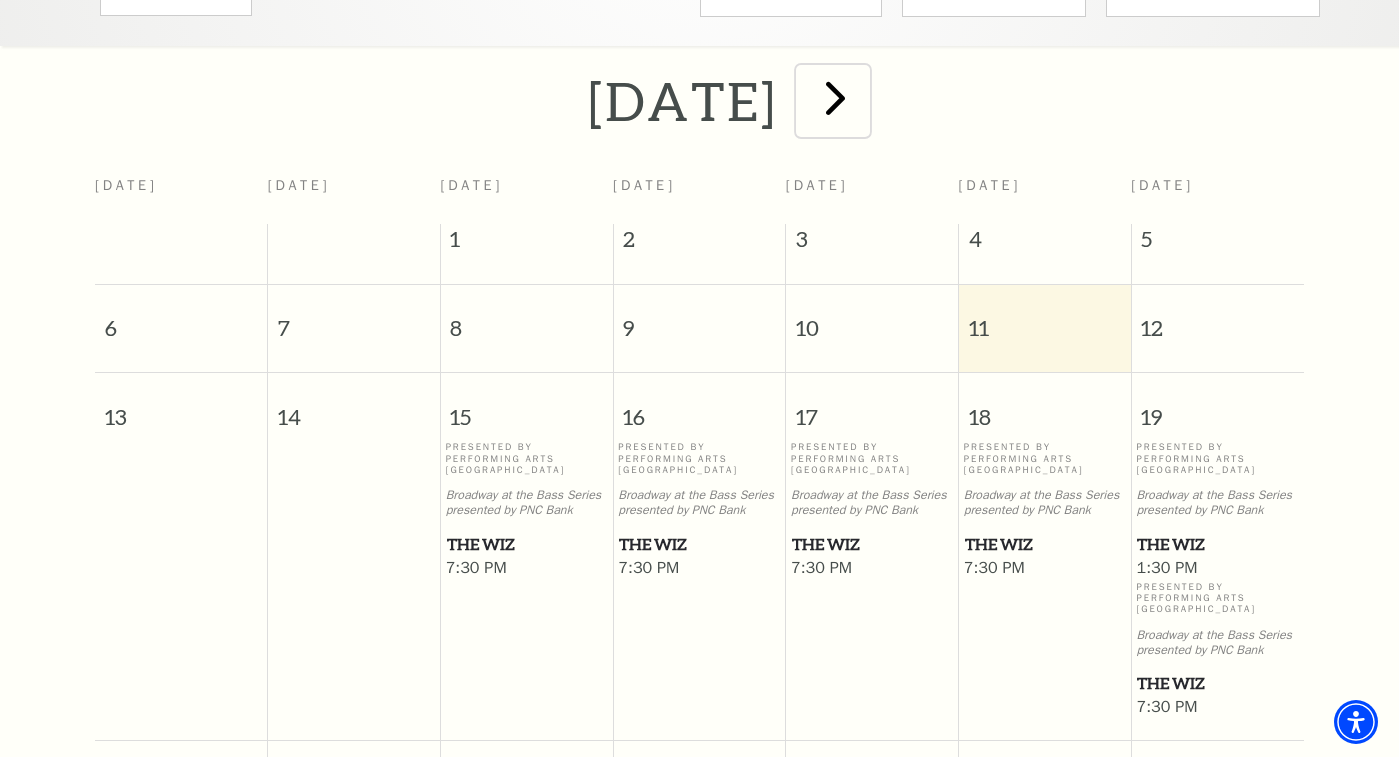 click at bounding box center (835, 97) 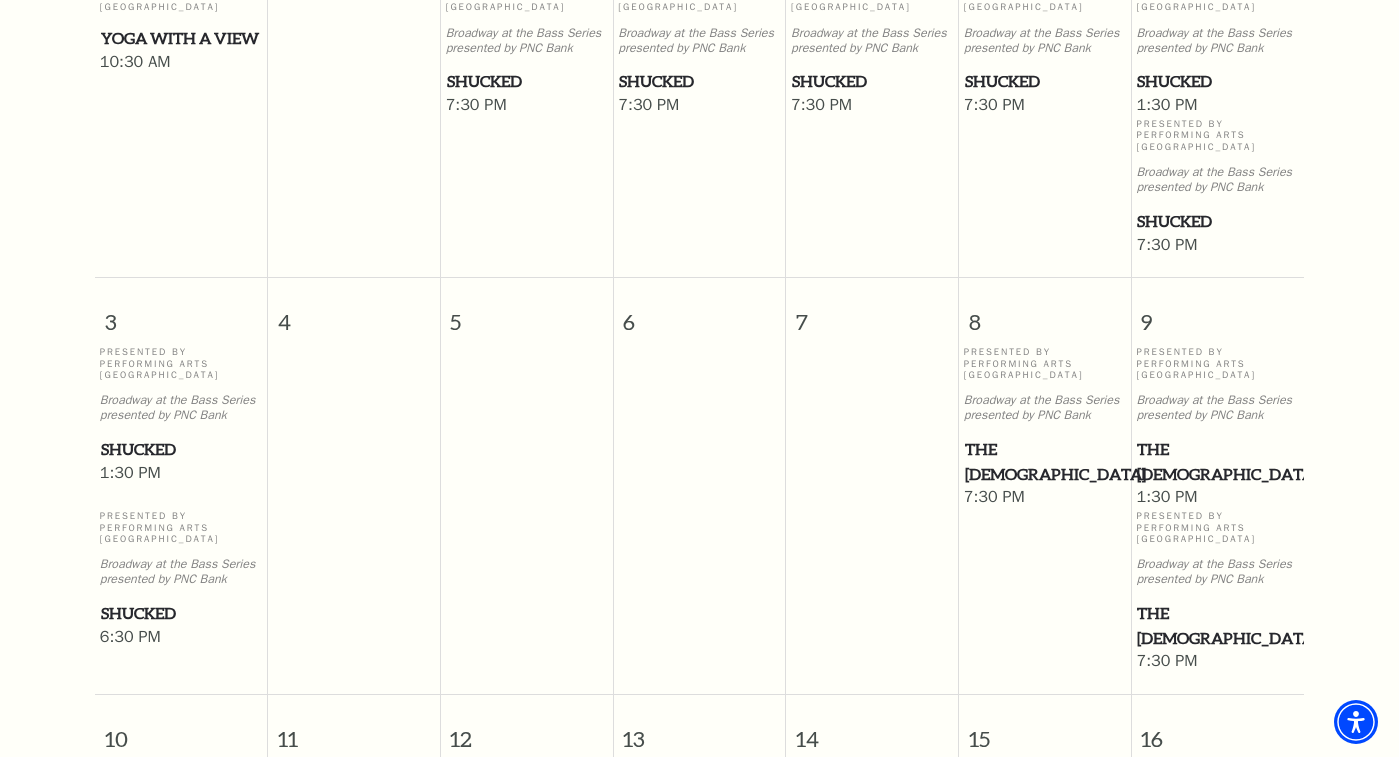 scroll, scrollTop: 653, scrollLeft: 0, axis: vertical 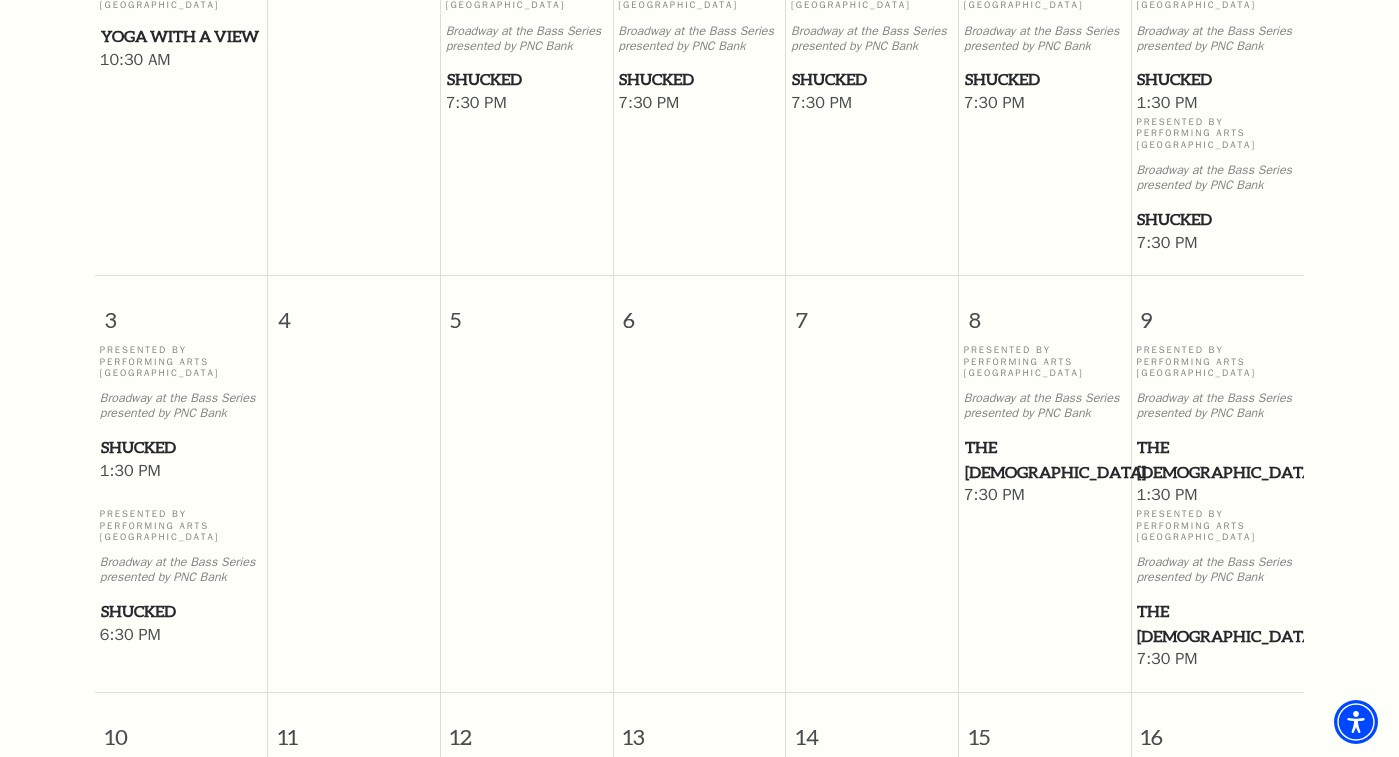 click on "The [DEMOGRAPHIC_DATA]" at bounding box center [1217, 623] 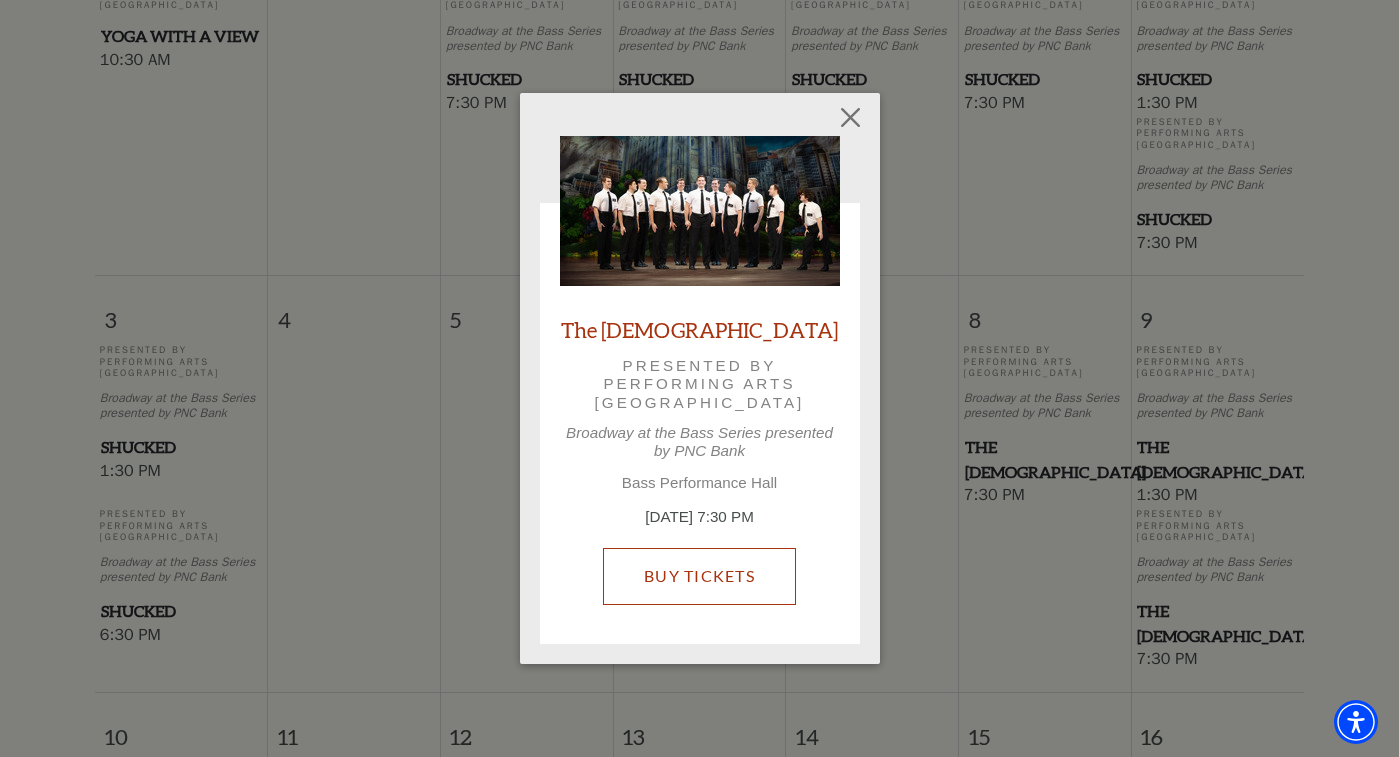 click on "Buy Tickets" at bounding box center (699, 576) 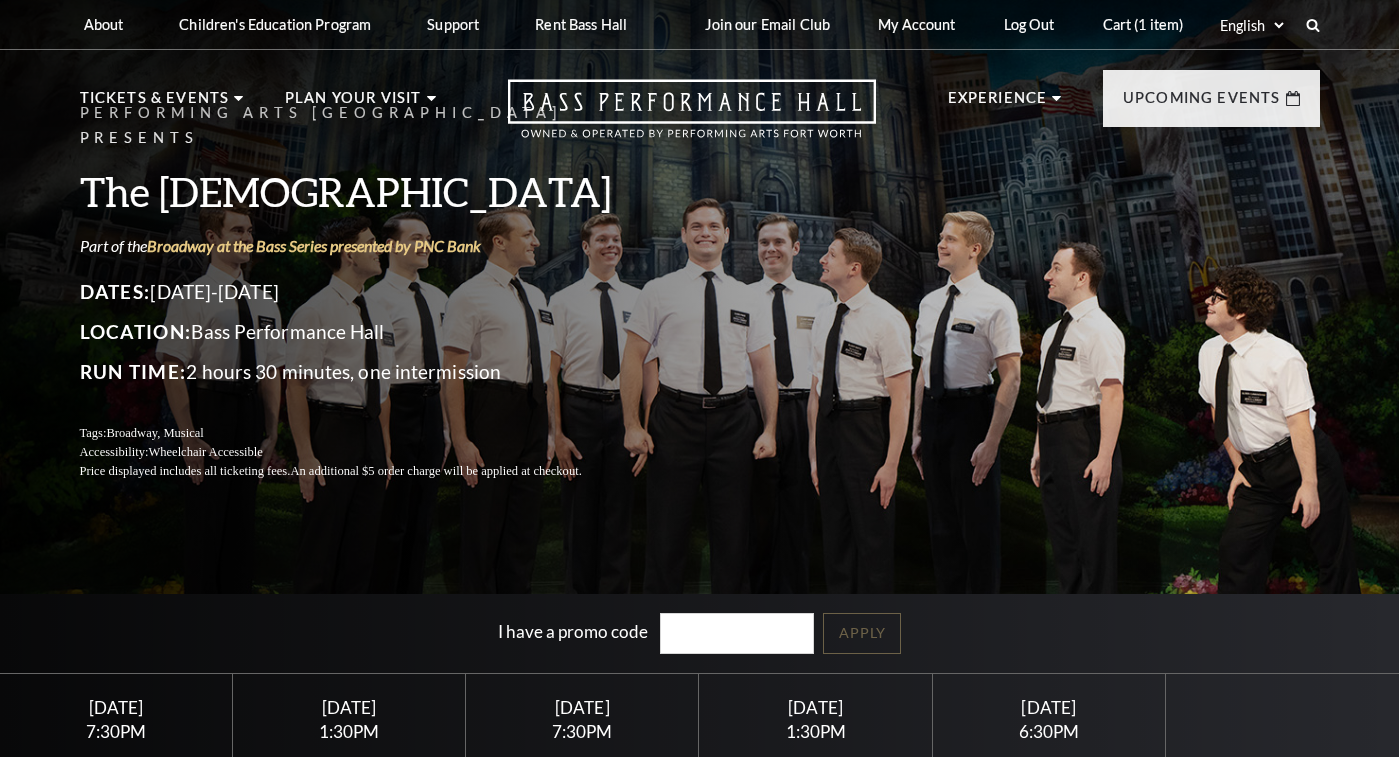 scroll, scrollTop: 0, scrollLeft: 0, axis: both 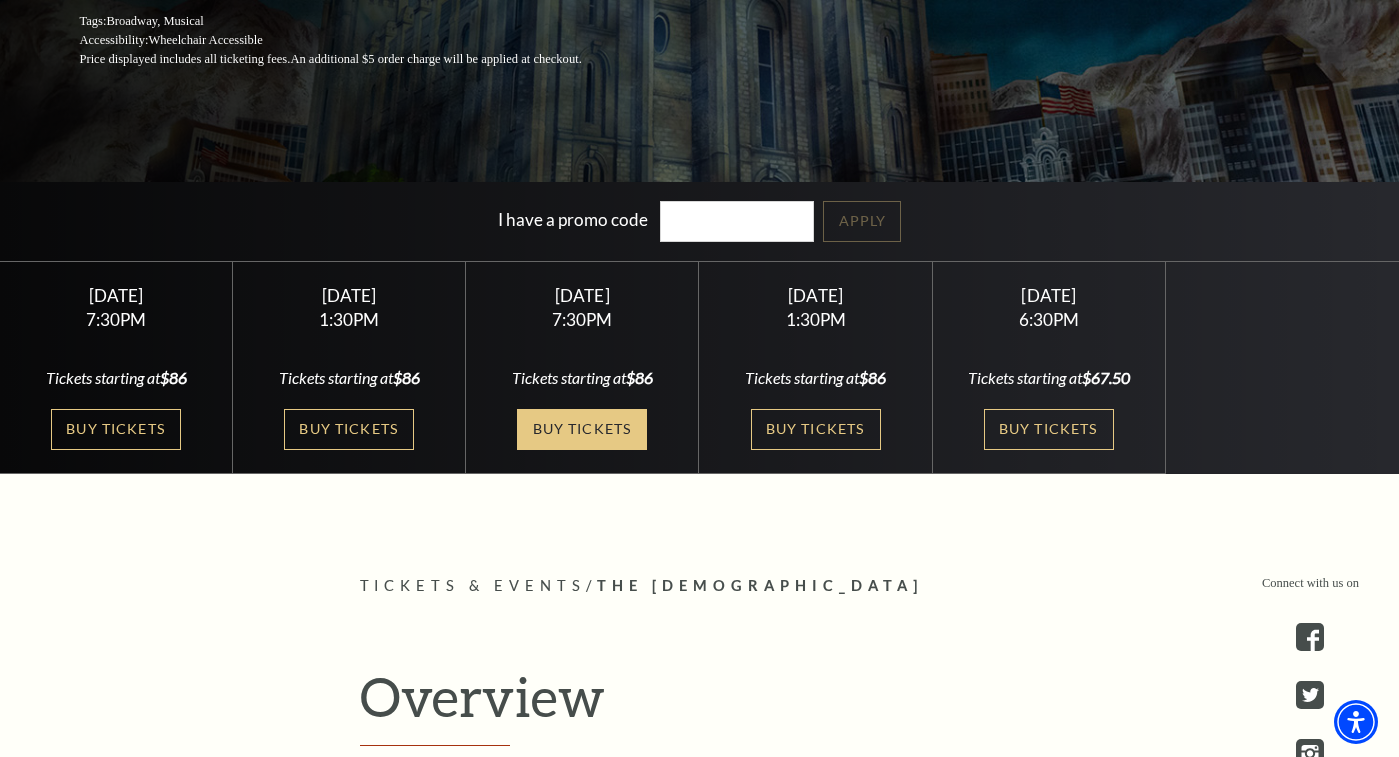 click on "Buy Tickets" at bounding box center (582, 429) 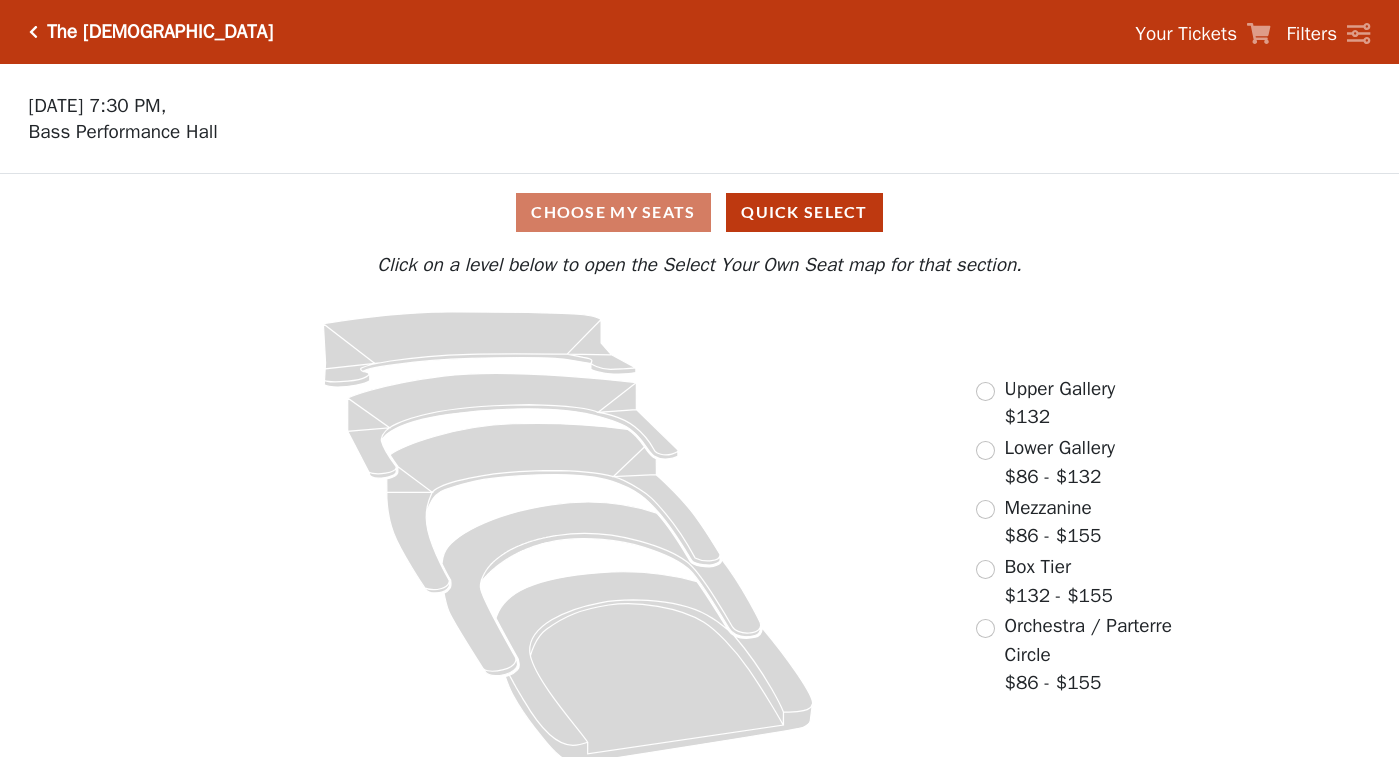 scroll, scrollTop: 0, scrollLeft: 0, axis: both 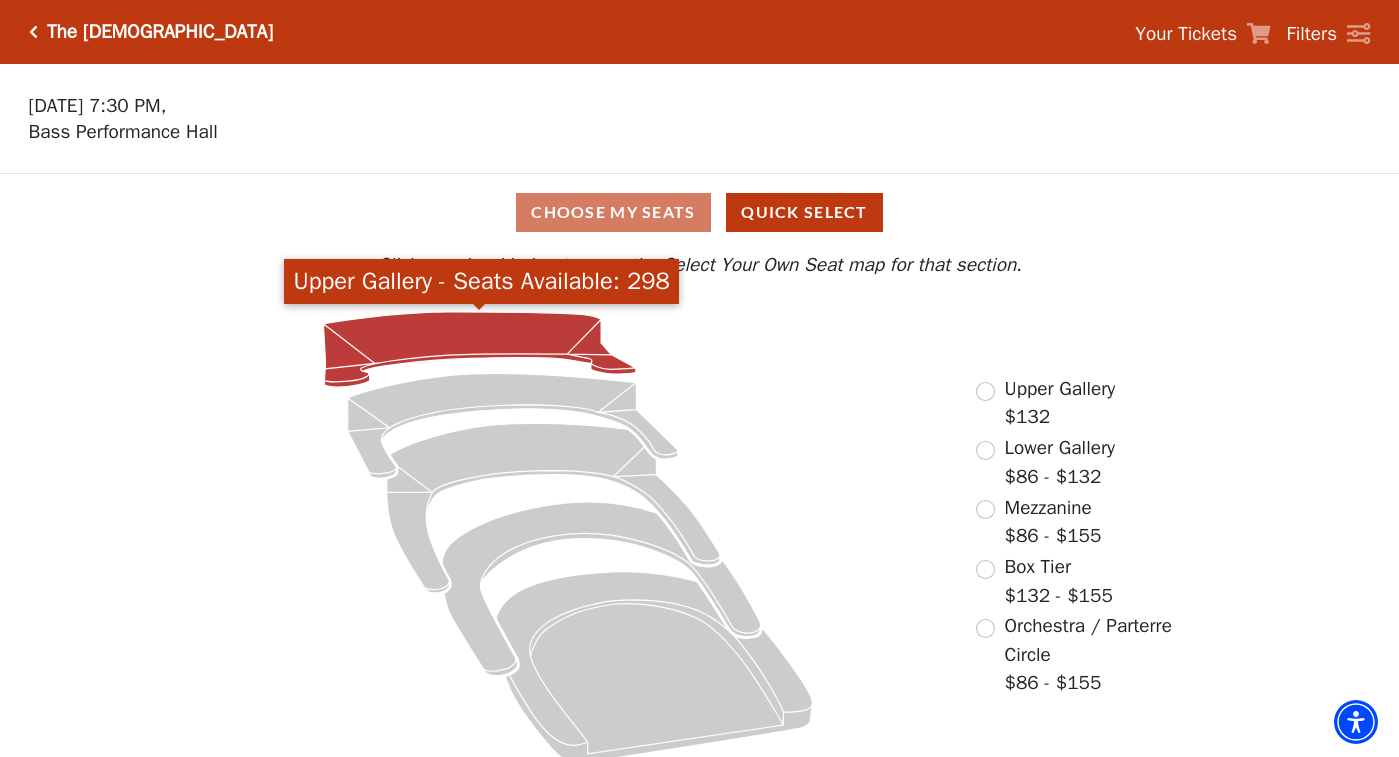 click 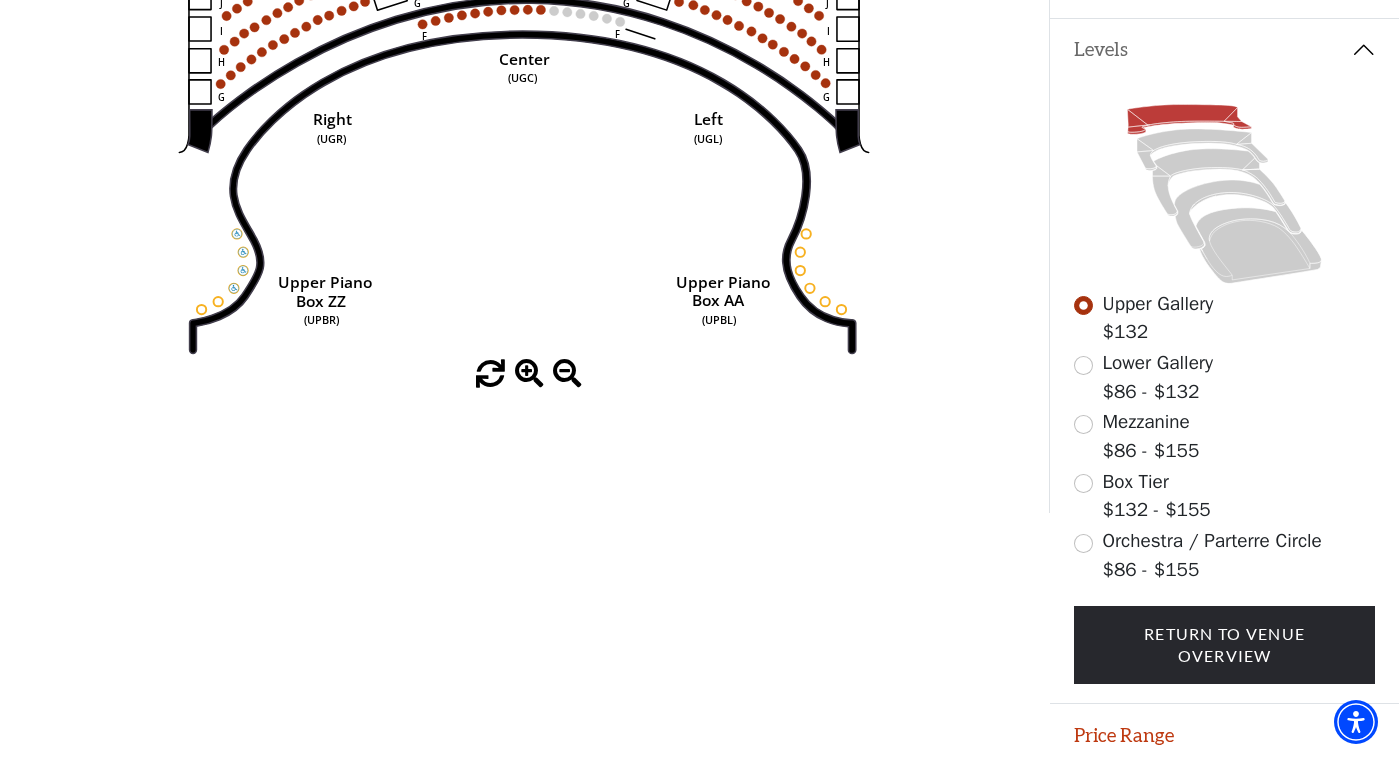 scroll, scrollTop: 419, scrollLeft: 0, axis: vertical 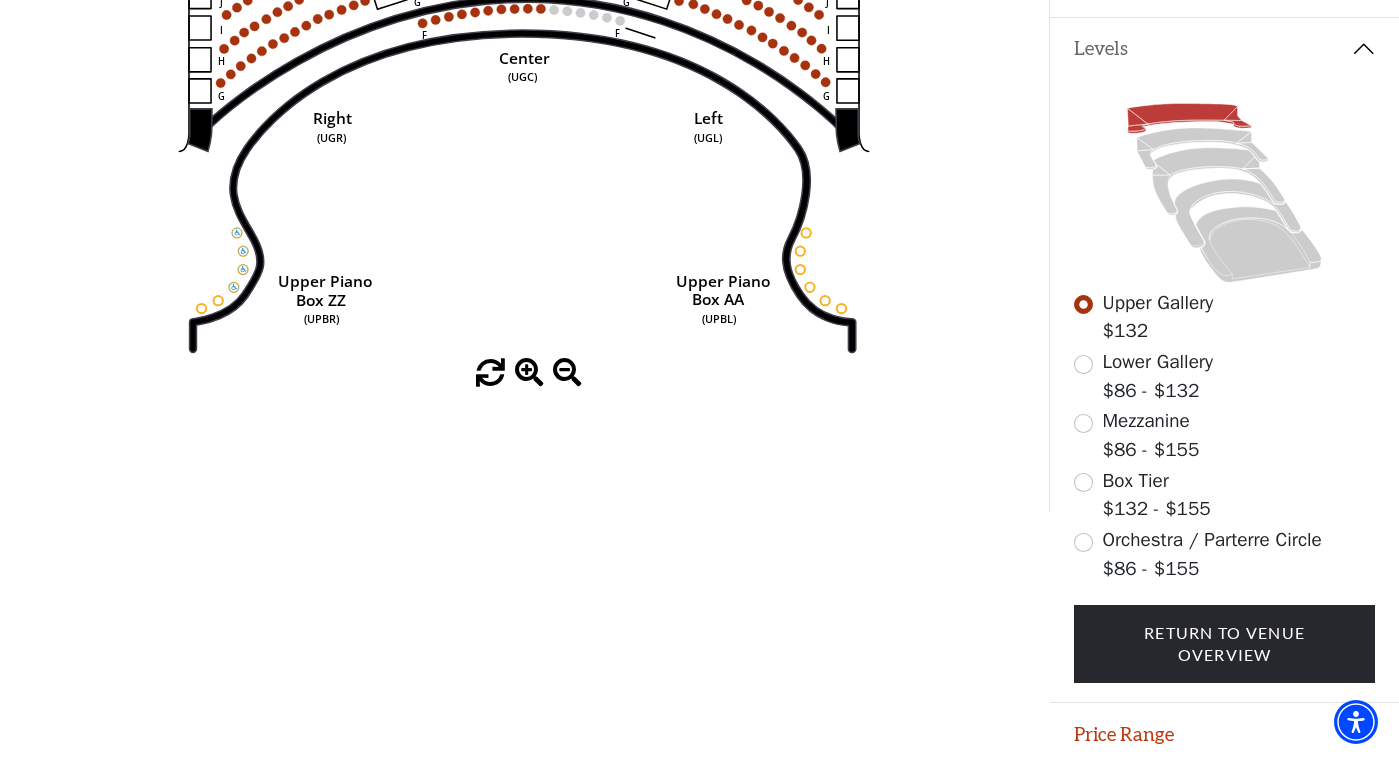 click on "Center   (UGC)   Right   (UGR)   Left   (UGL)   Upper Piano   Box ZZ   (UPBR)   Upper Piano   Box AA   (UPBL)   M   L   K   J   I   H   G   M   L   K   J   I   H   G   M   L   K   J   I   H   G   F   M   L   K   J   I   H   G   F" 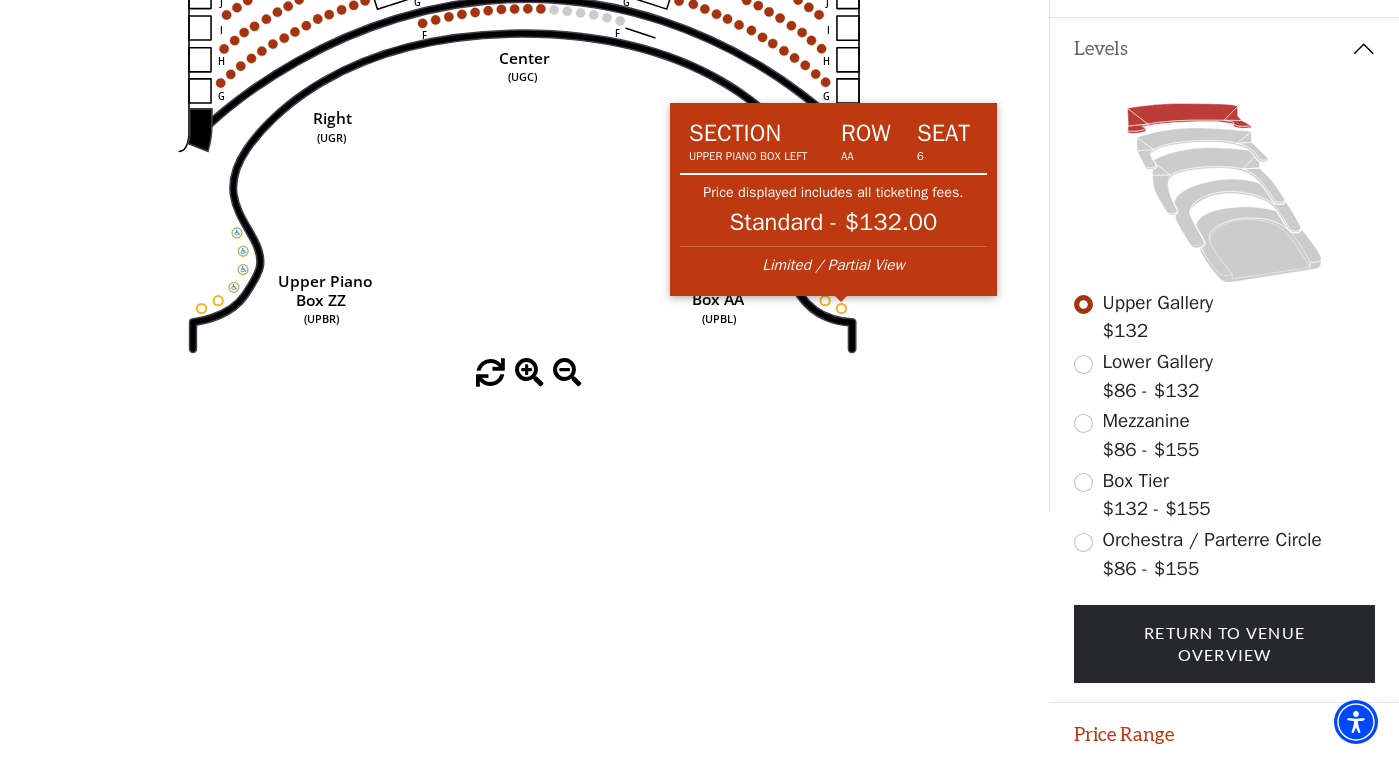 click 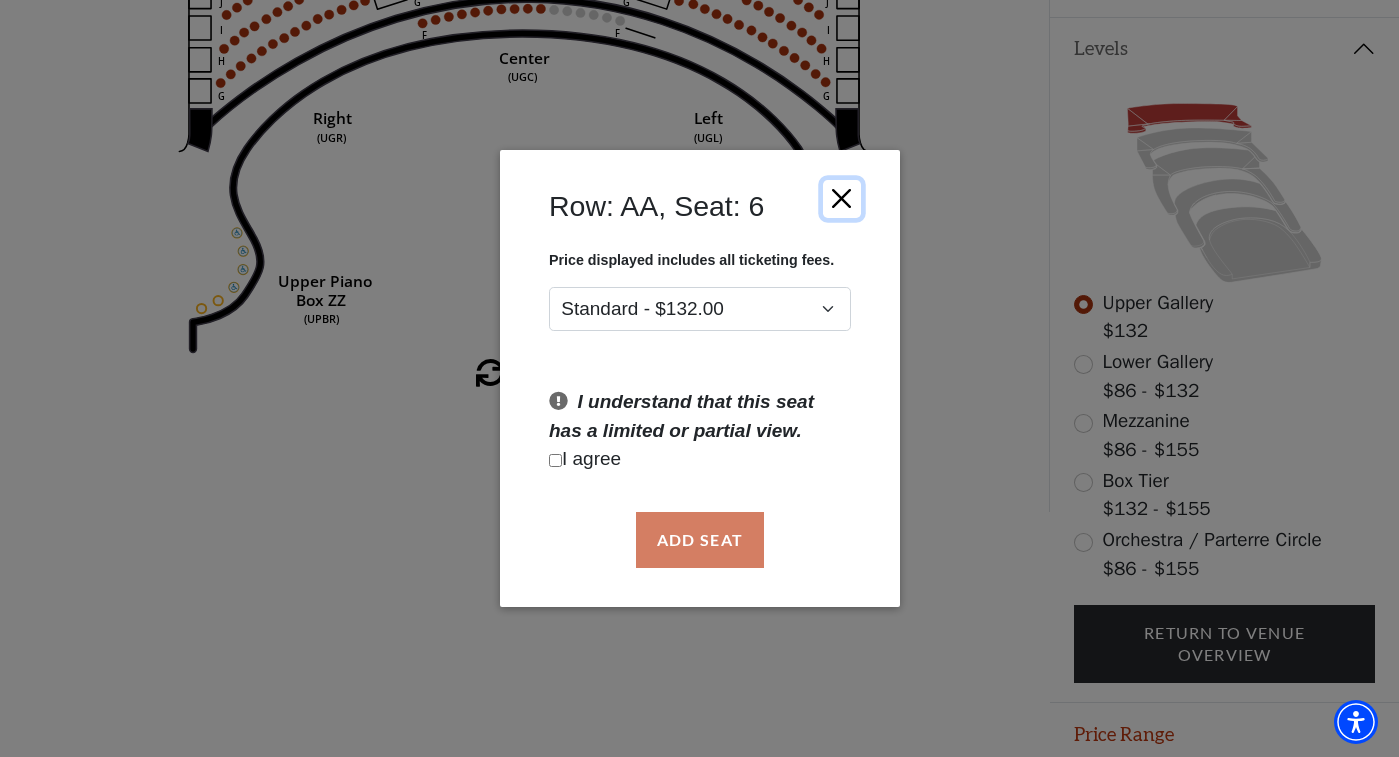 click at bounding box center [841, 198] 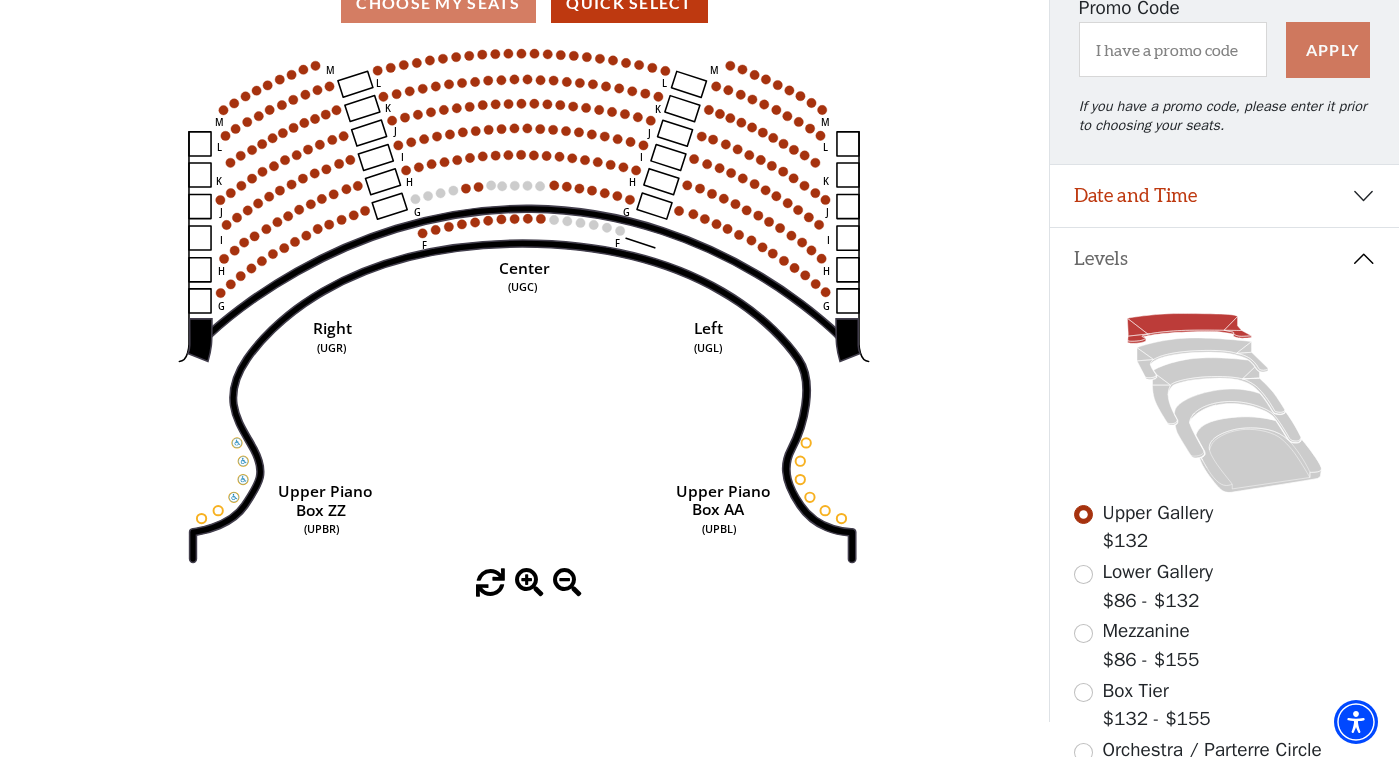 scroll, scrollTop: 0, scrollLeft: 0, axis: both 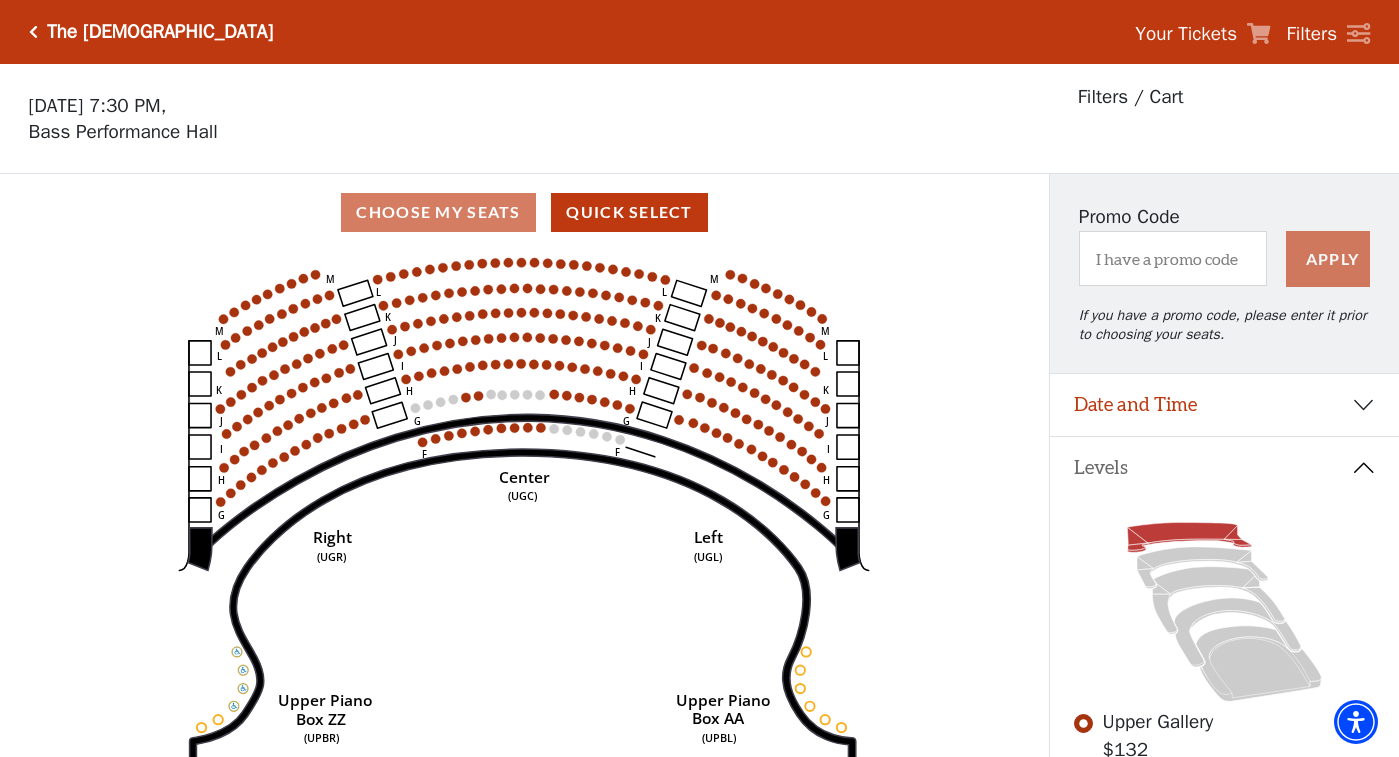 click 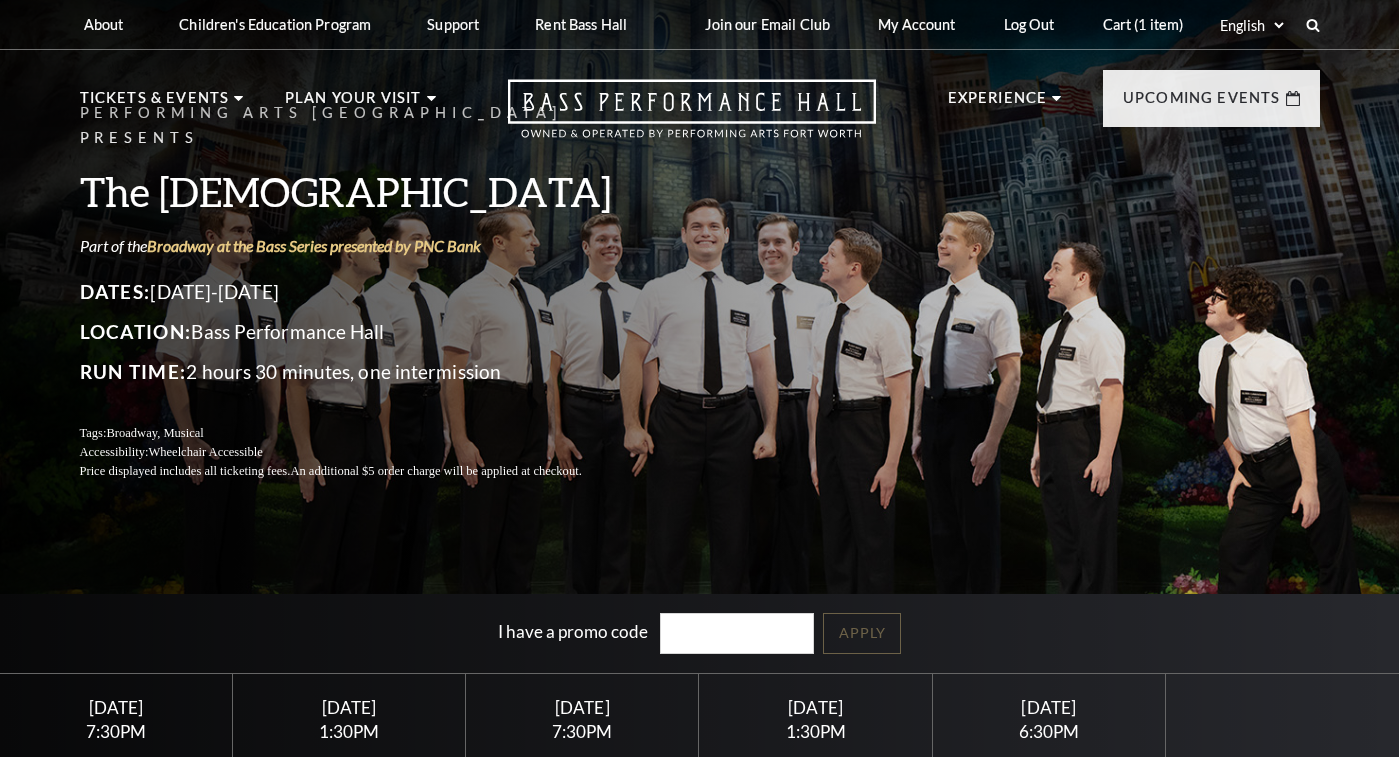 scroll, scrollTop: 0, scrollLeft: 0, axis: both 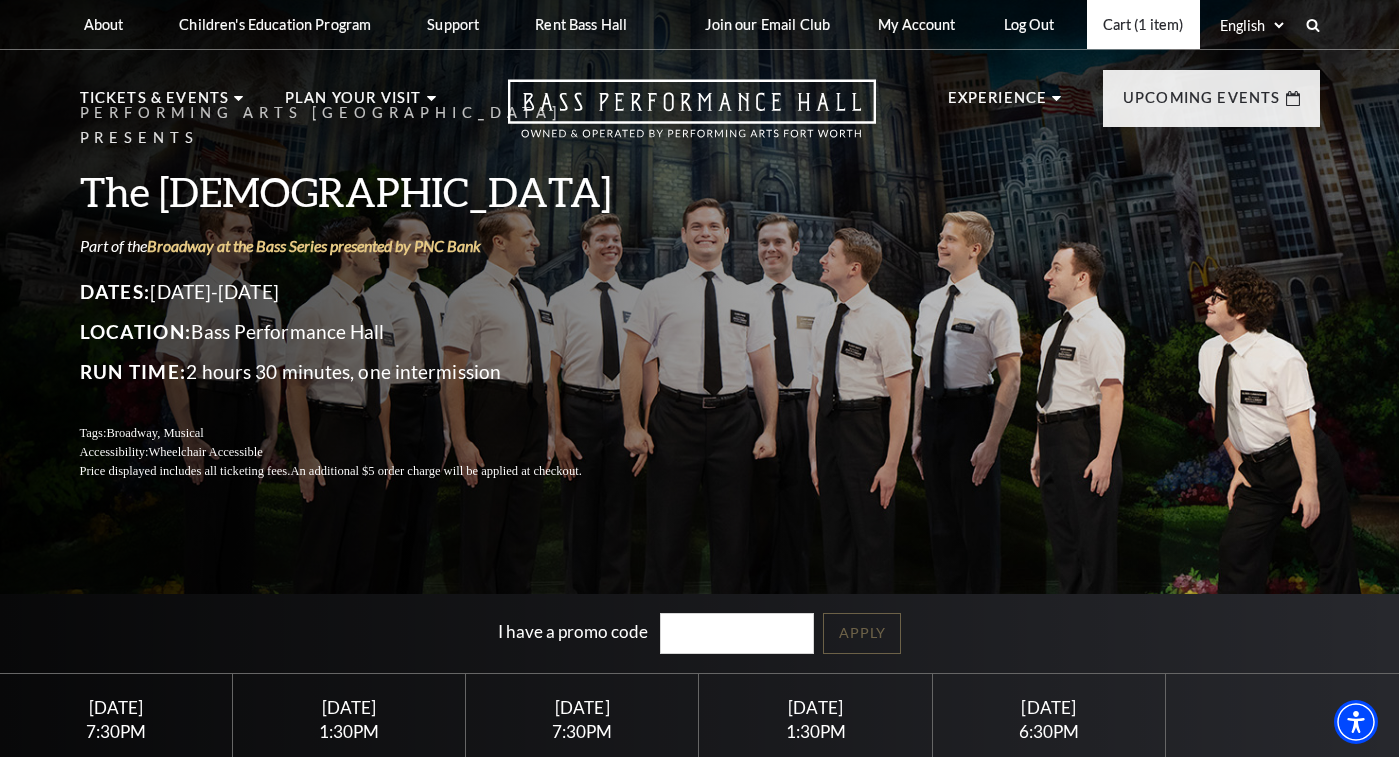 click on "Cart (1 item)" at bounding box center (1143, 24) 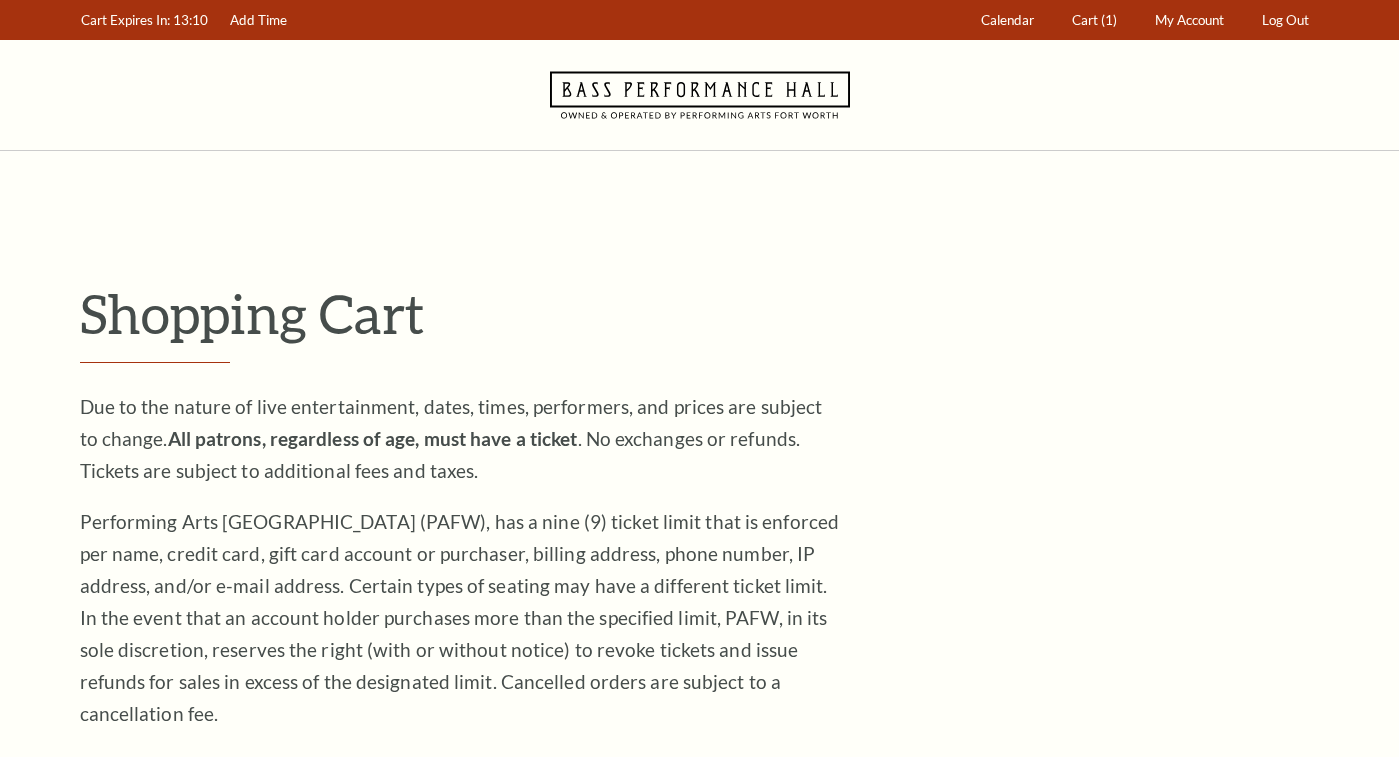 scroll, scrollTop: 0, scrollLeft: 0, axis: both 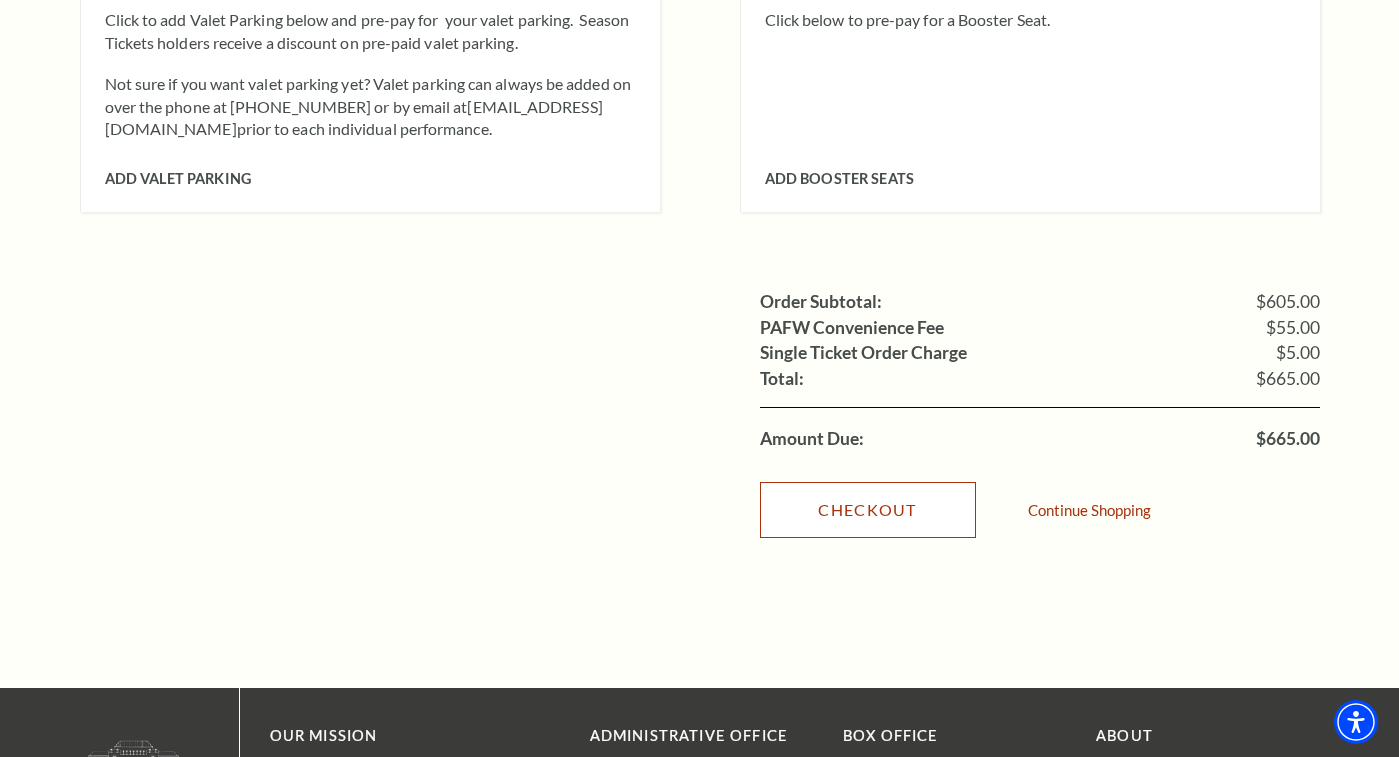 click on "Checkout" at bounding box center [868, 510] 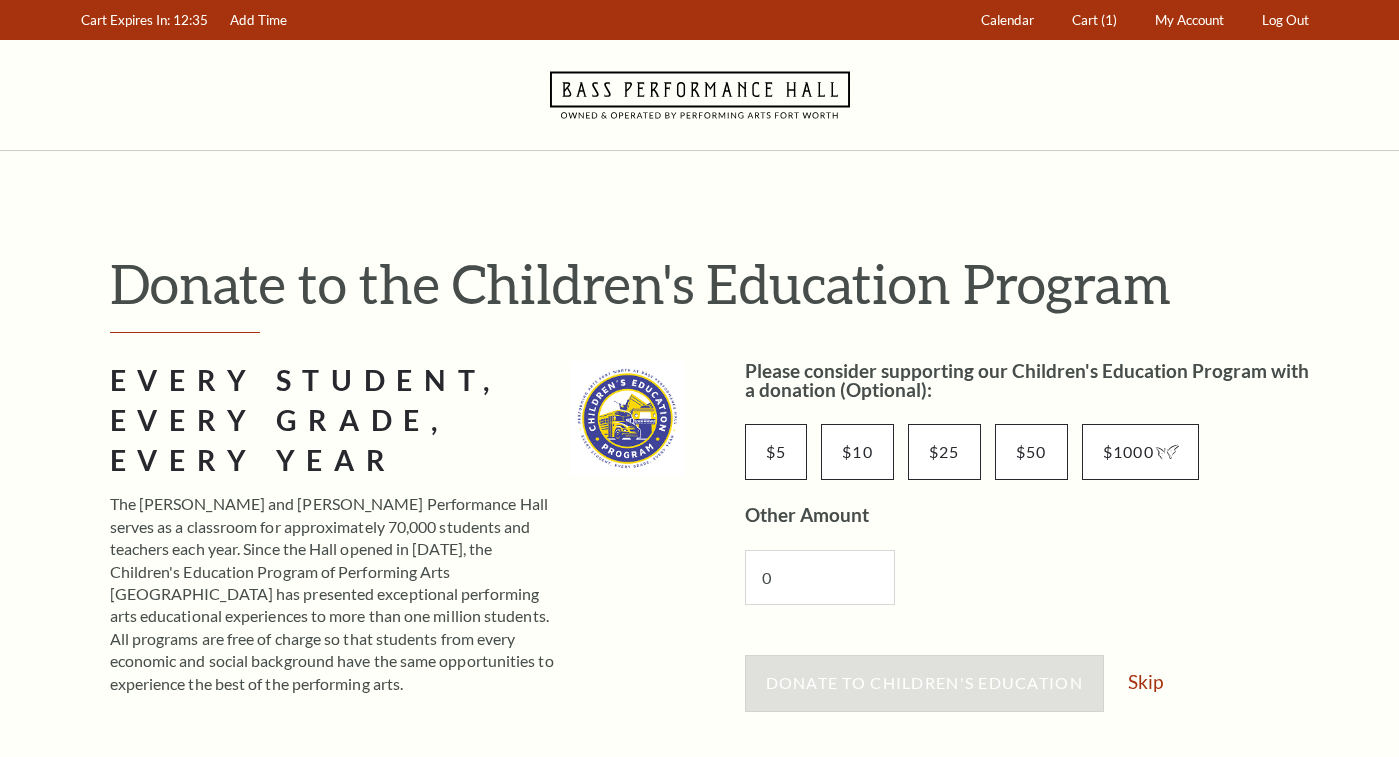 scroll, scrollTop: 0, scrollLeft: 0, axis: both 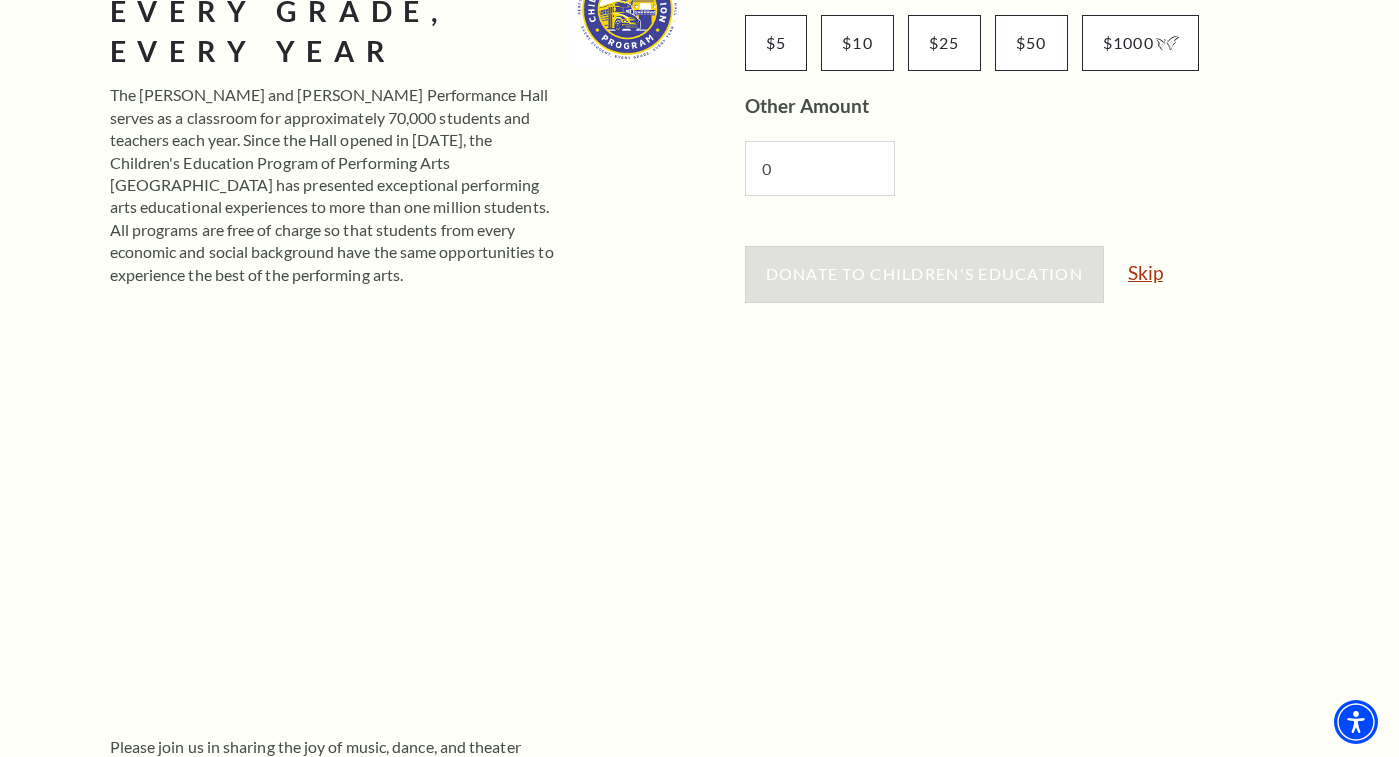 click on "Skip" at bounding box center [1145, 272] 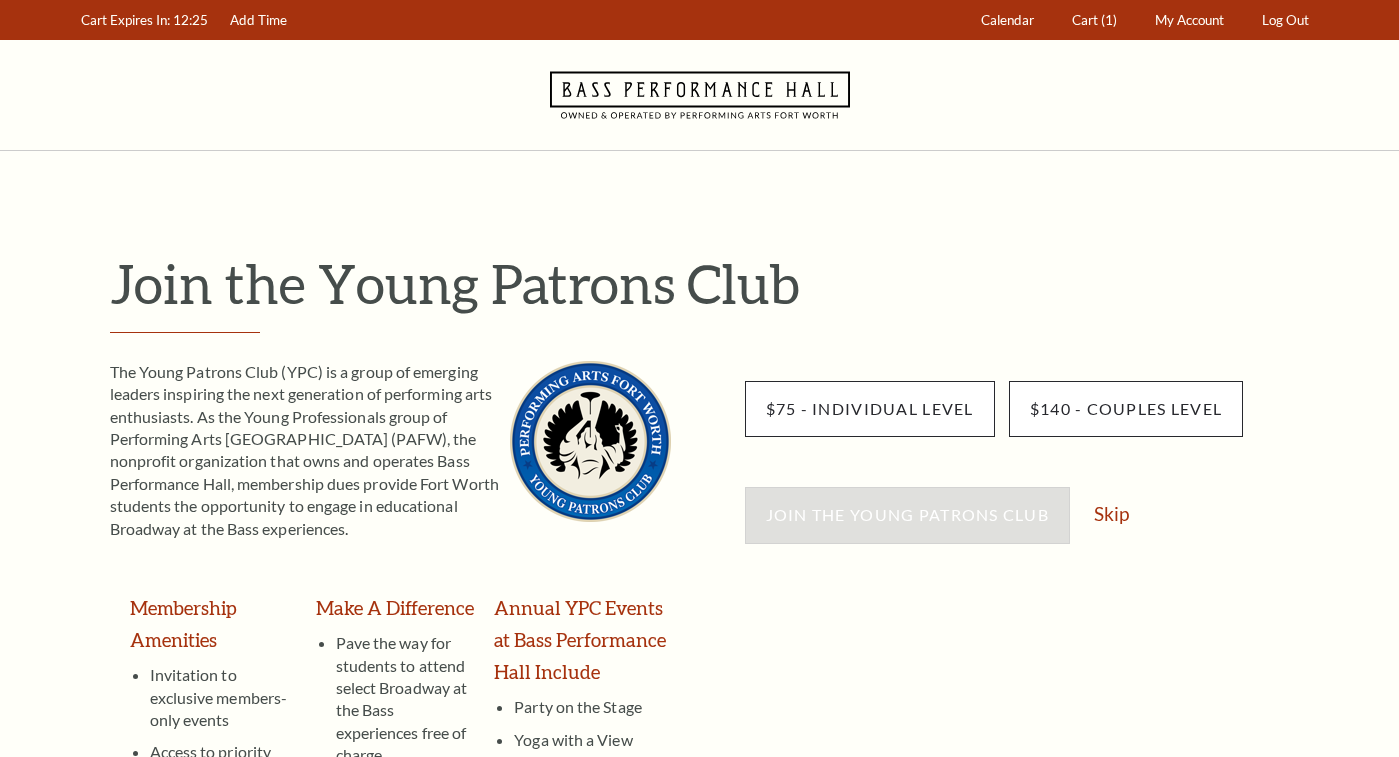 scroll, scrollTop: 0, scrollLeft: 0, axis: both 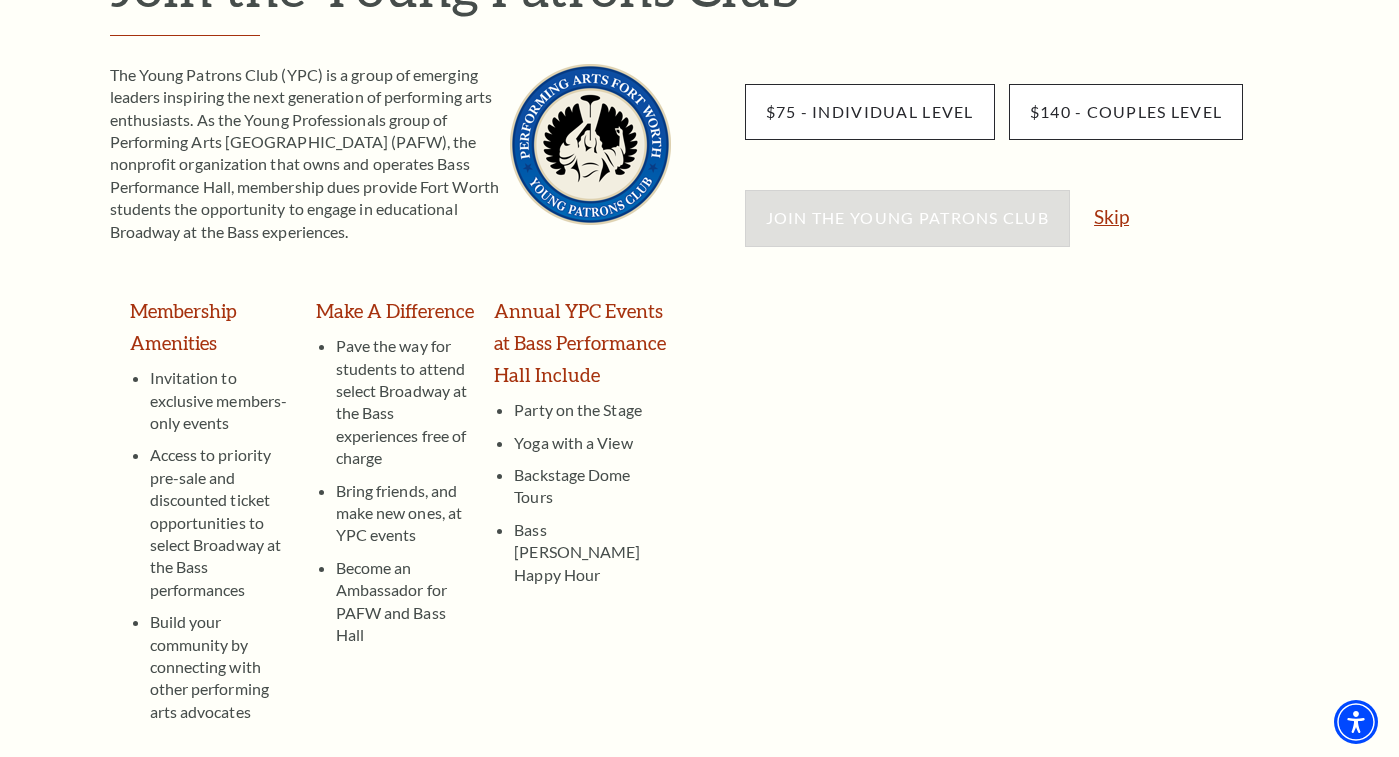 click on "Skip" at bounding box center (1111, 216) 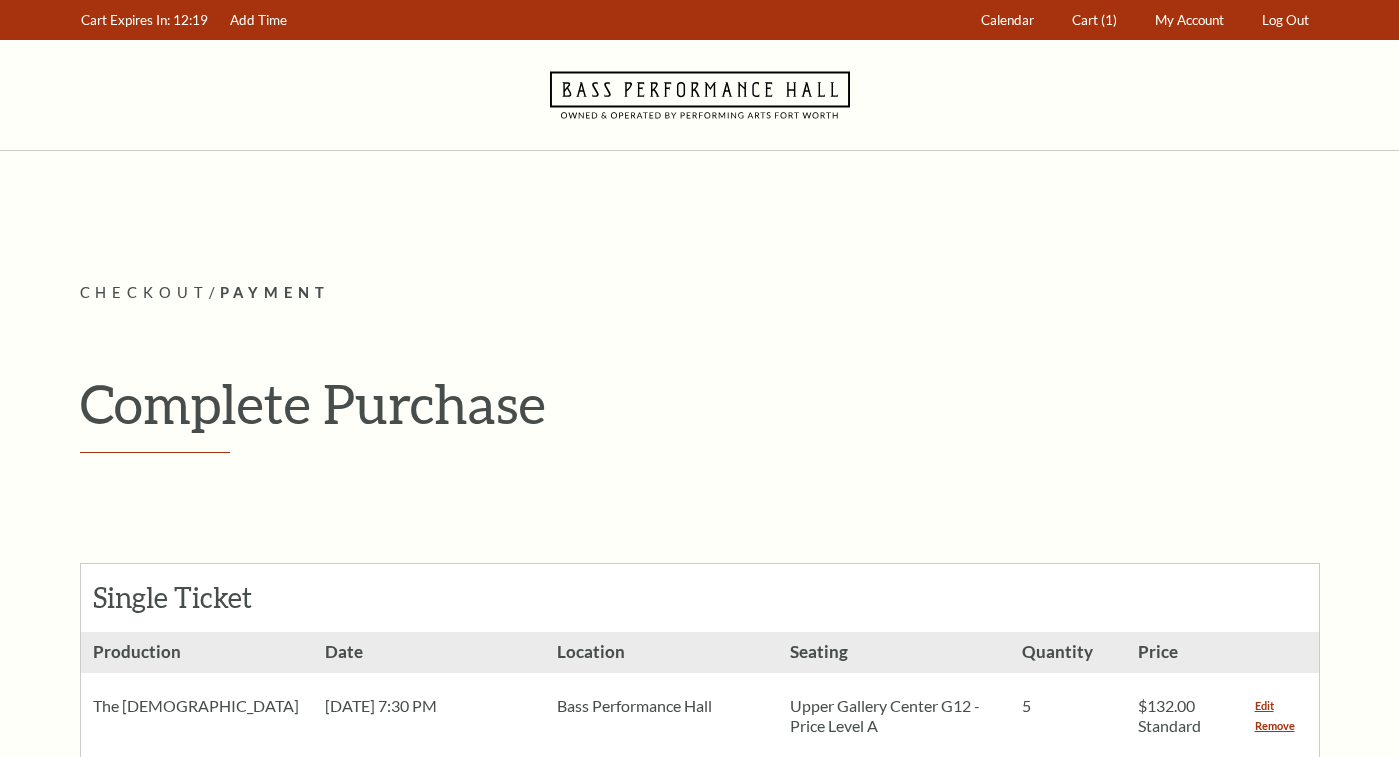 scroll, scrollTop: 0, scrollLeft: 0, axis: both 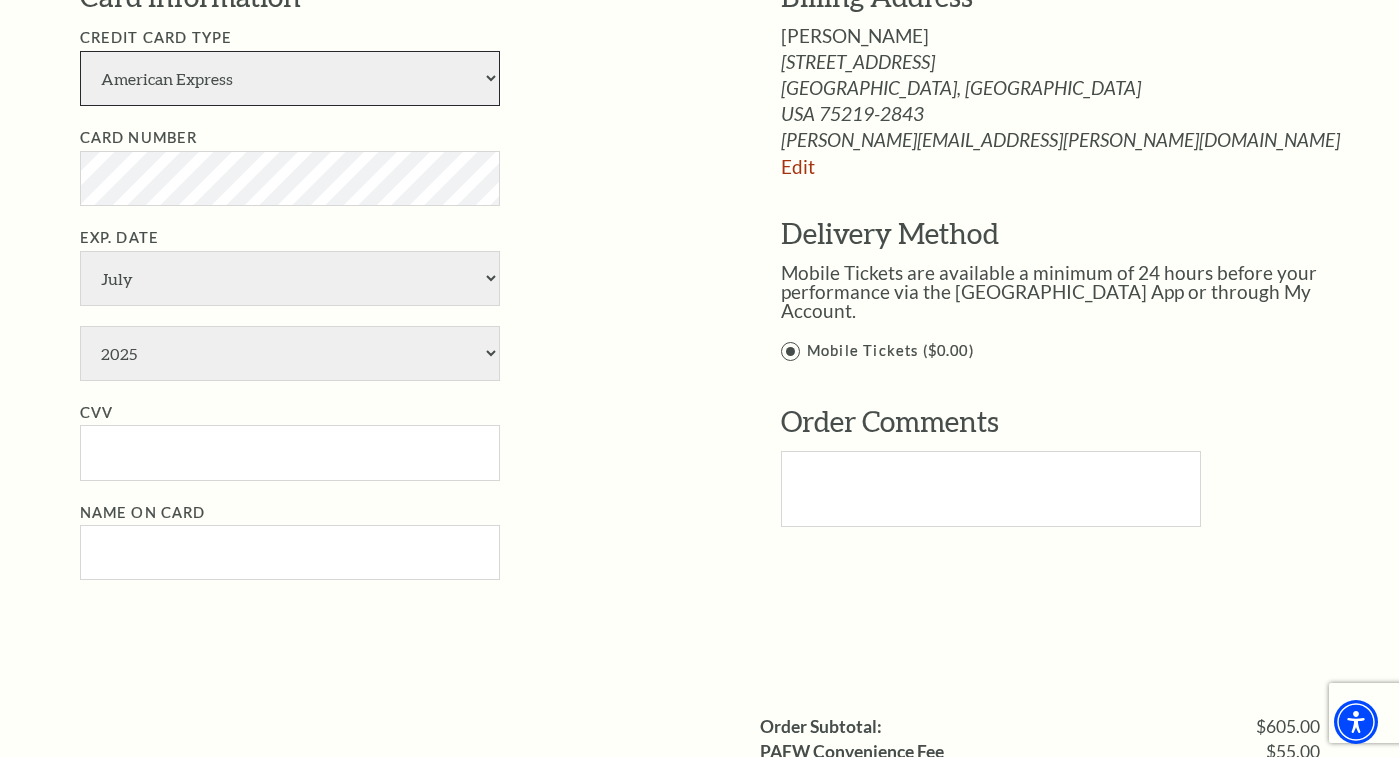 click on "American Express
Visa
Master Card
Discover" at bounding box center (290, 78) 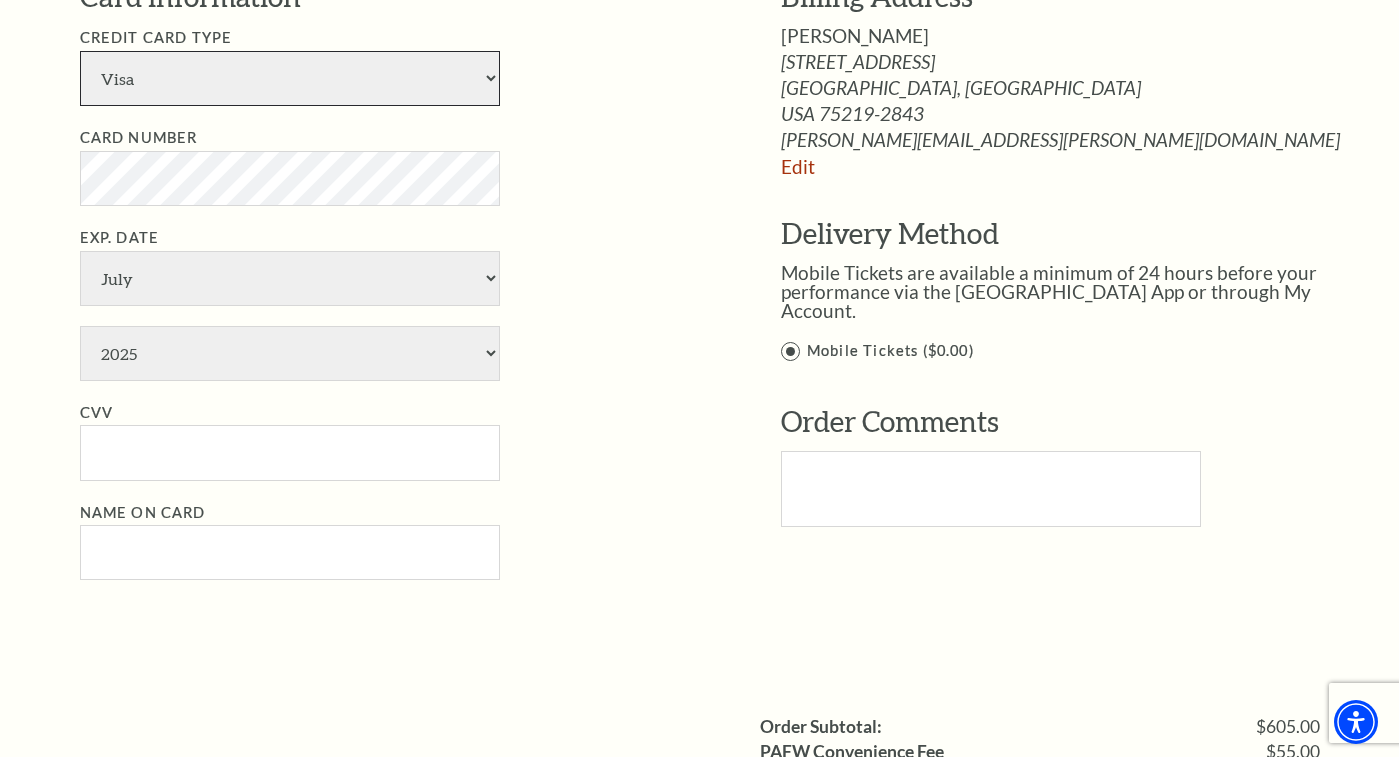 click on "American Express
Visa
Master Card
Discover" at bounding box center (290, 78) 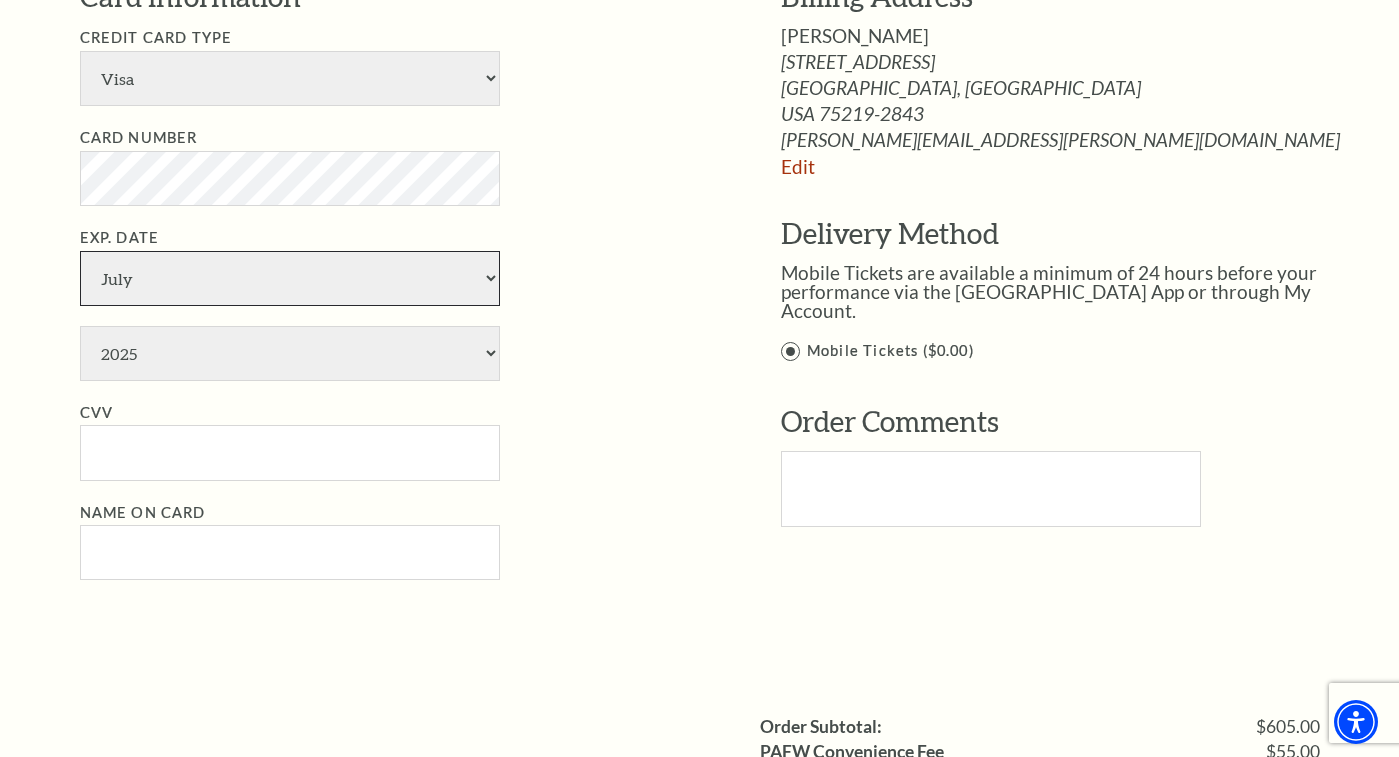 select on "2" 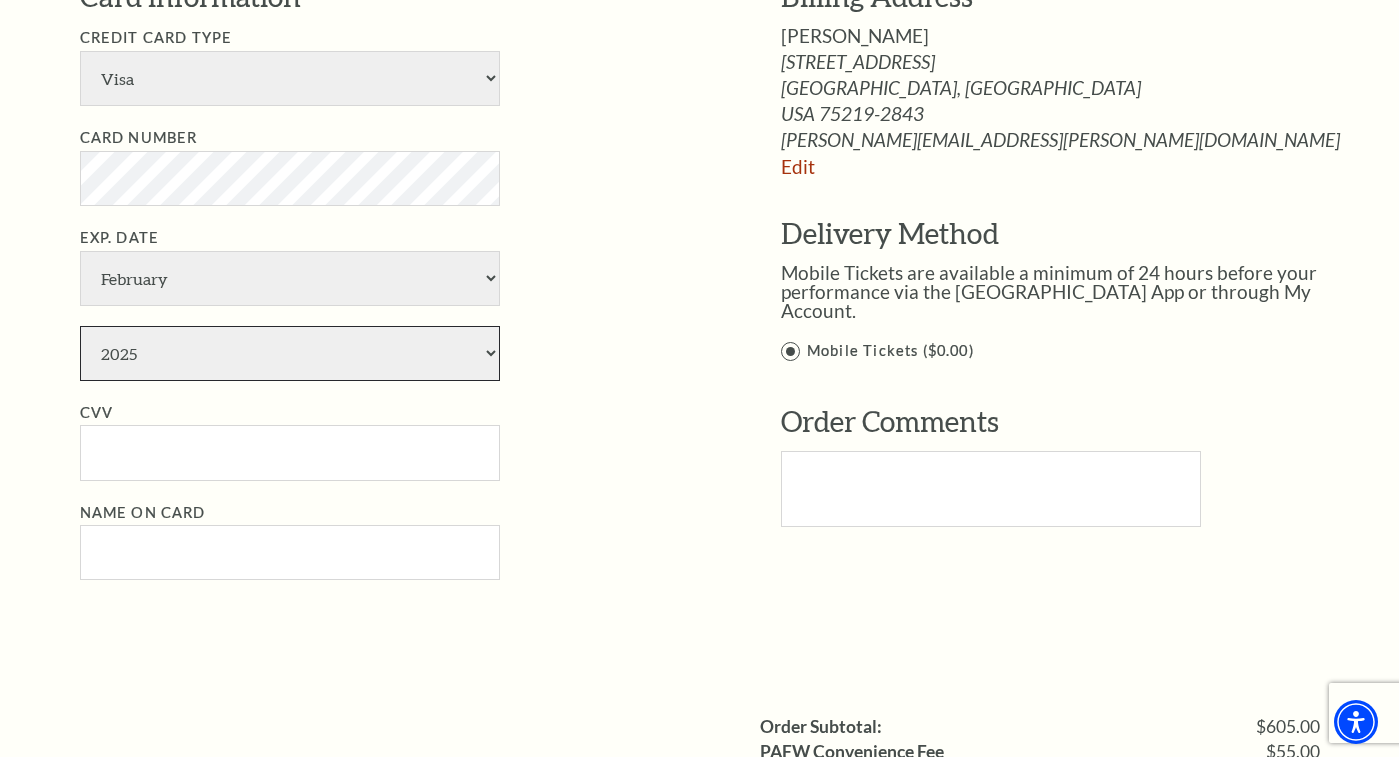 select on "2029" 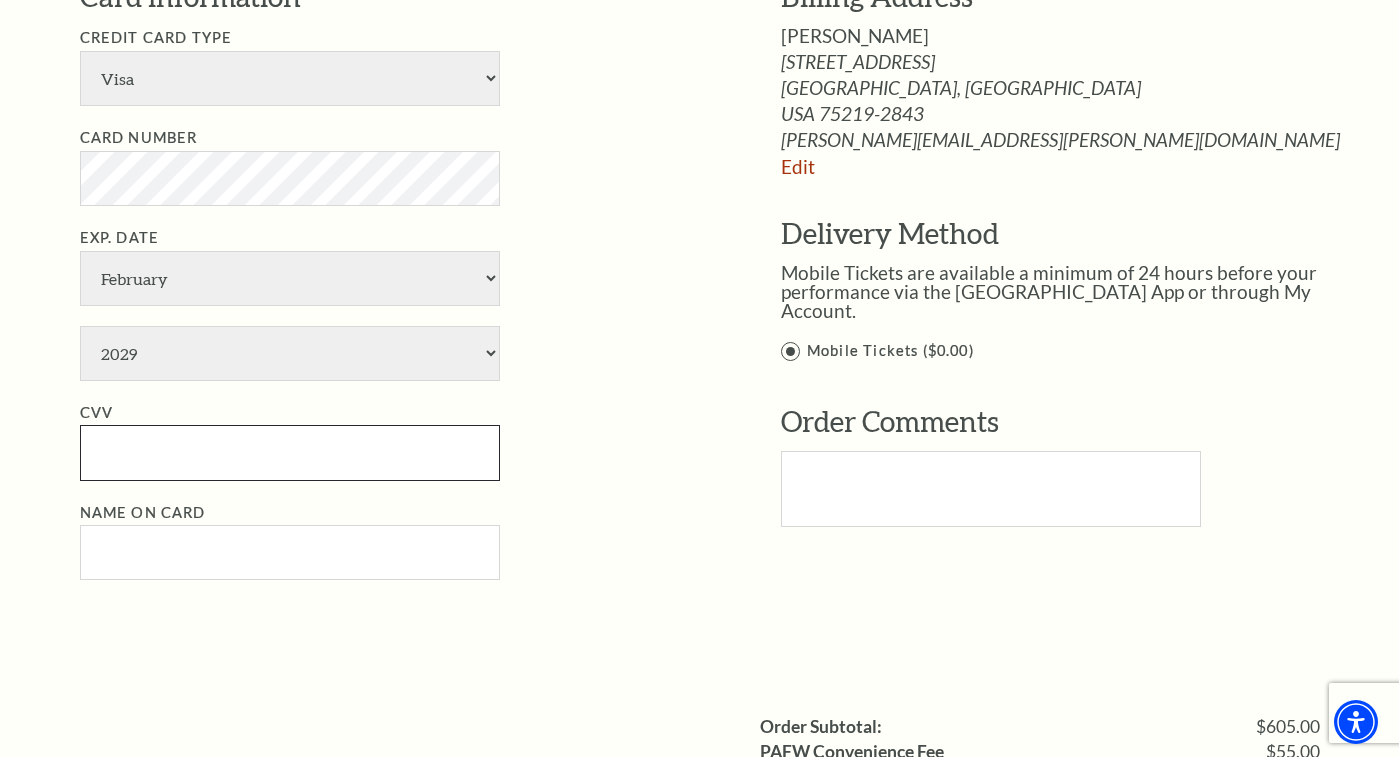 type on "371" 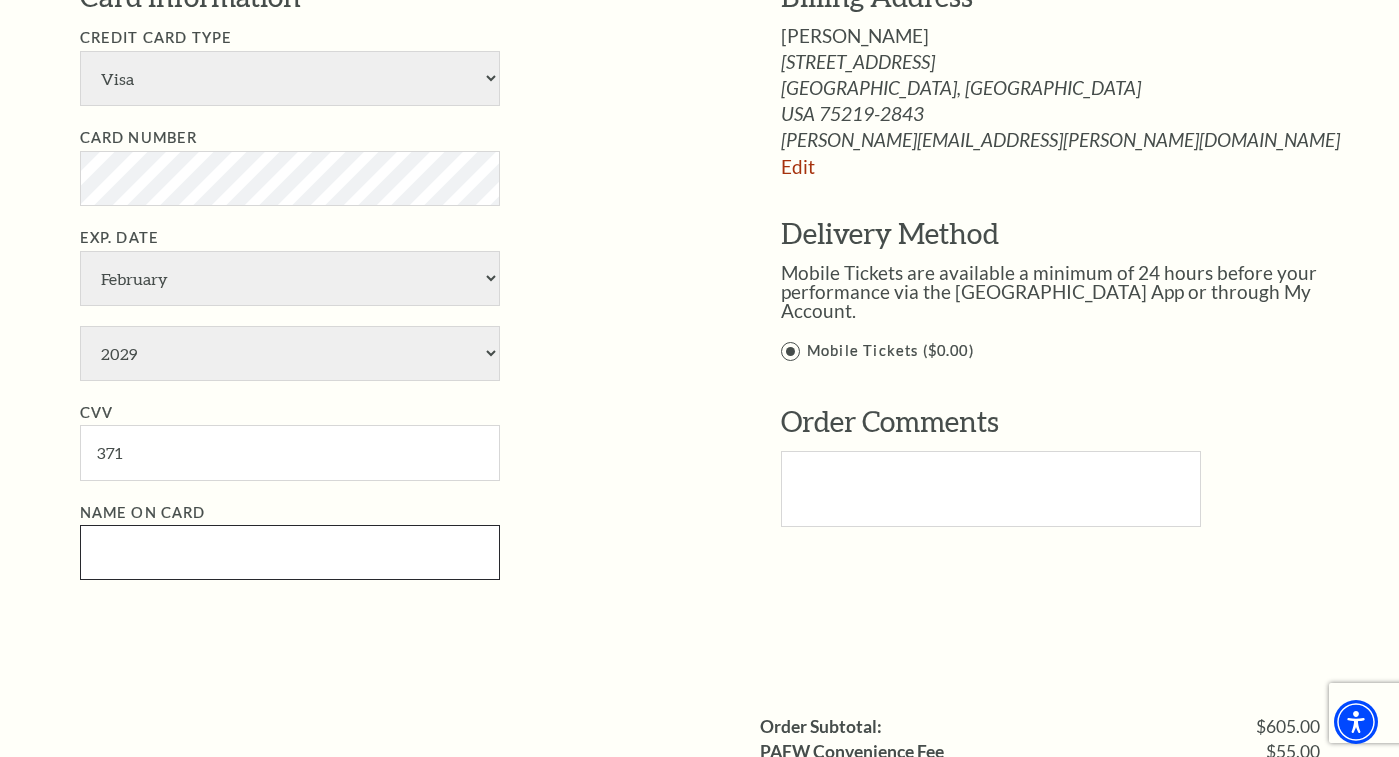 type on "[PERSON_NAME]" 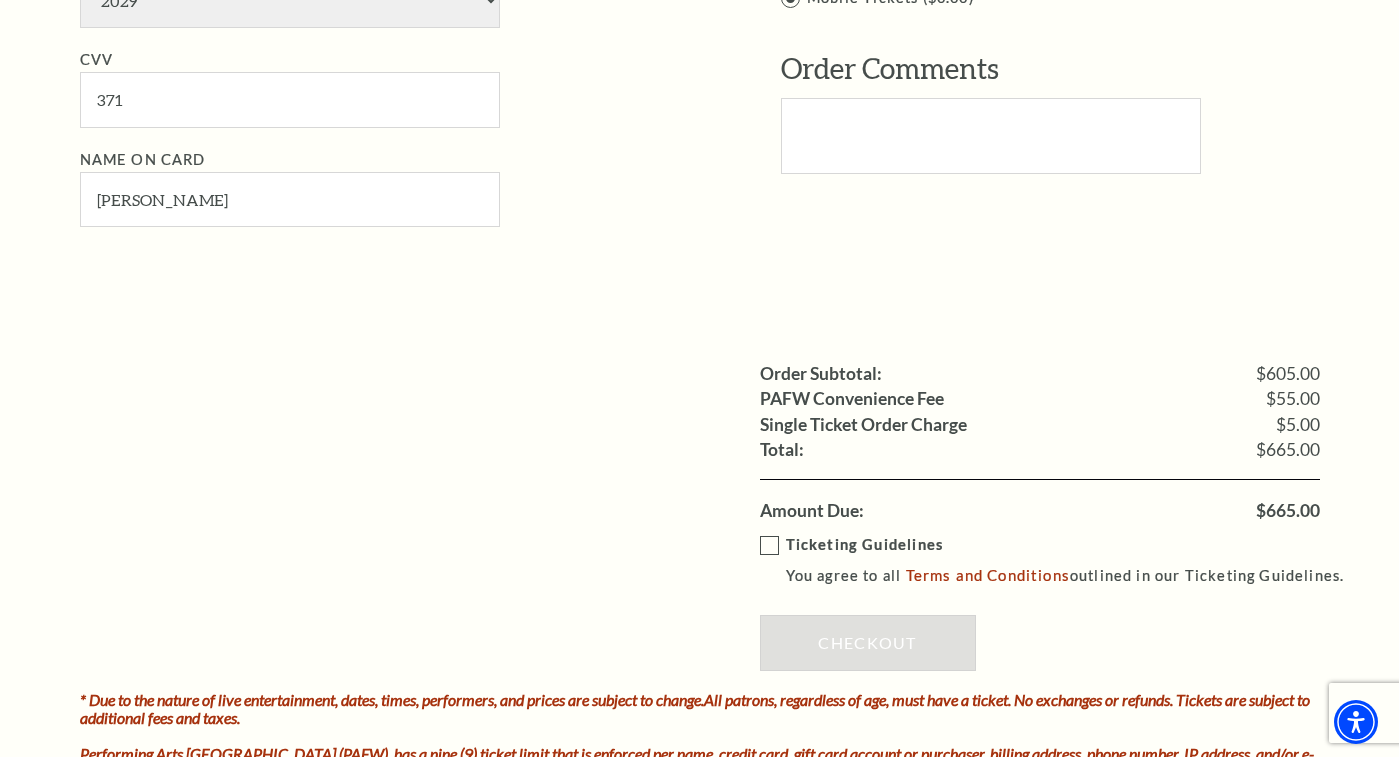 scroll, scrollTop: 1907, scrollLeft: 0, axis: vertical 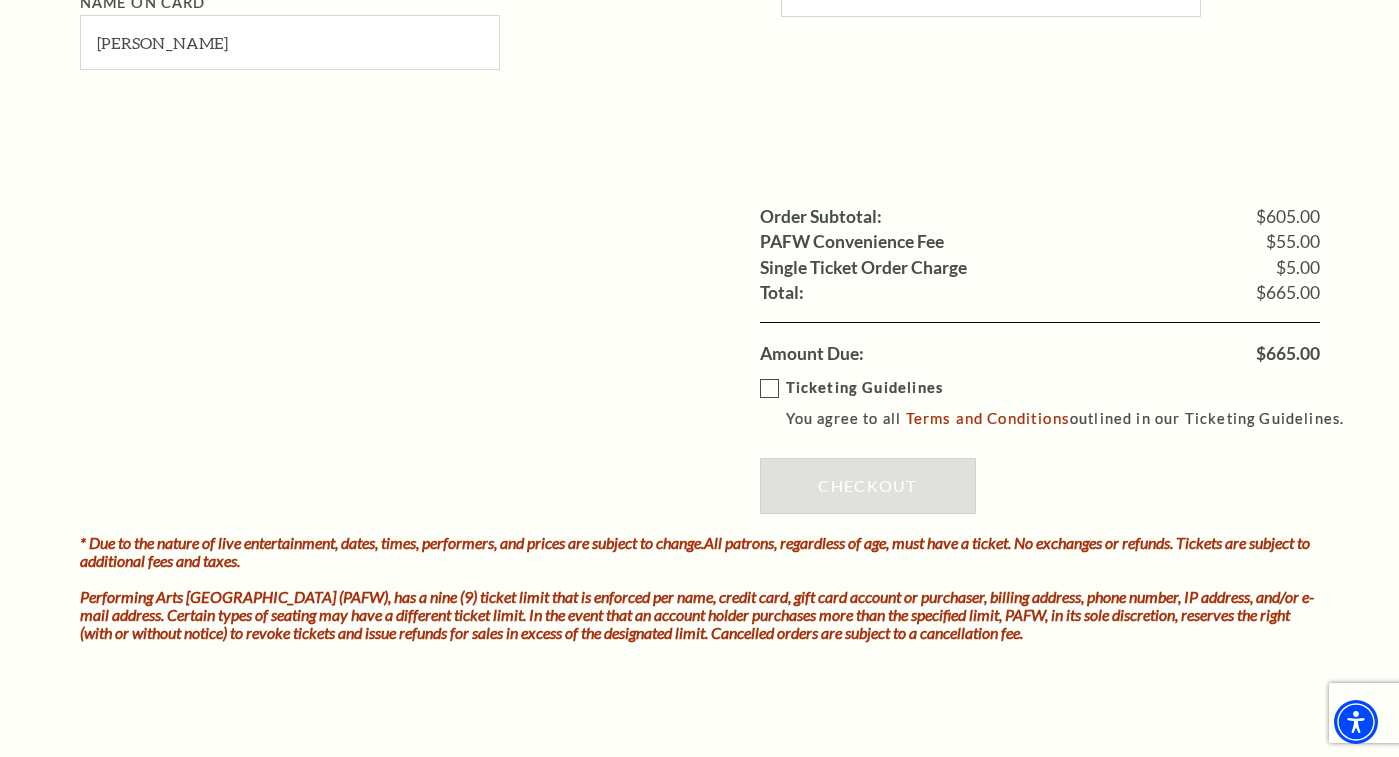 click on "Ticketing Guidelines
You agree to all   Terms and Conditions  outlined in our Ticketing Guidelines." at bounding box center (1061, 403) 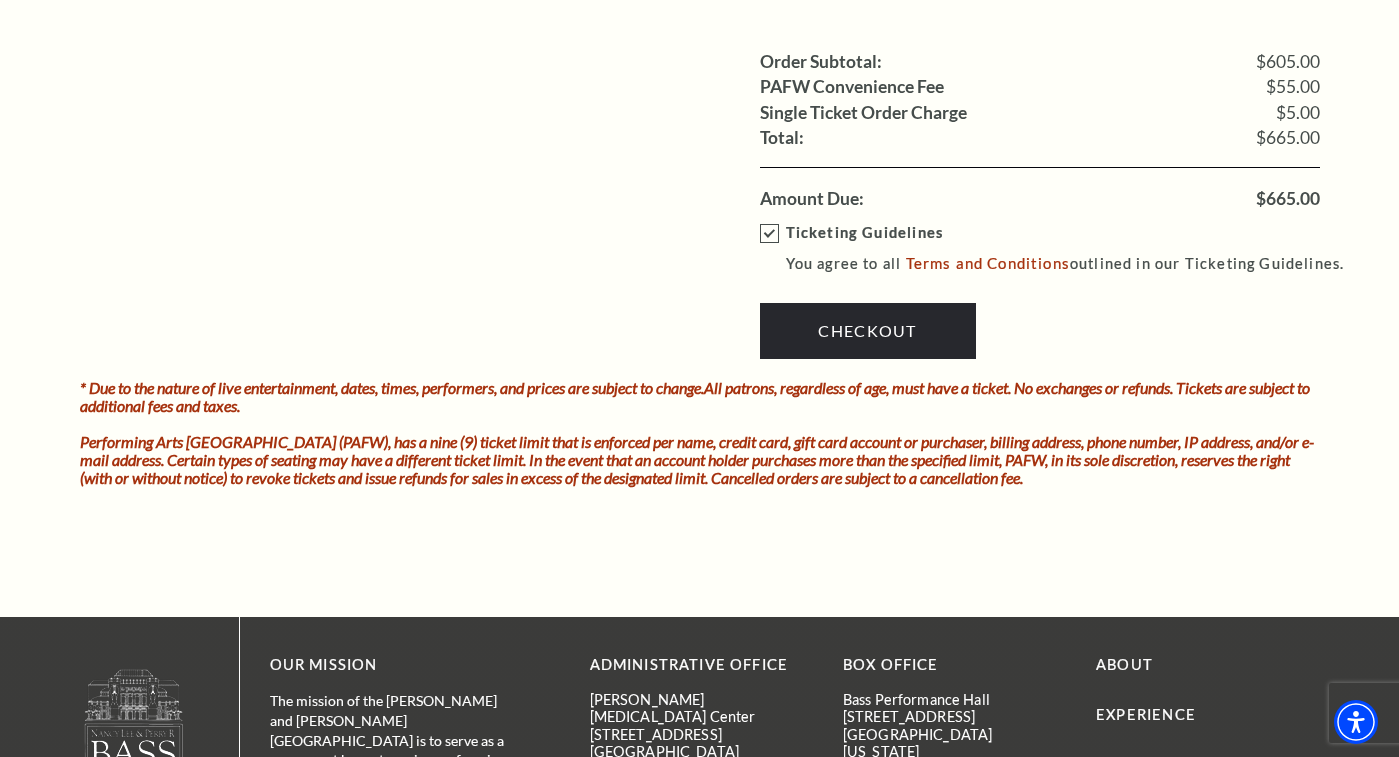 scroll, scrollTop: 2010, scrollLeft: 0, axis: vertical 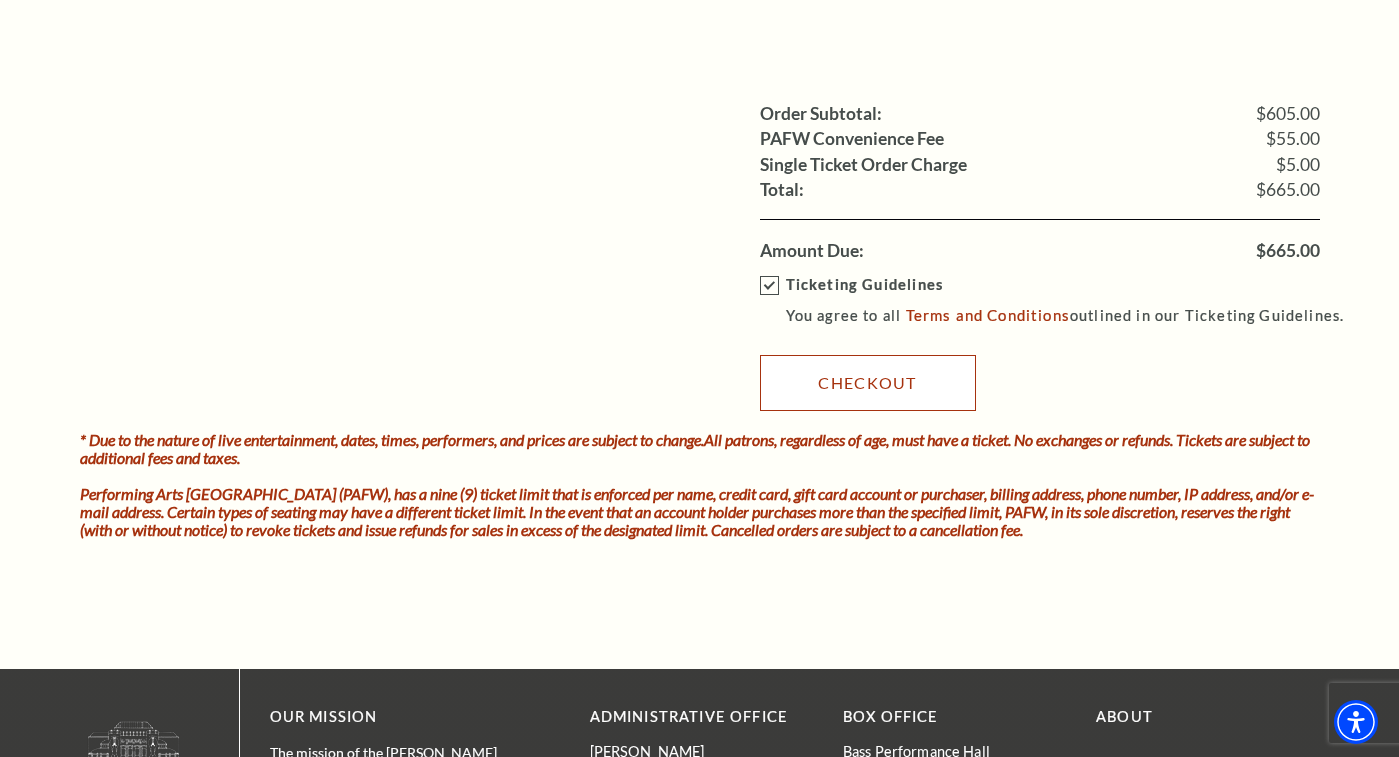 click on "Checkout" at bounding box center (868, 383) 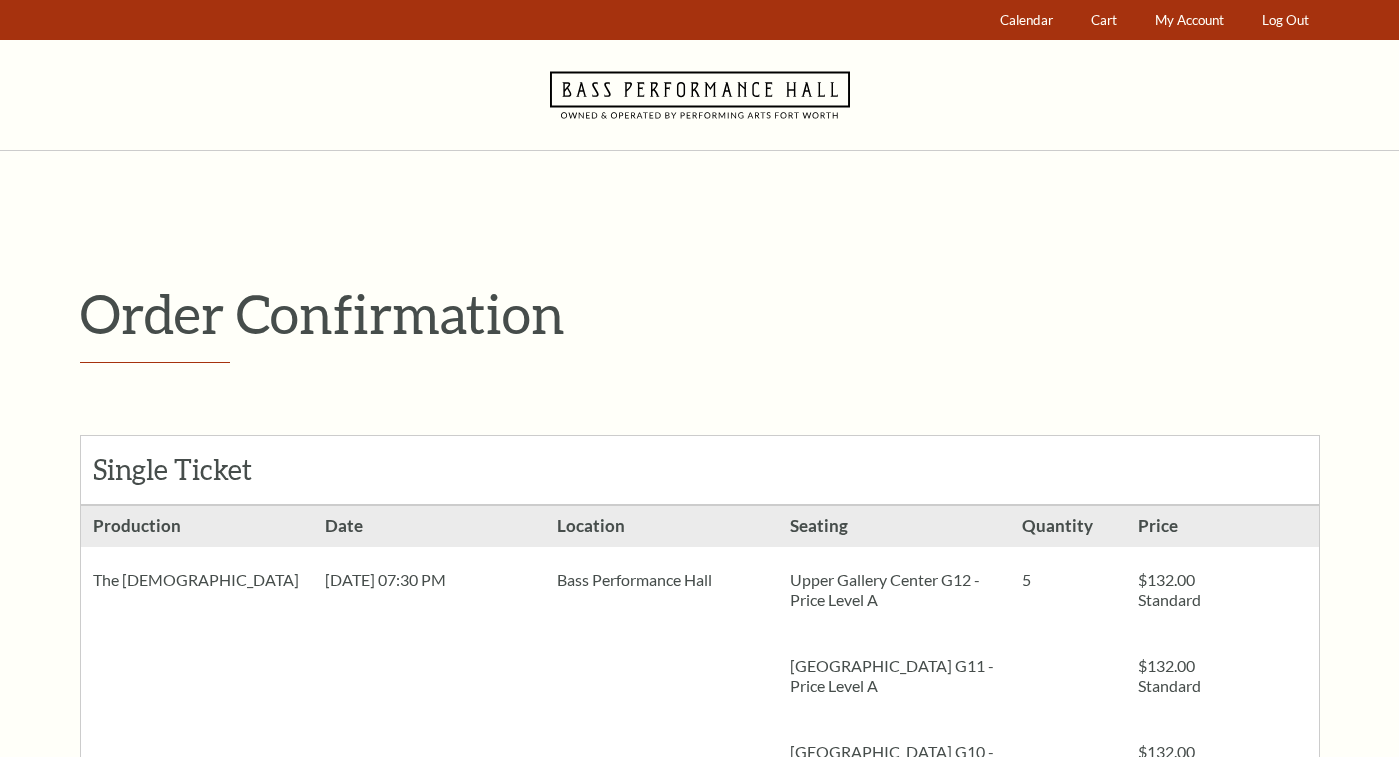 scroll, scrollTop: 0, scrollLeft: 0, axis: both 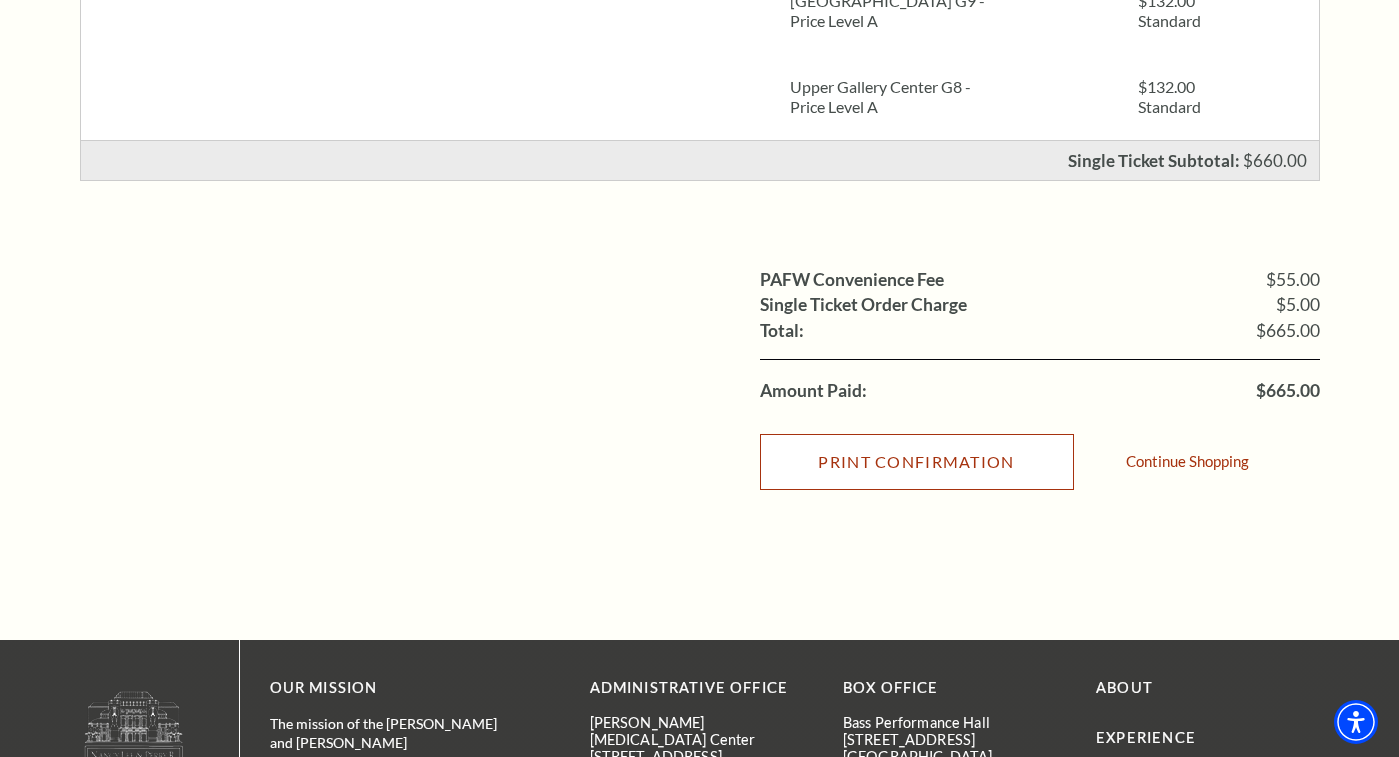 click on "Print Confirmation" at bounding box center (917, 462) 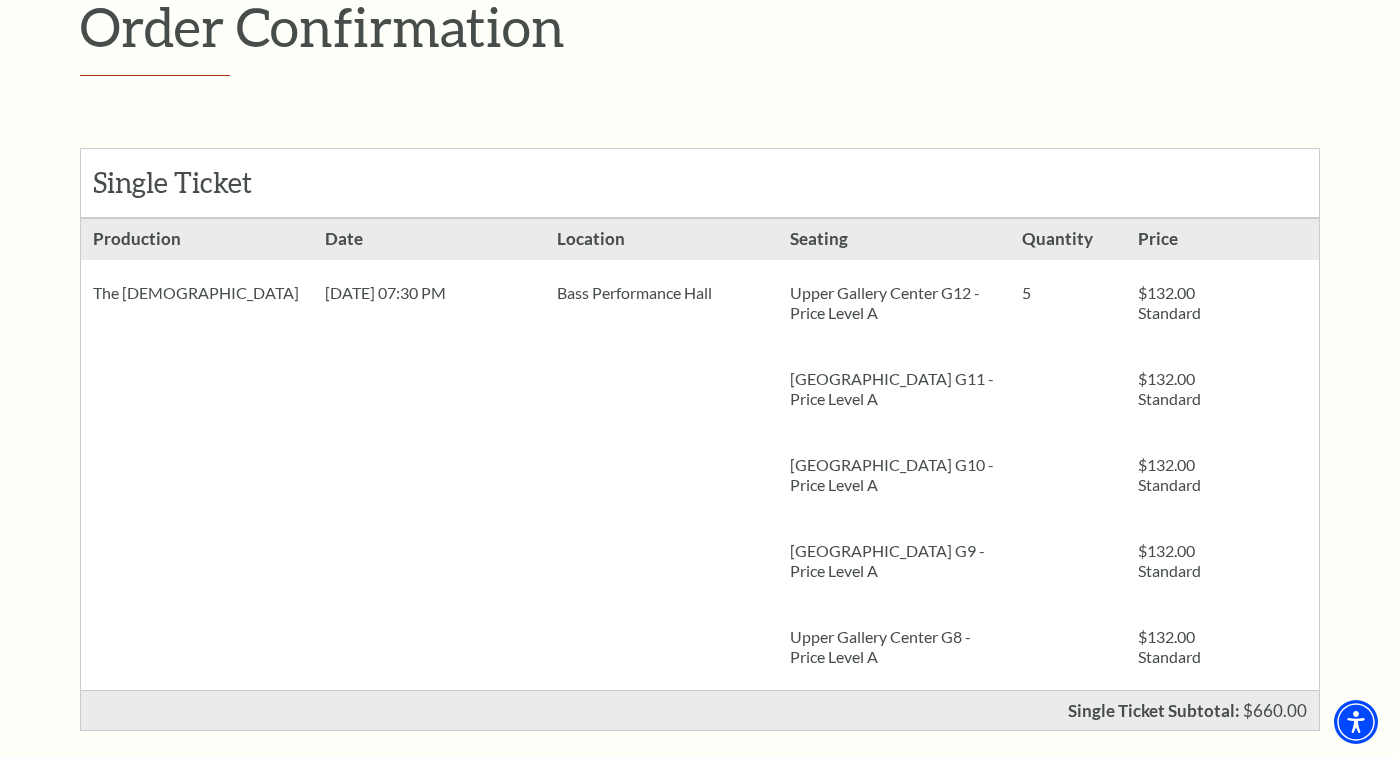 scroll, scrollTop: 0, scrollLeft: 0, axis: both 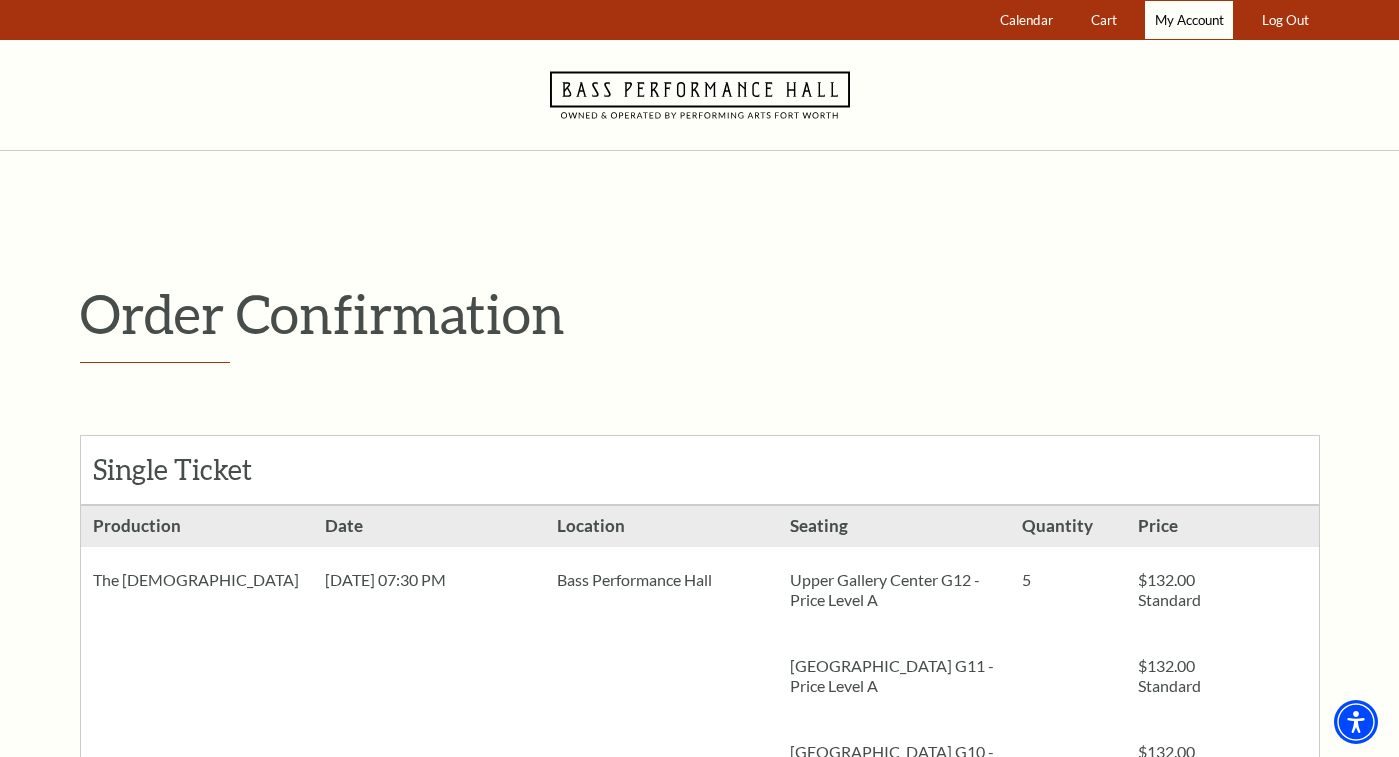 click on "My Account" at bounding box center (1189, 20) 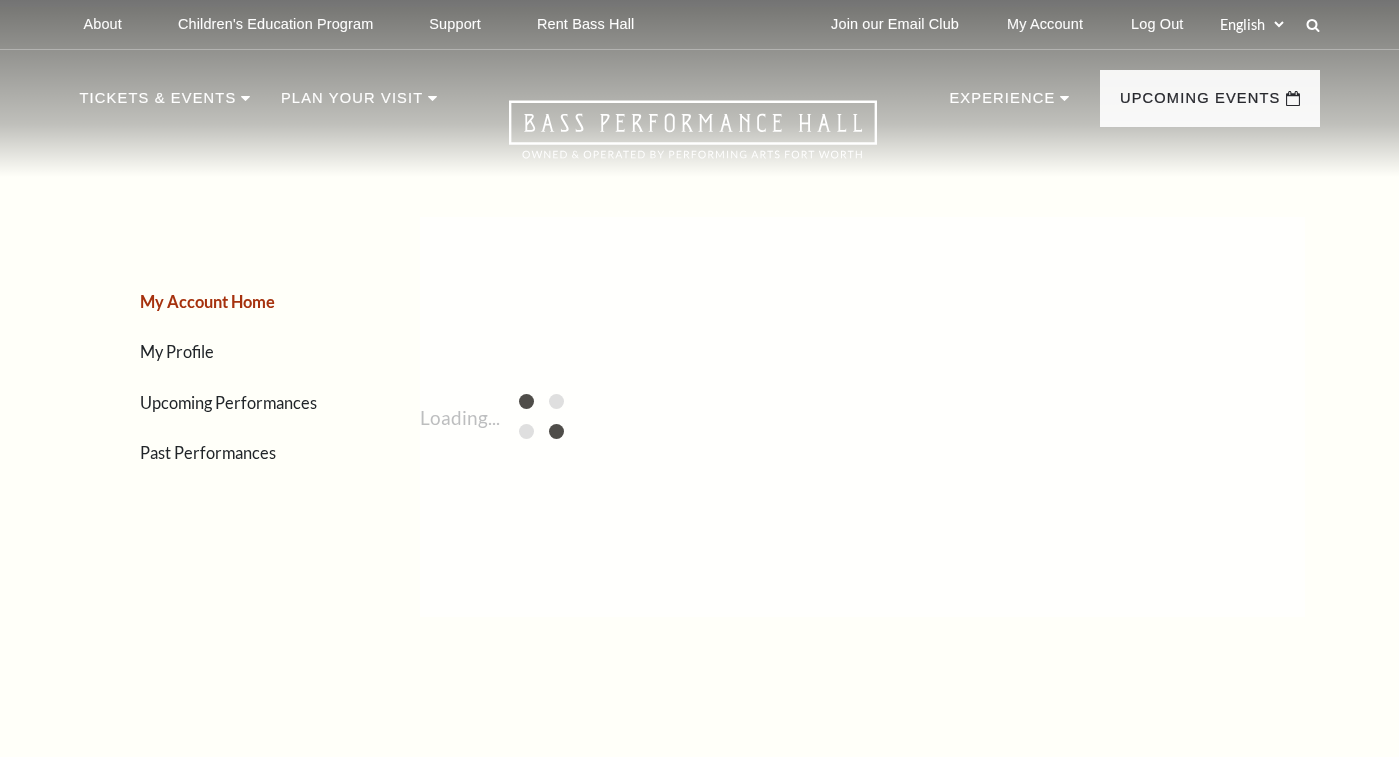 scroll, scrollTop: 0, scrollLeft: 0, axis: both 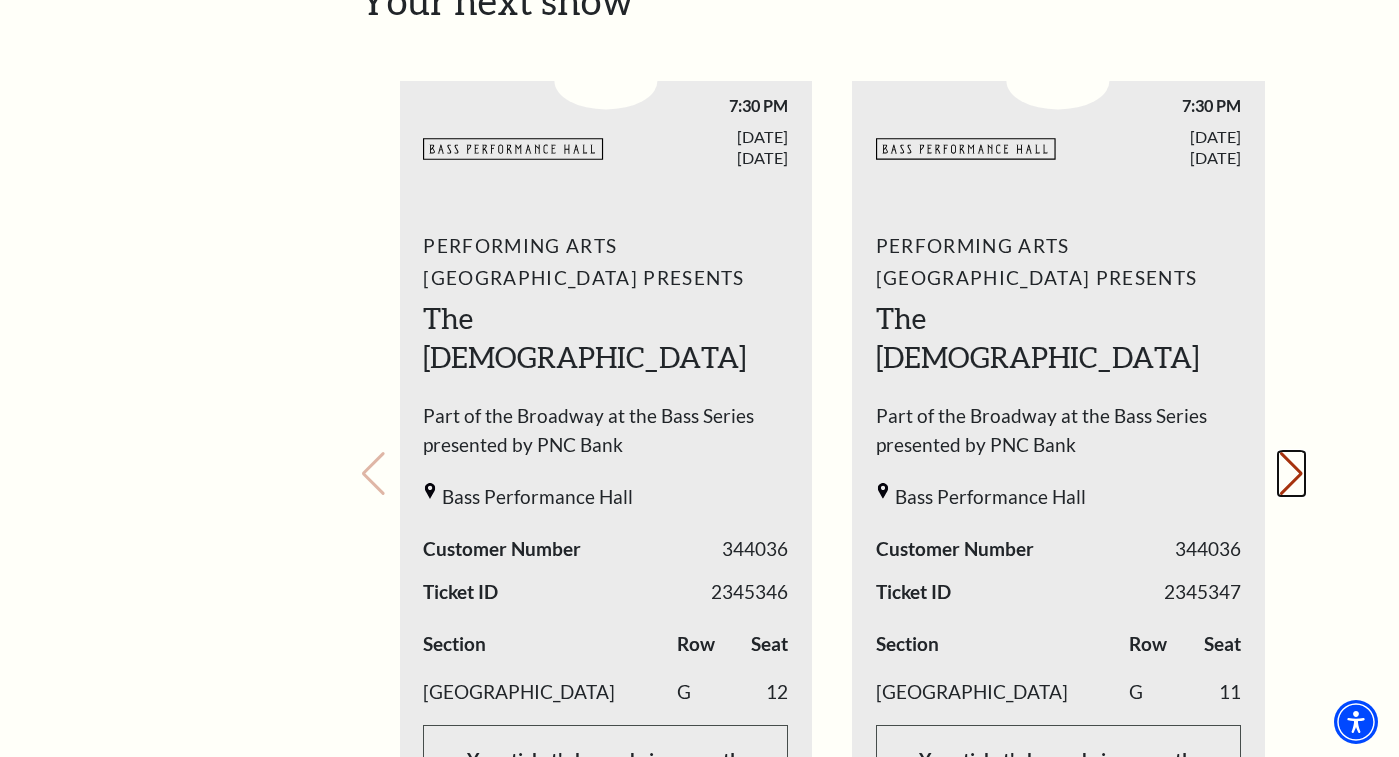 click on "Next slide." at bounding box center (1291, 474) 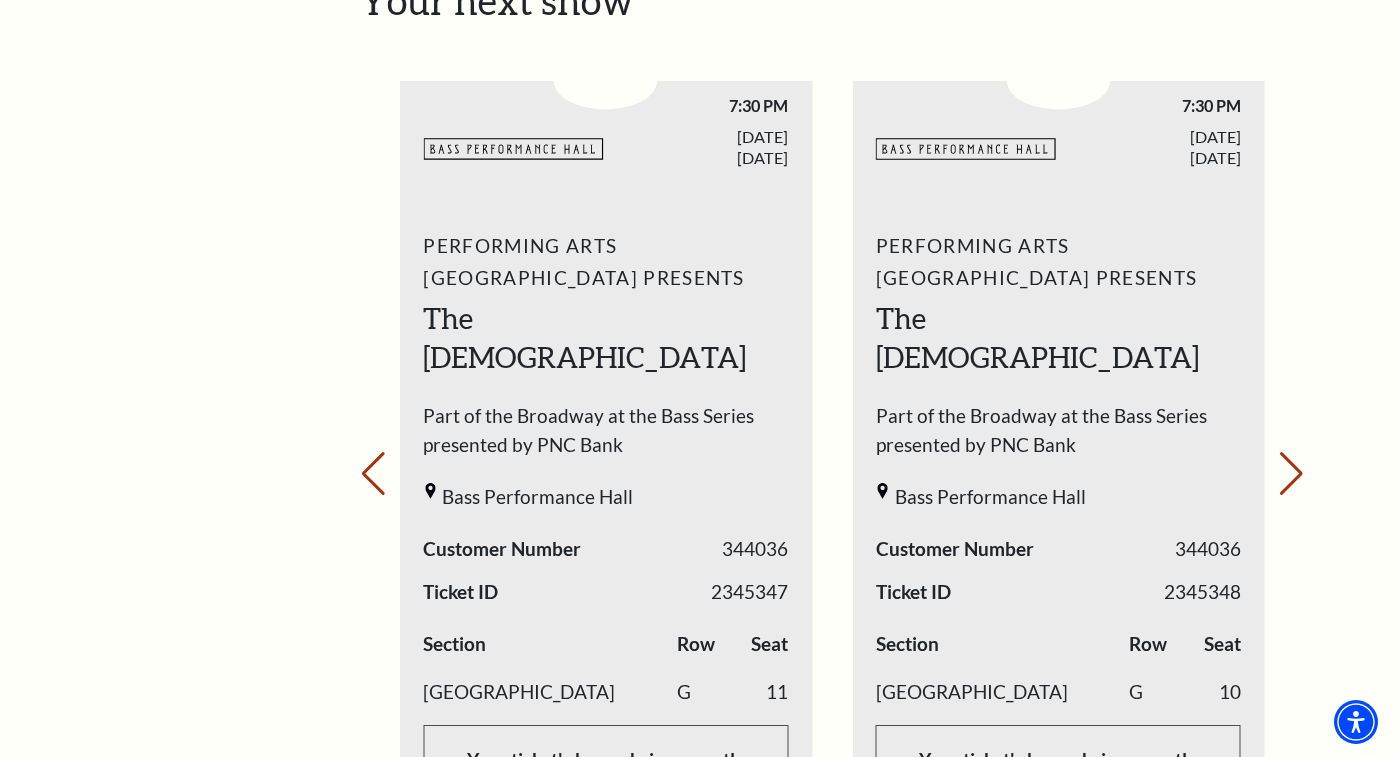 drag, startPoint x: 1286, startPoint y: 435, endPoint x: 1349, endPoint y: 515, distance: 101.828285 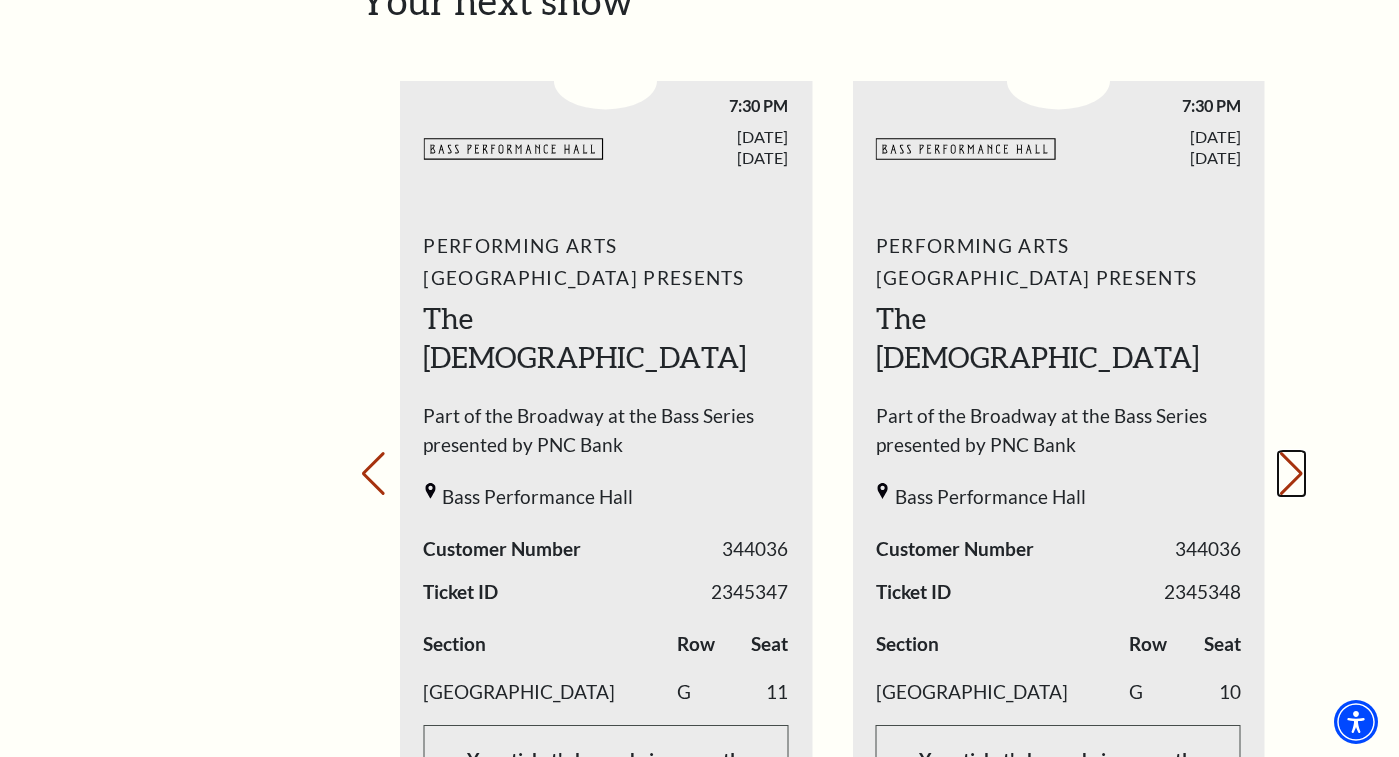 click on "Next slide." at bounding box center [1291, 474] 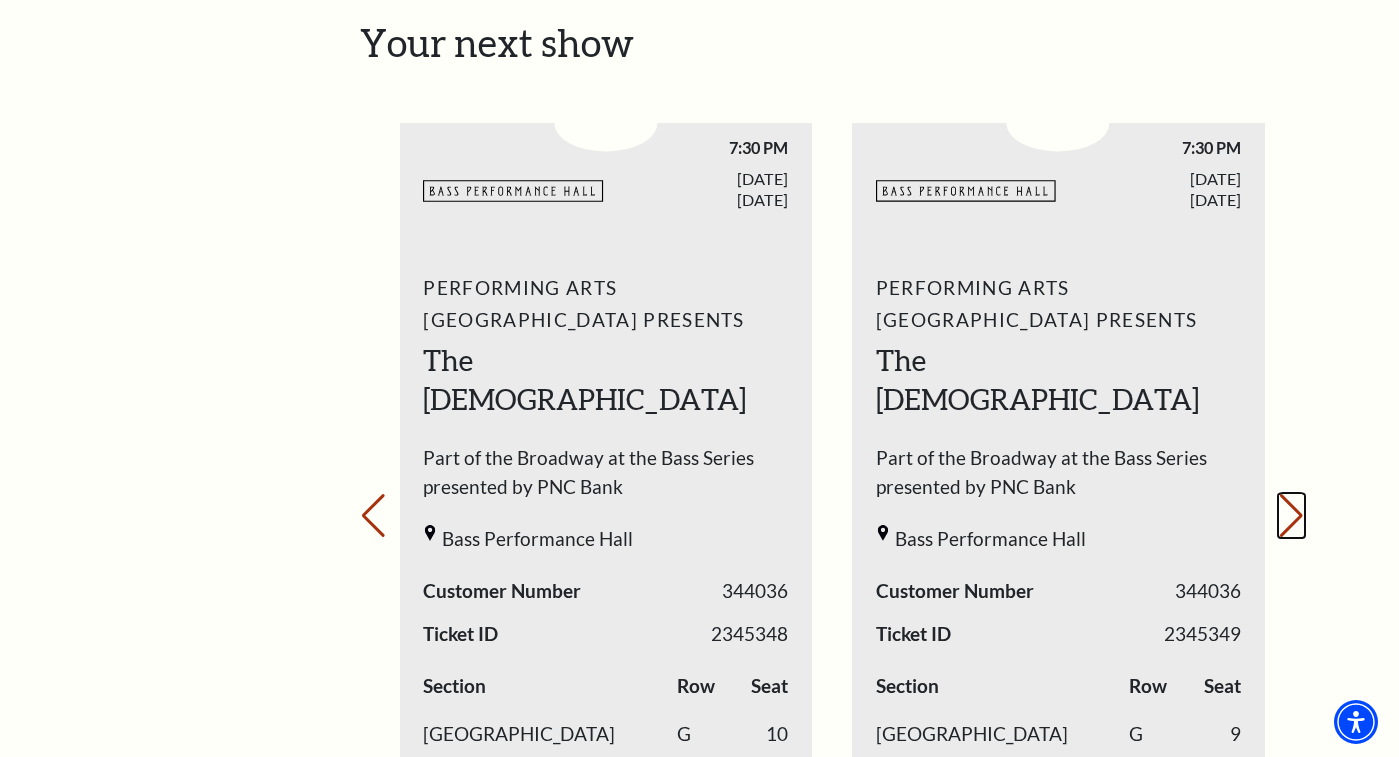 scroll, scrollTop: 773, scrollLeft: 0, axis: vertical 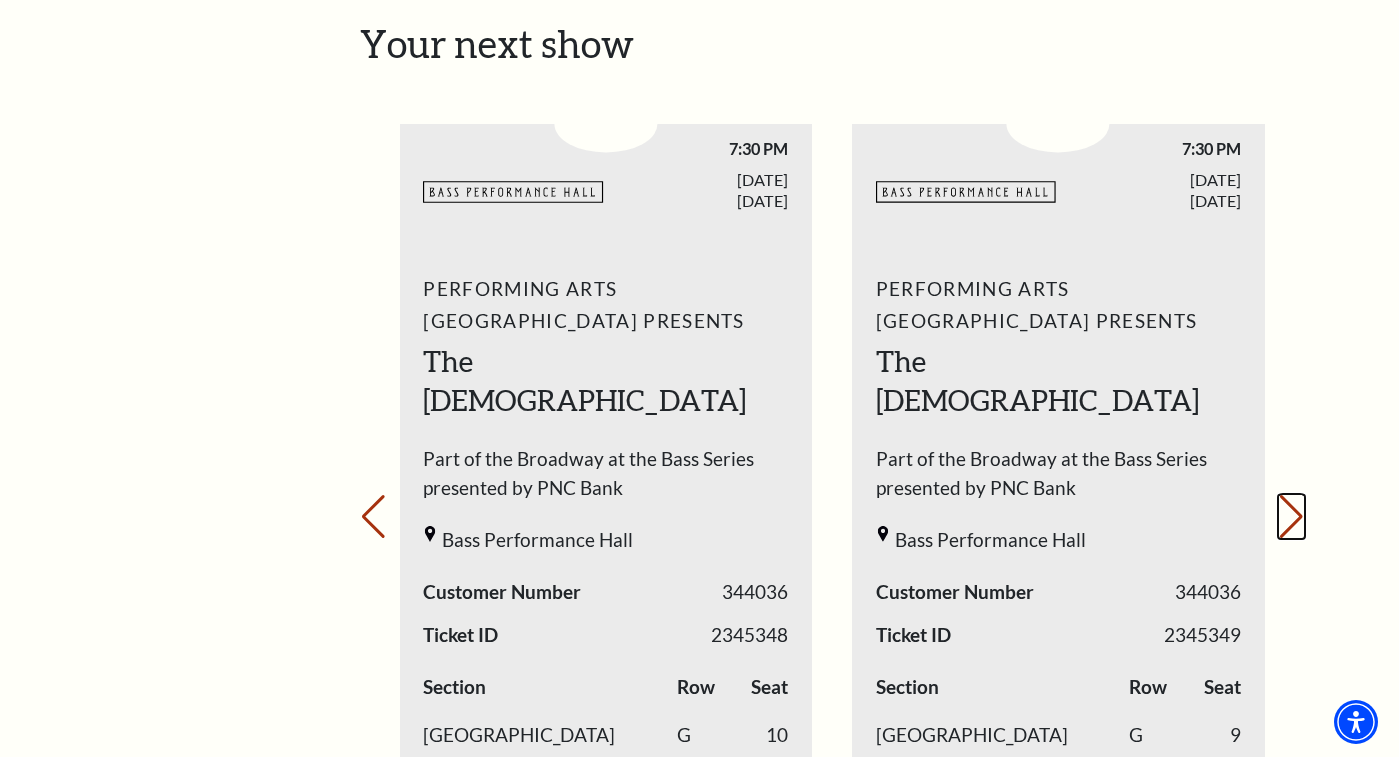 click on "Next slide." at bounding box center [1291, 517] 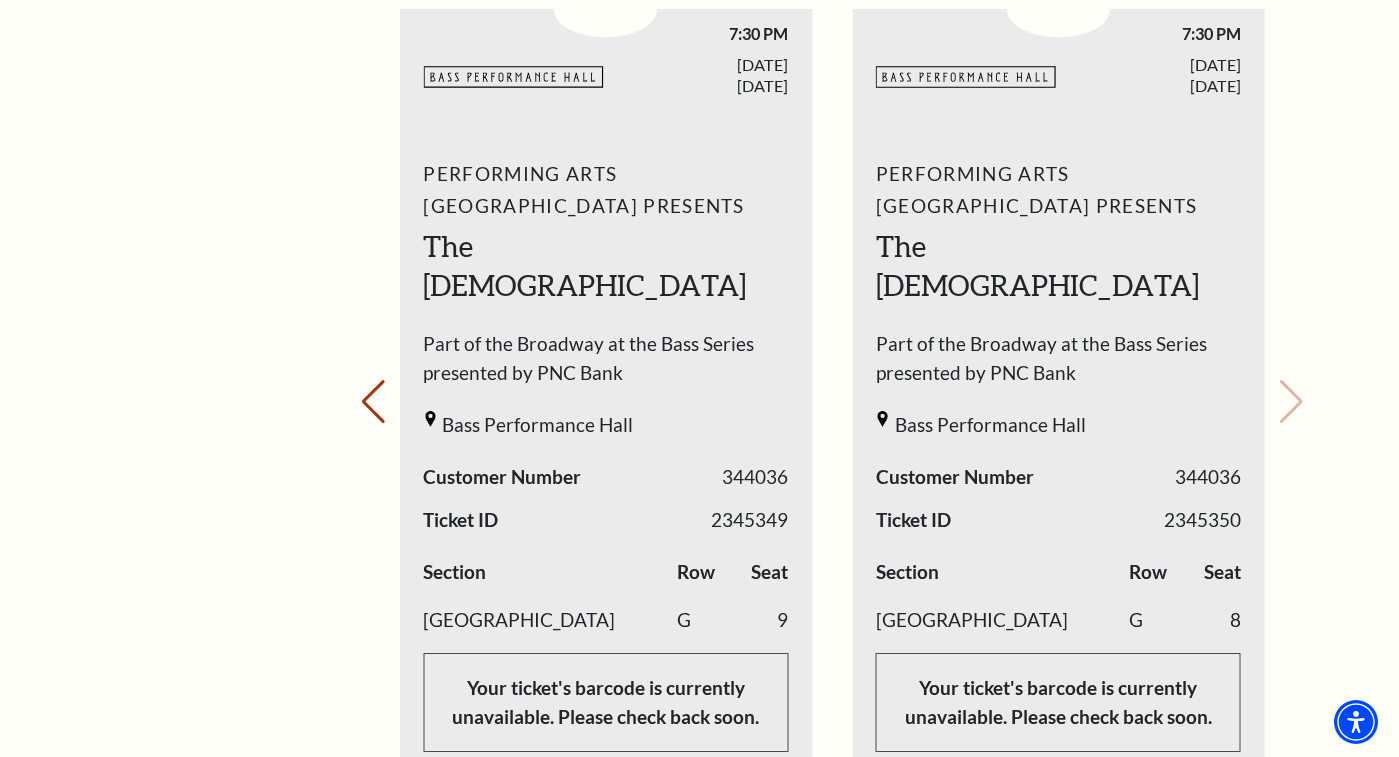 scroll, scrollTop: 890, scrollLeft: 0, axis: vertical 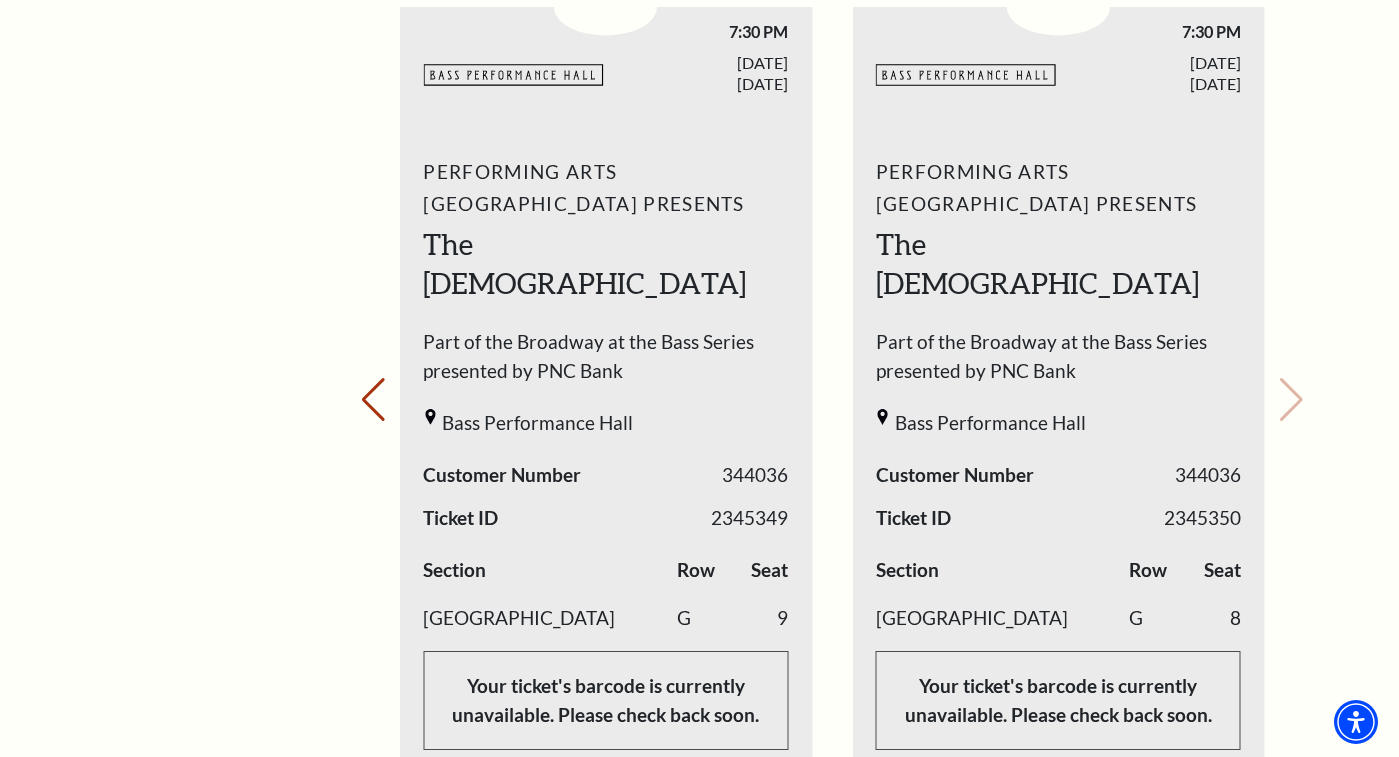click on "My Account Home
My Profile
Upcoming Performances
Past Performances
Loading...
My Account
Hi Kate, Welcome back!
My Account Home My Profile" at bounding box center (699, 547) 